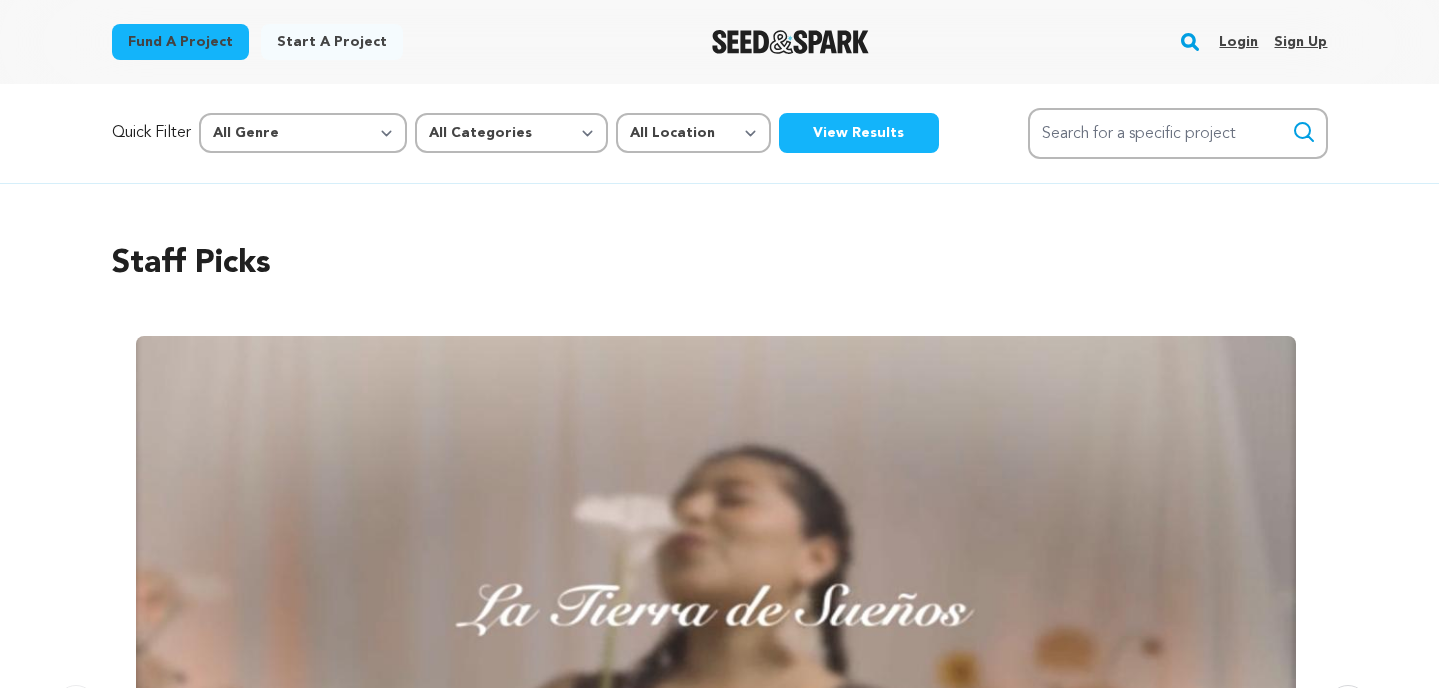 scroll, scrollTop: 0, scrollLeft: 0, axis: both 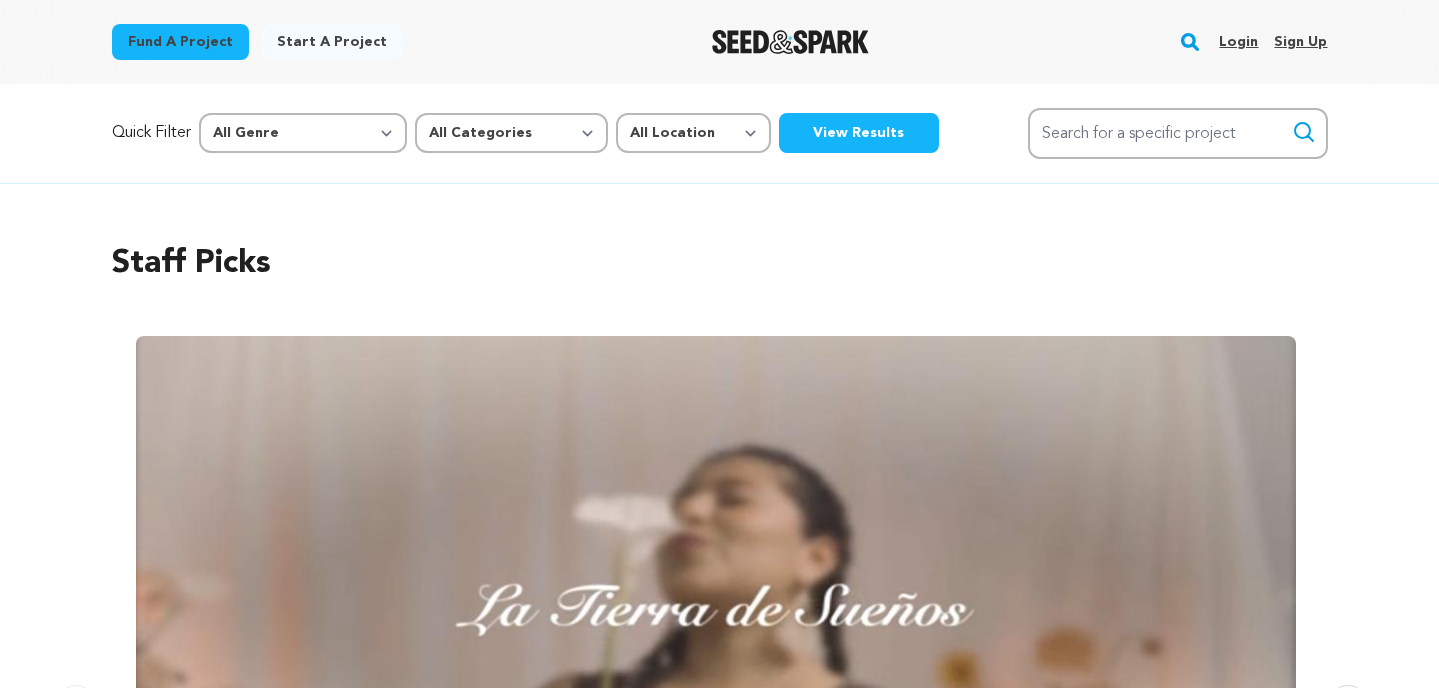 click on "Login" at bounding box center (1238, 42) 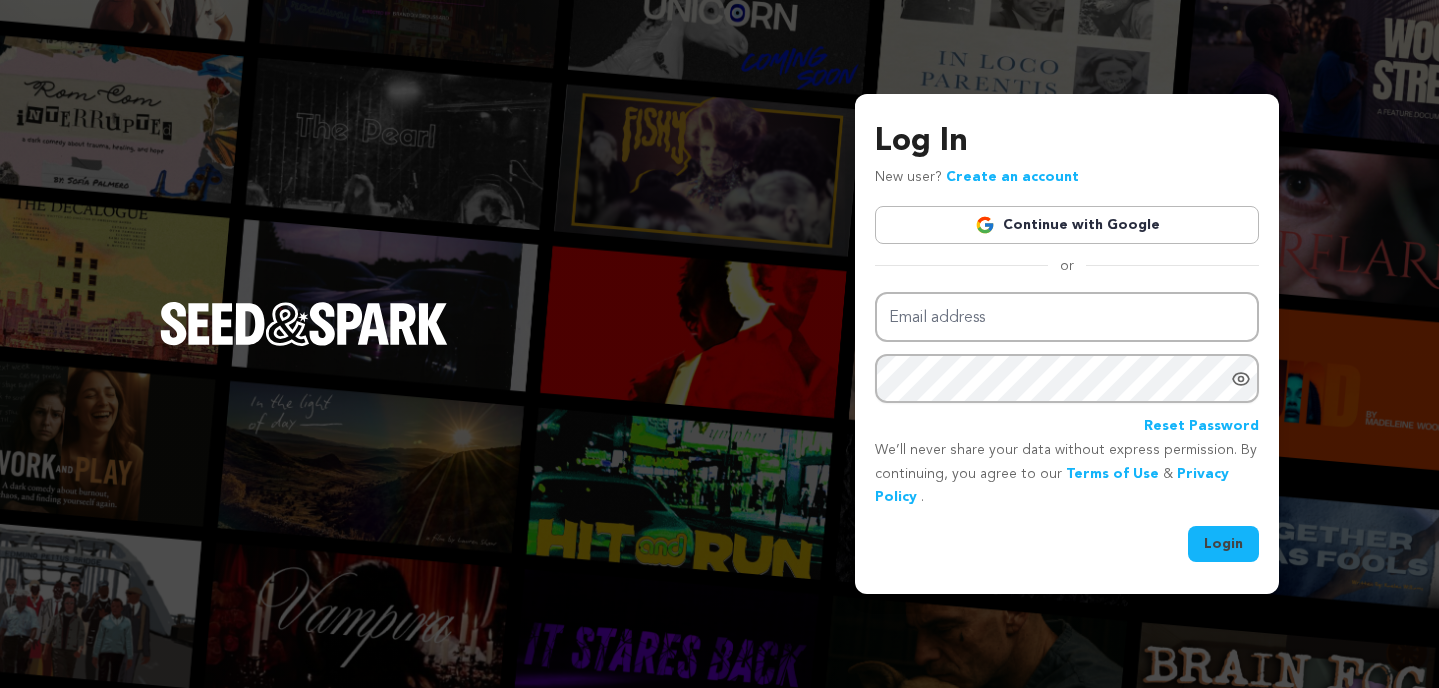 scroll, scrollTop: 0, scrollLeft: 0, axis: both 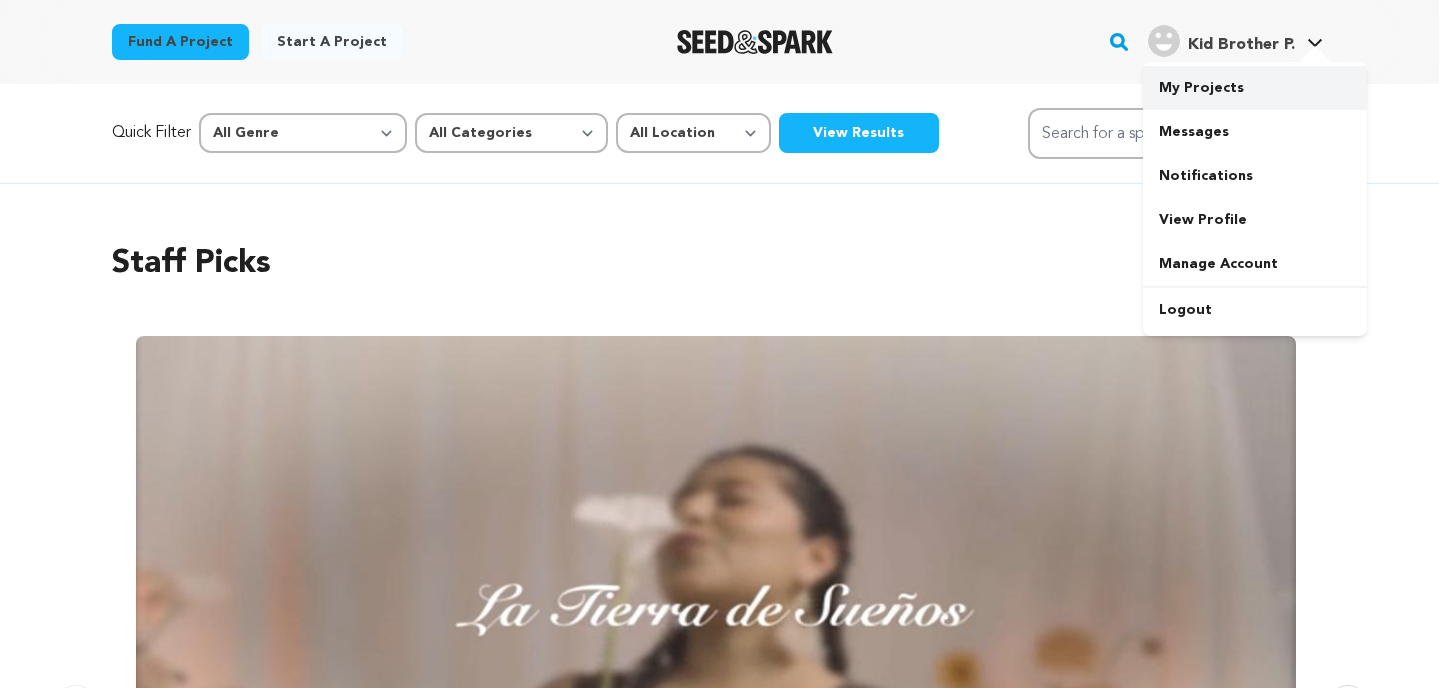 click on "My Projects" at bounding box center (1255, 88) 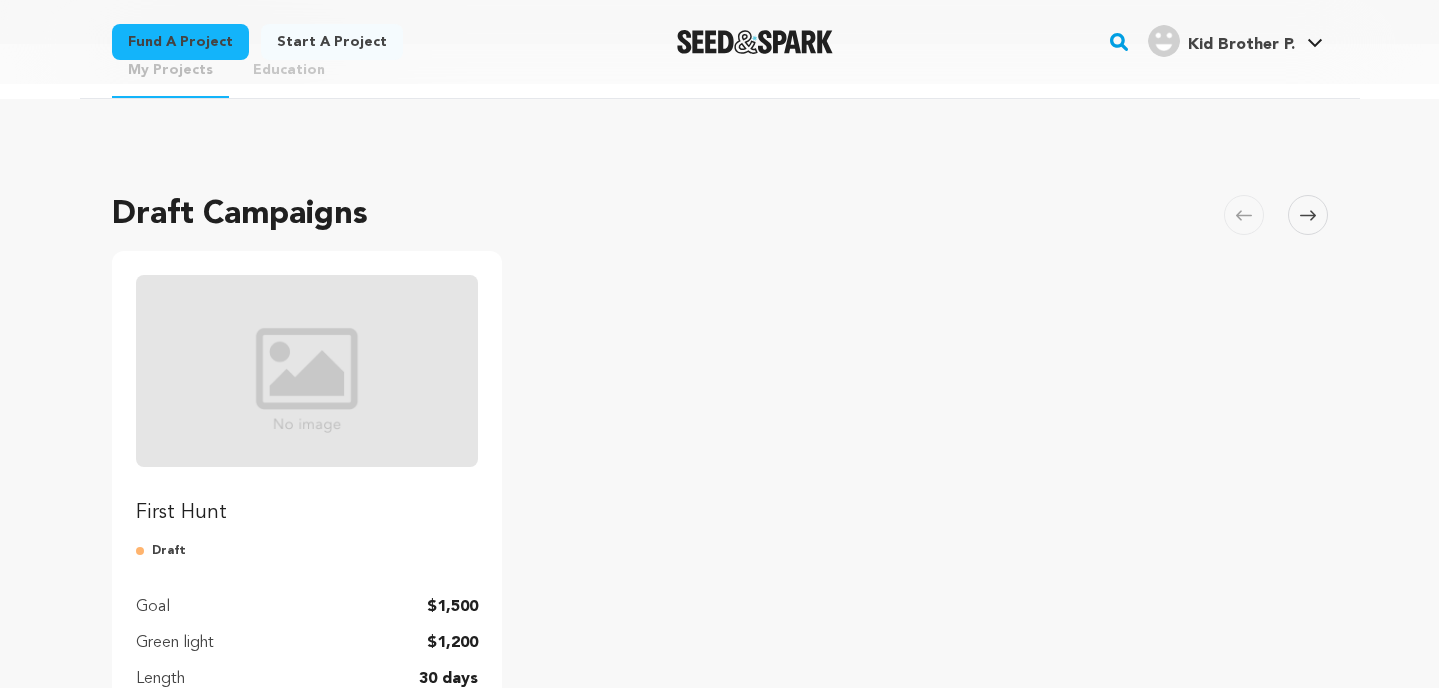 scroll, scrollTop: 0, scrollLeft: 0, axis: both 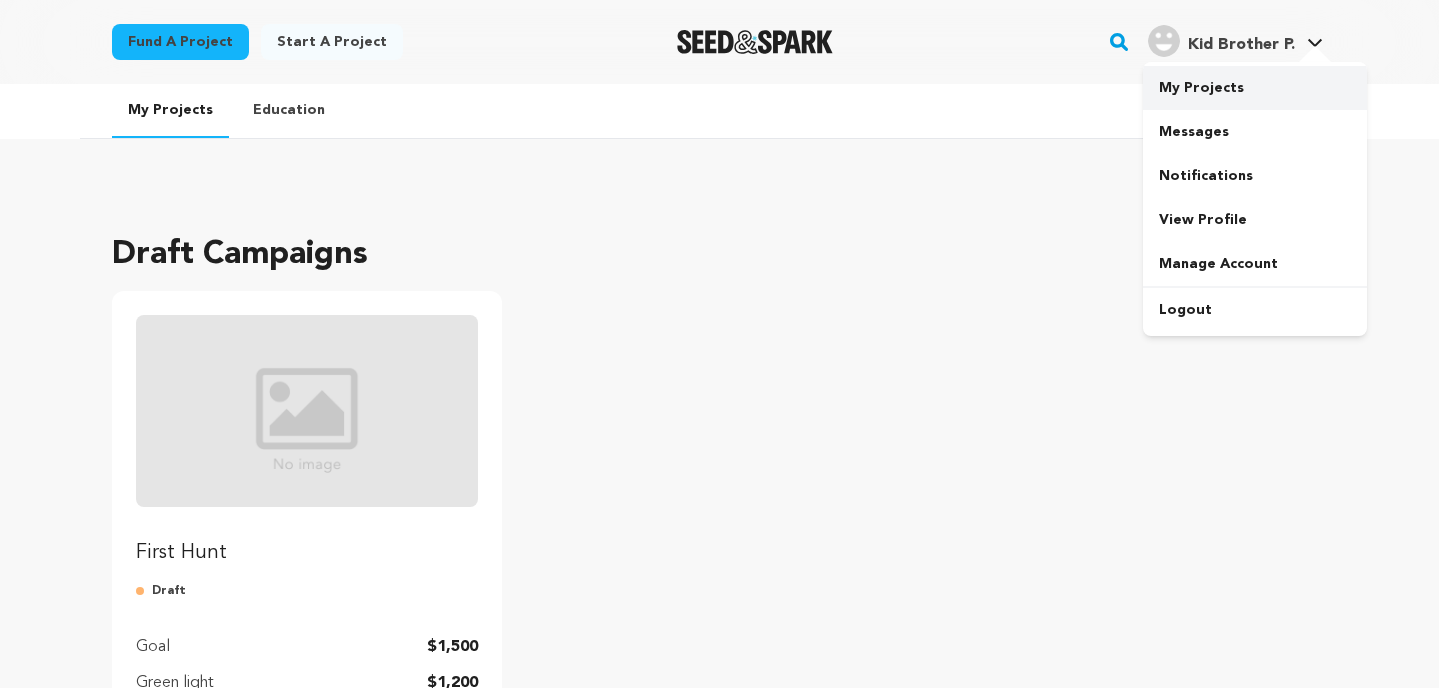 click on "My Projects" at bounding box center (1255, 88) 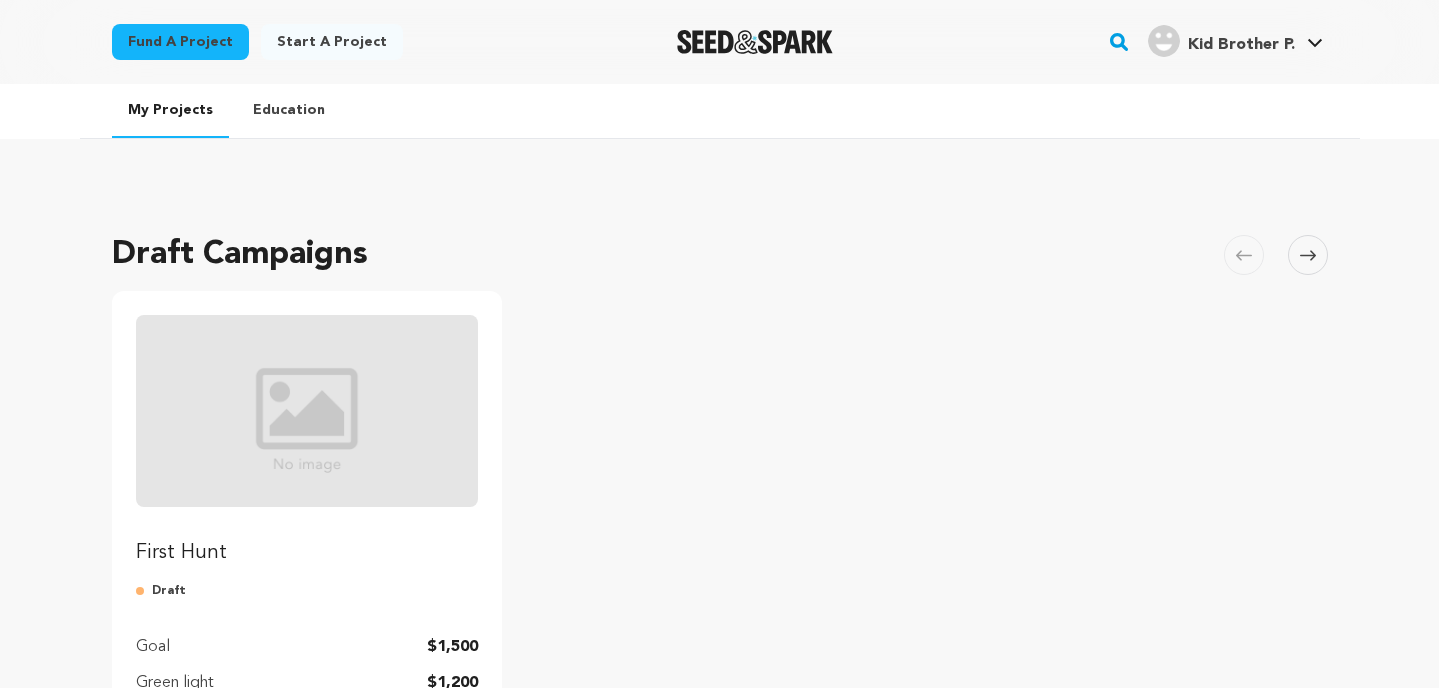 scroll, scrollTop: 0, scrollLeft: 0, axis: both 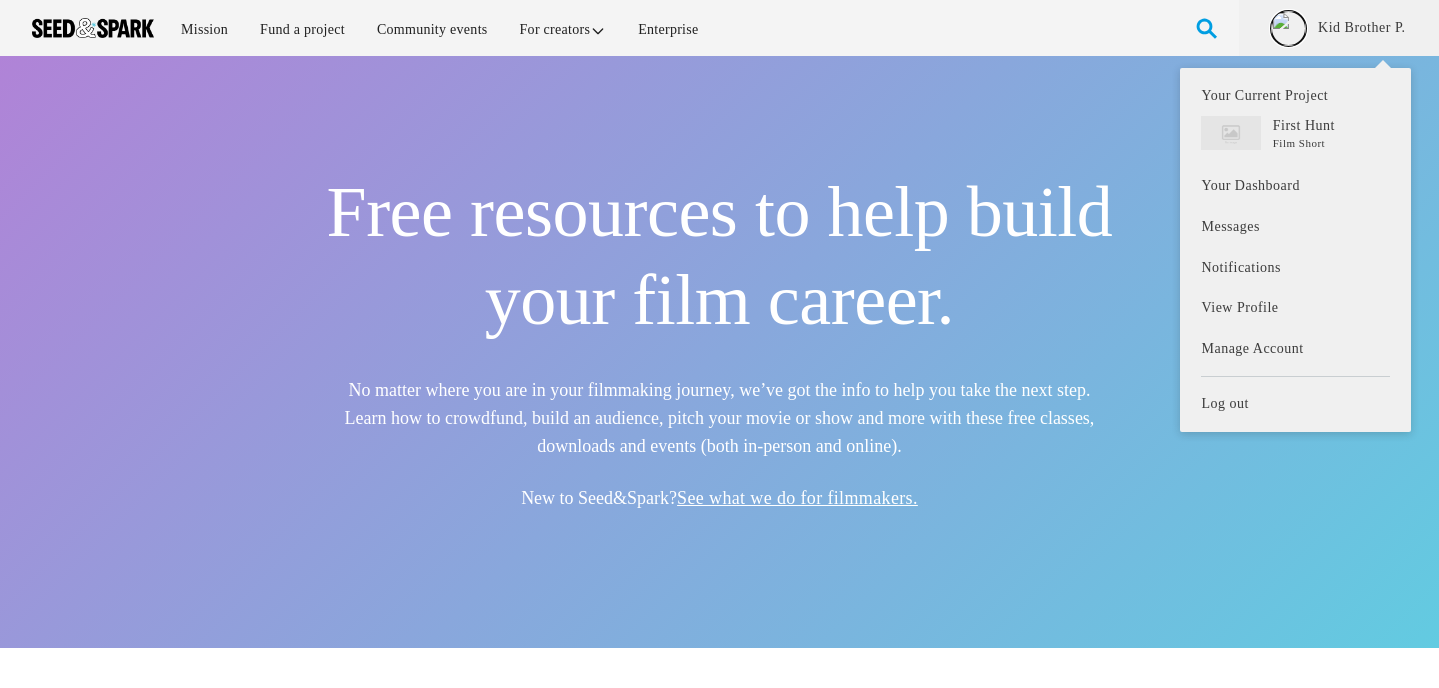 click at bounding box center [1288, 28] 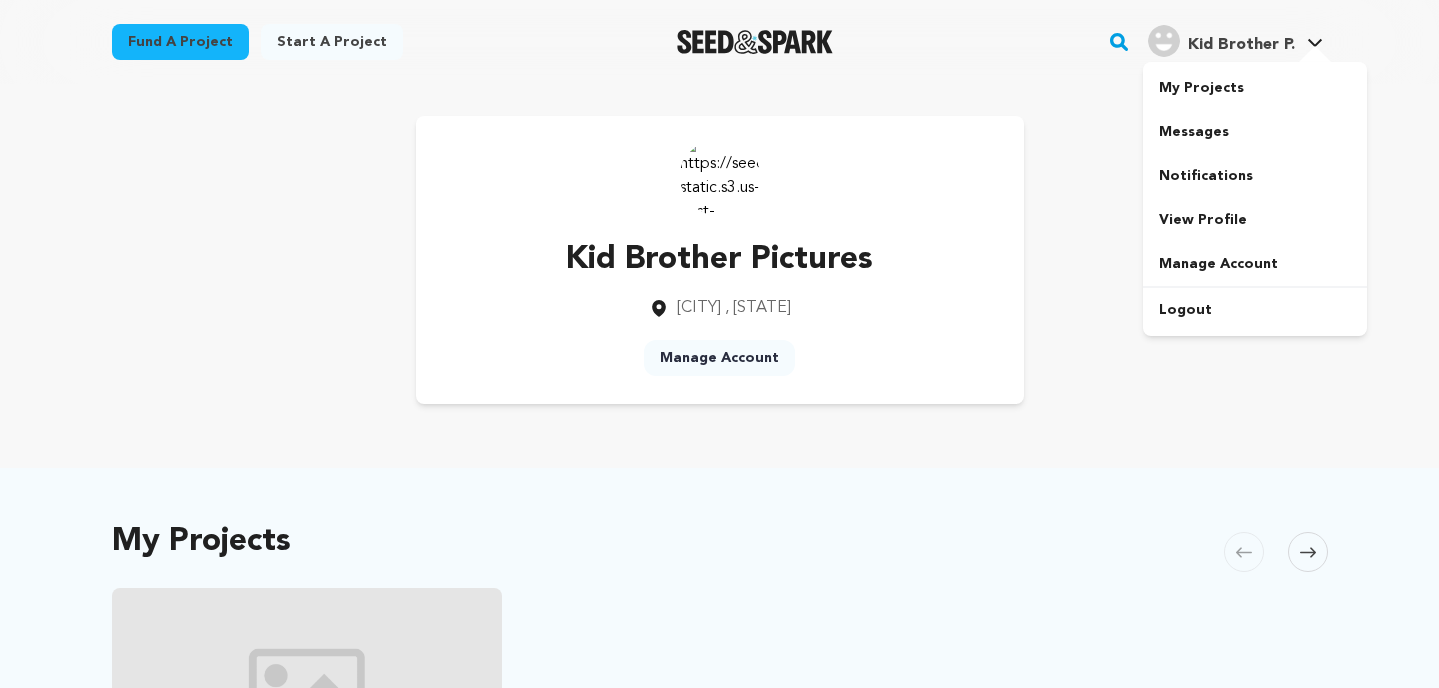scroll, scrollTop: 0, scrollLeft: 0, axis: both 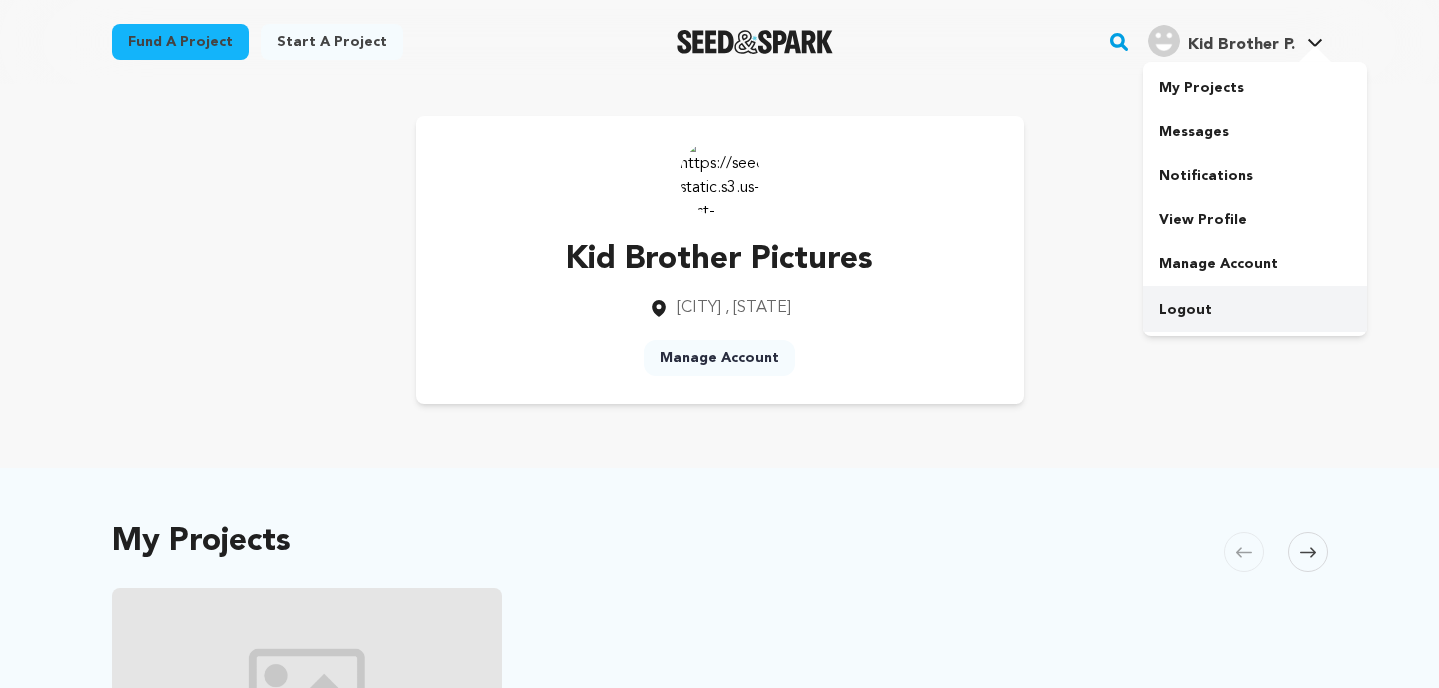 click on "Logout" at bounding box center [1255, 310] 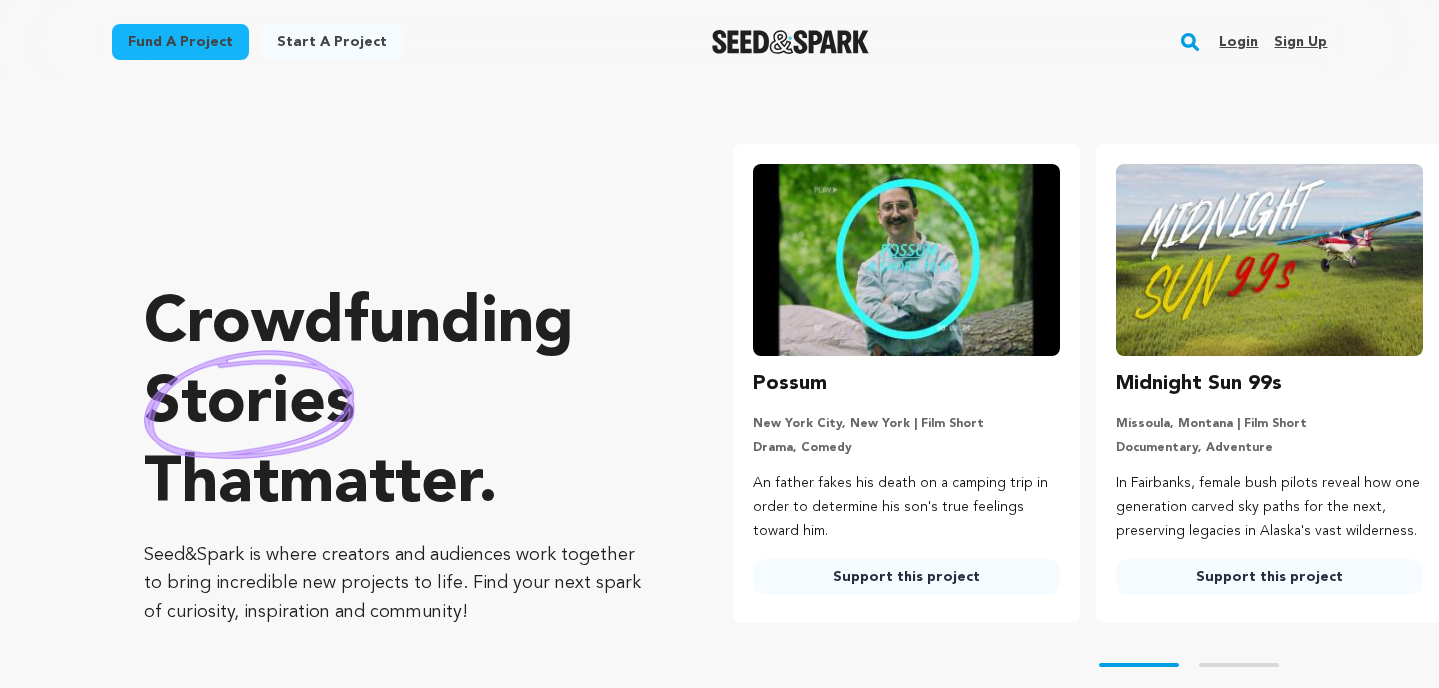 scroll, scrollTop: 0, scrollLeft: 0, axis: both 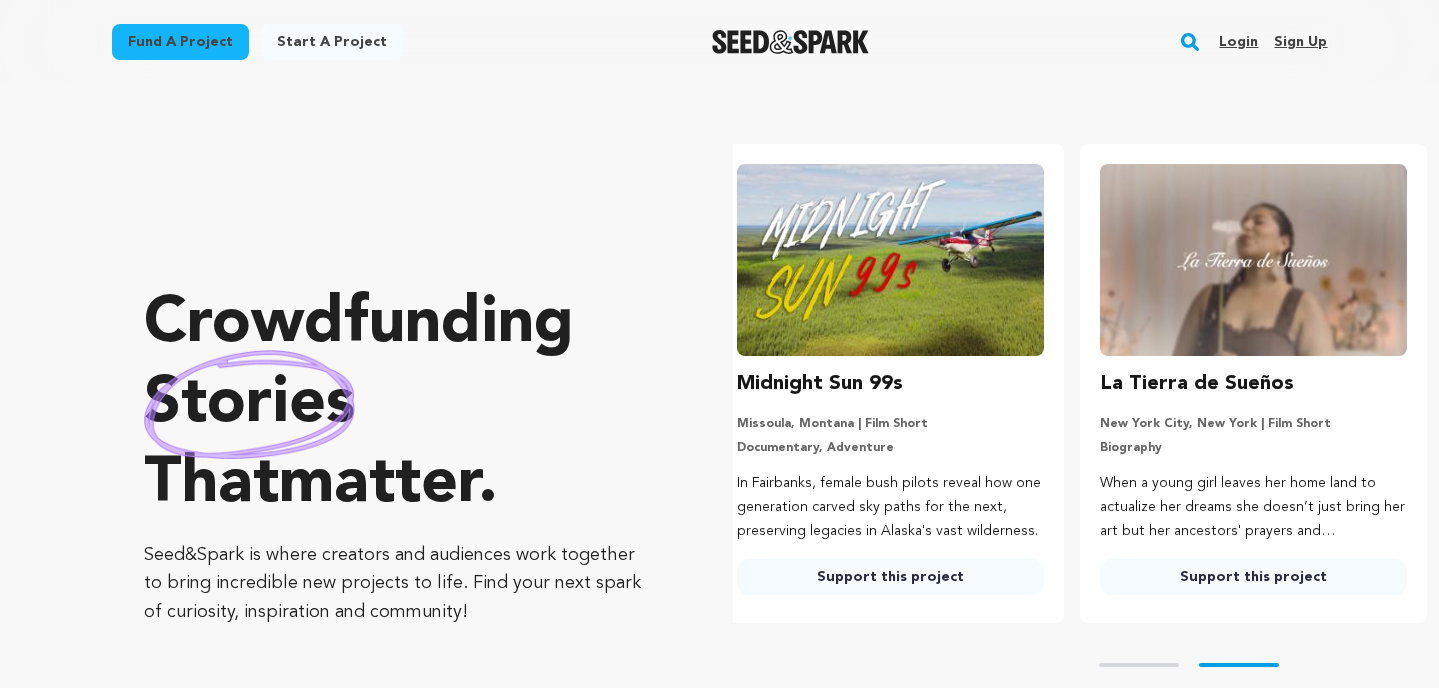 click on "Login" at bounding box center [1238, 42] 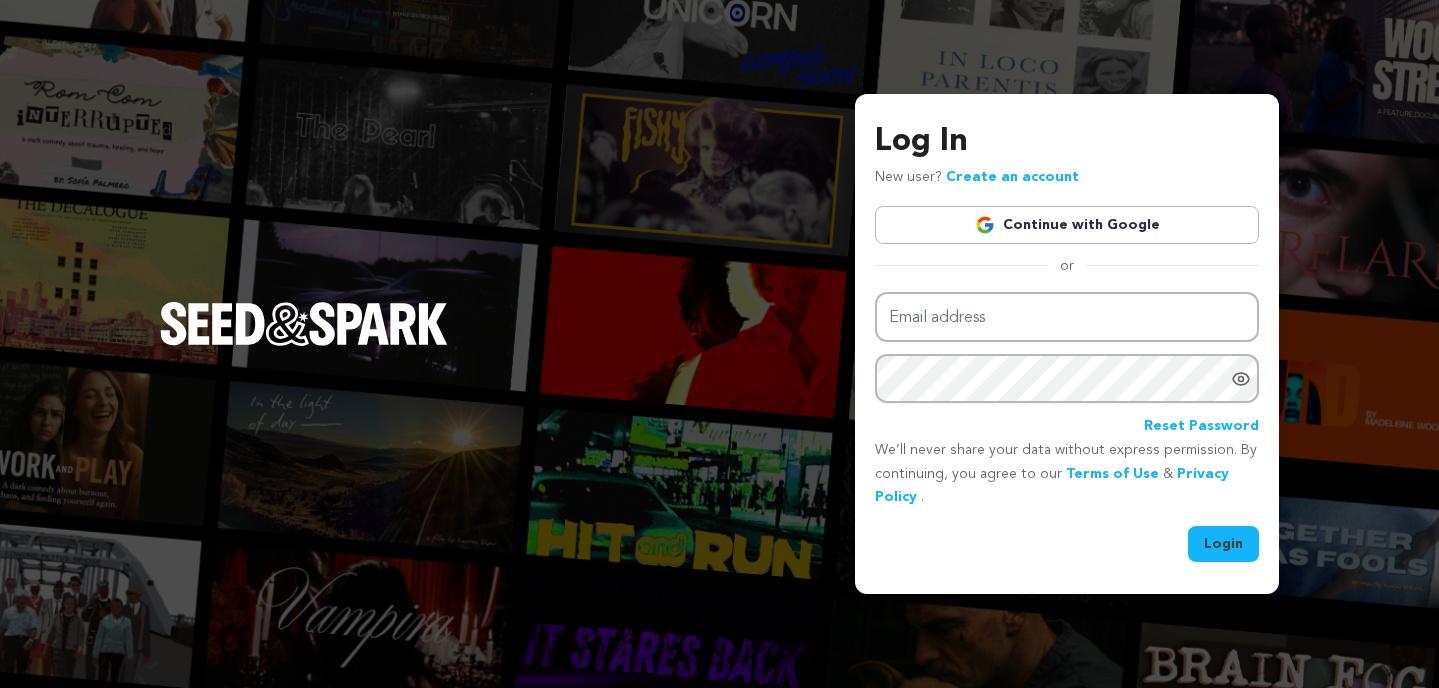 scroll, scrollTop: 0, scrollLeft: 0, axis: both 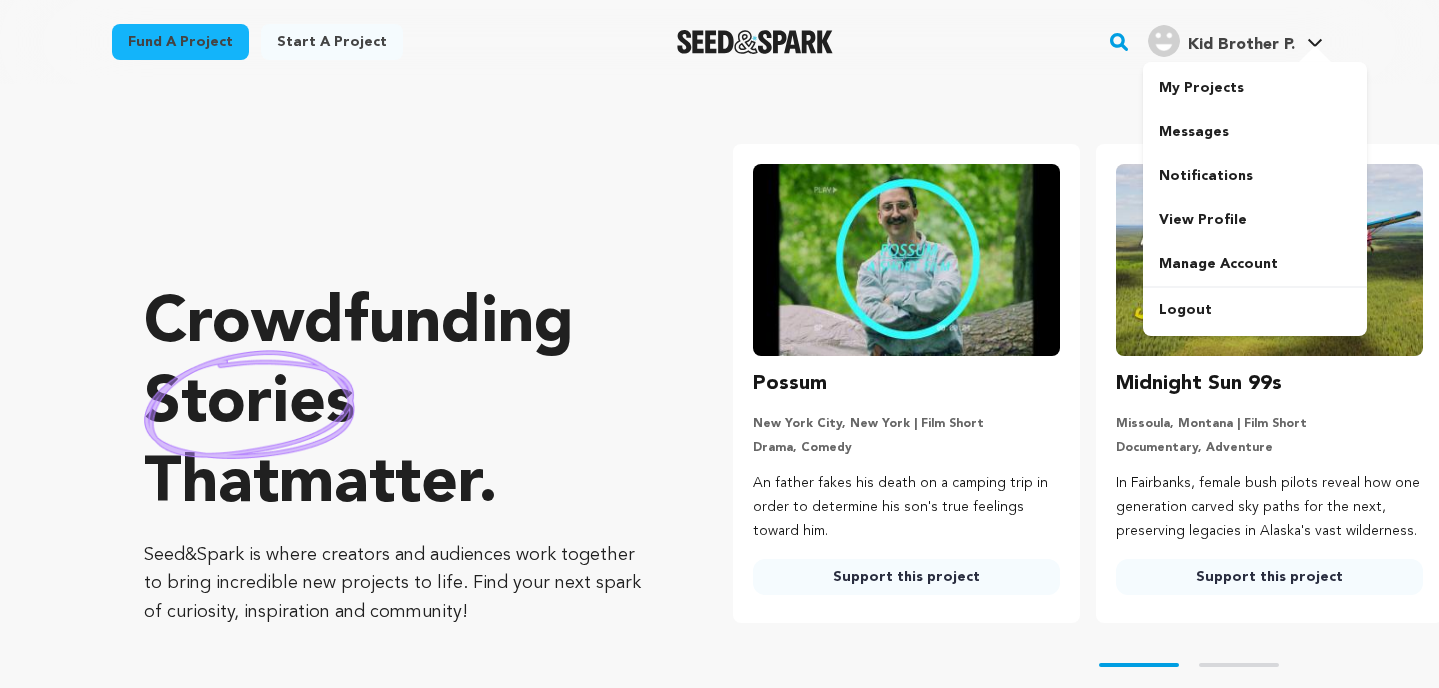 click 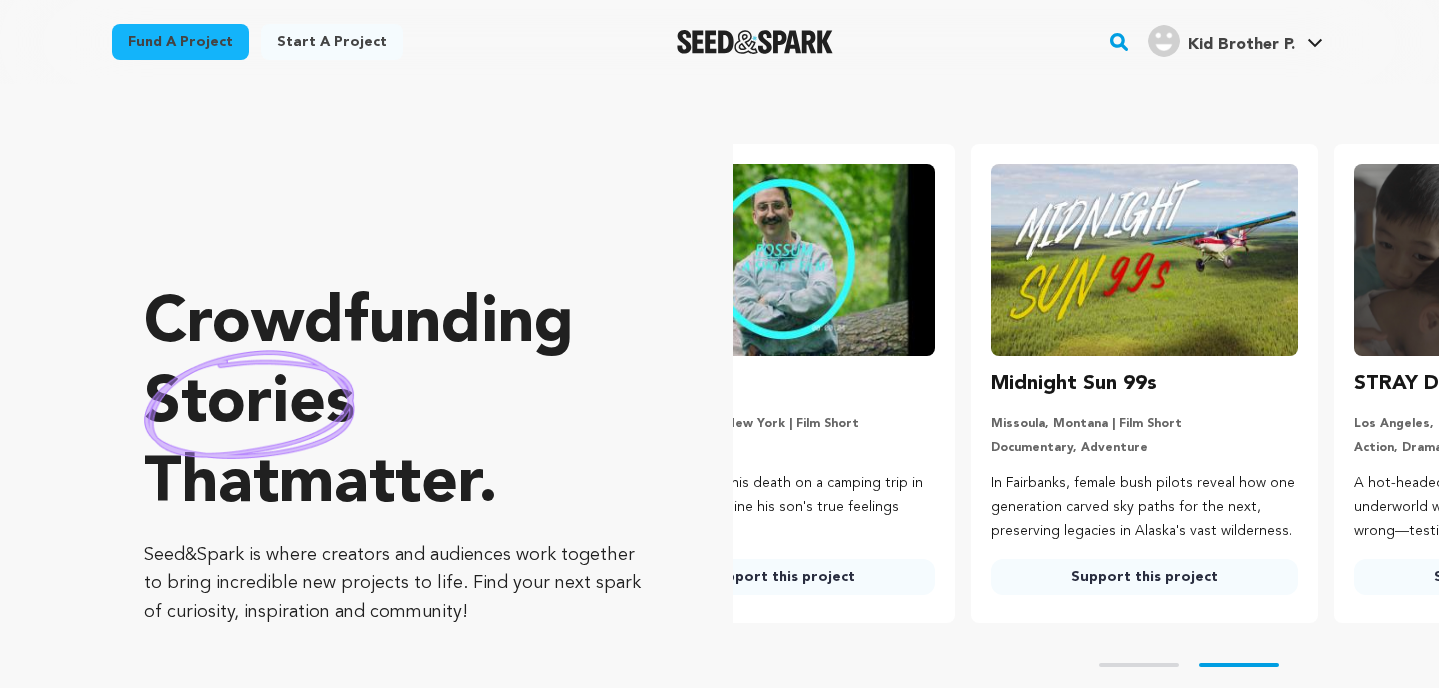 scroll, scrollTop: 0, scrollLeft: 283, axis: horizontal 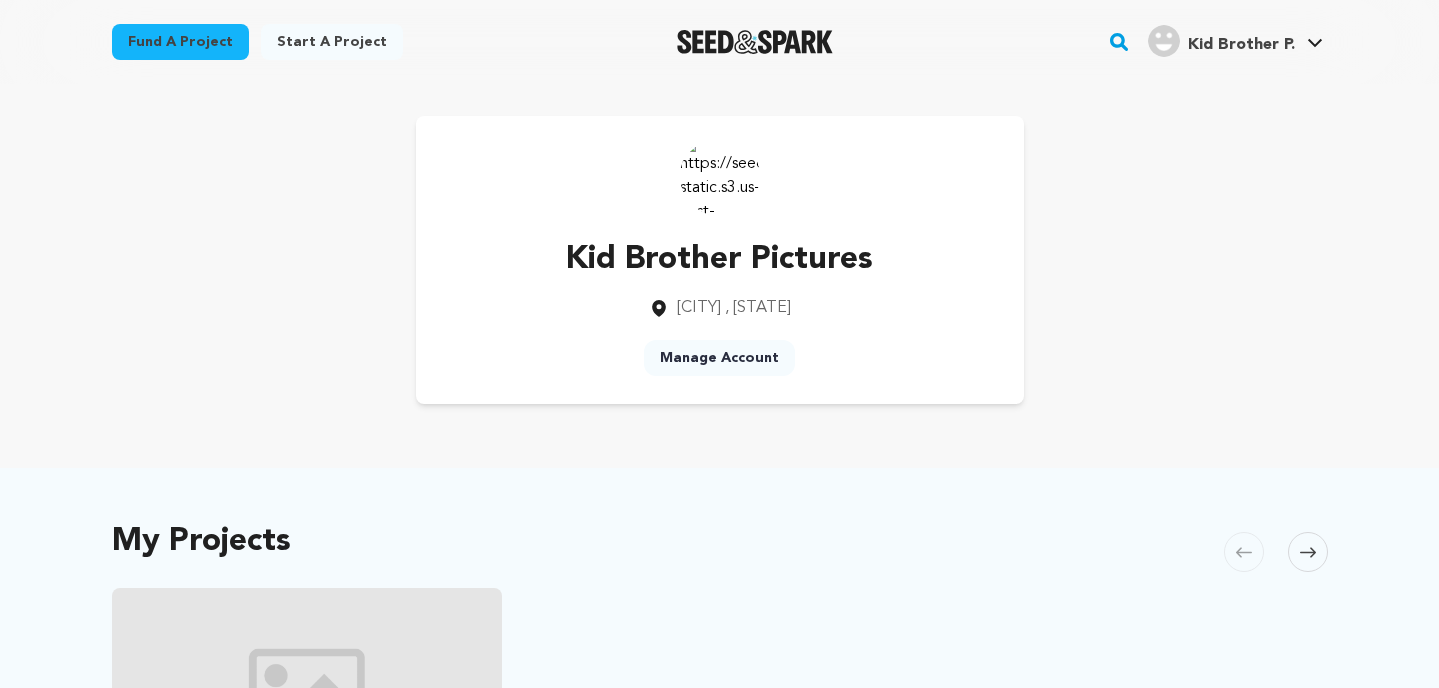 click 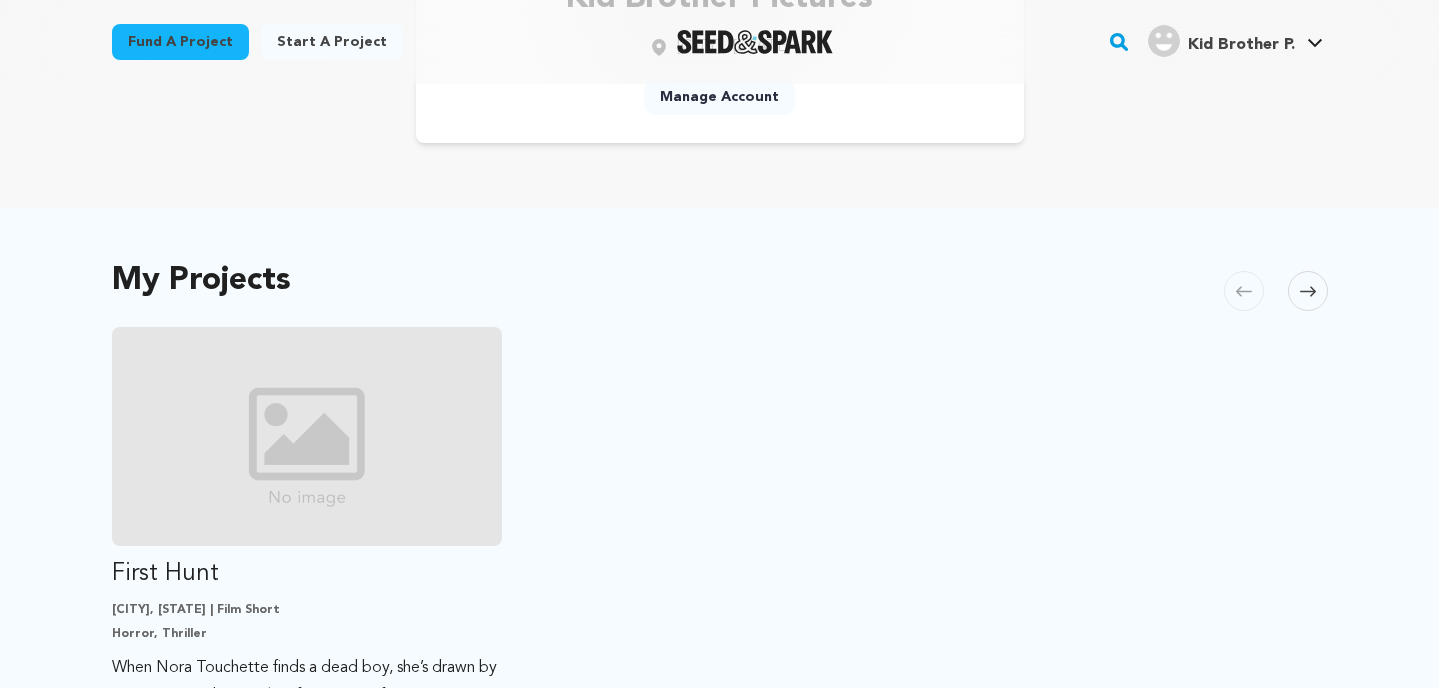scroll, scrollTop: 227, scrollLeft: 0, axis: vertical 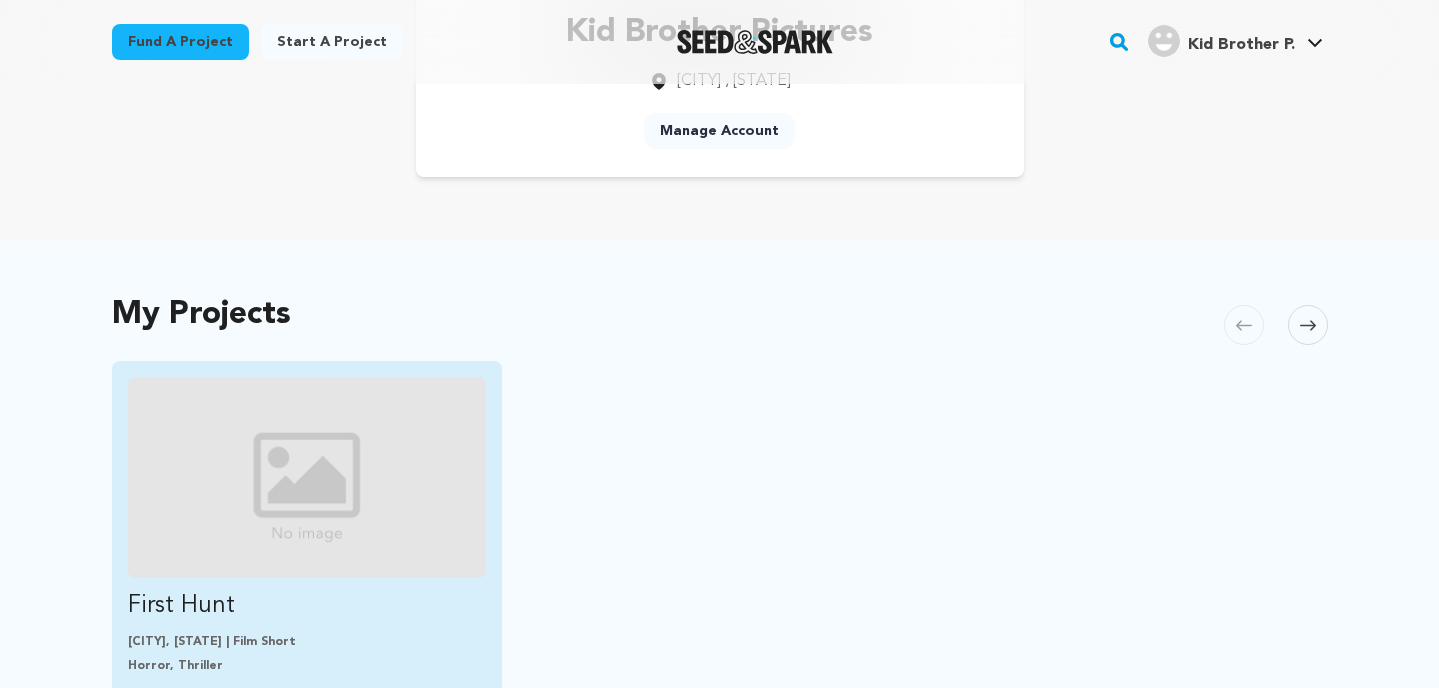 click at bounding box center (307, 477) 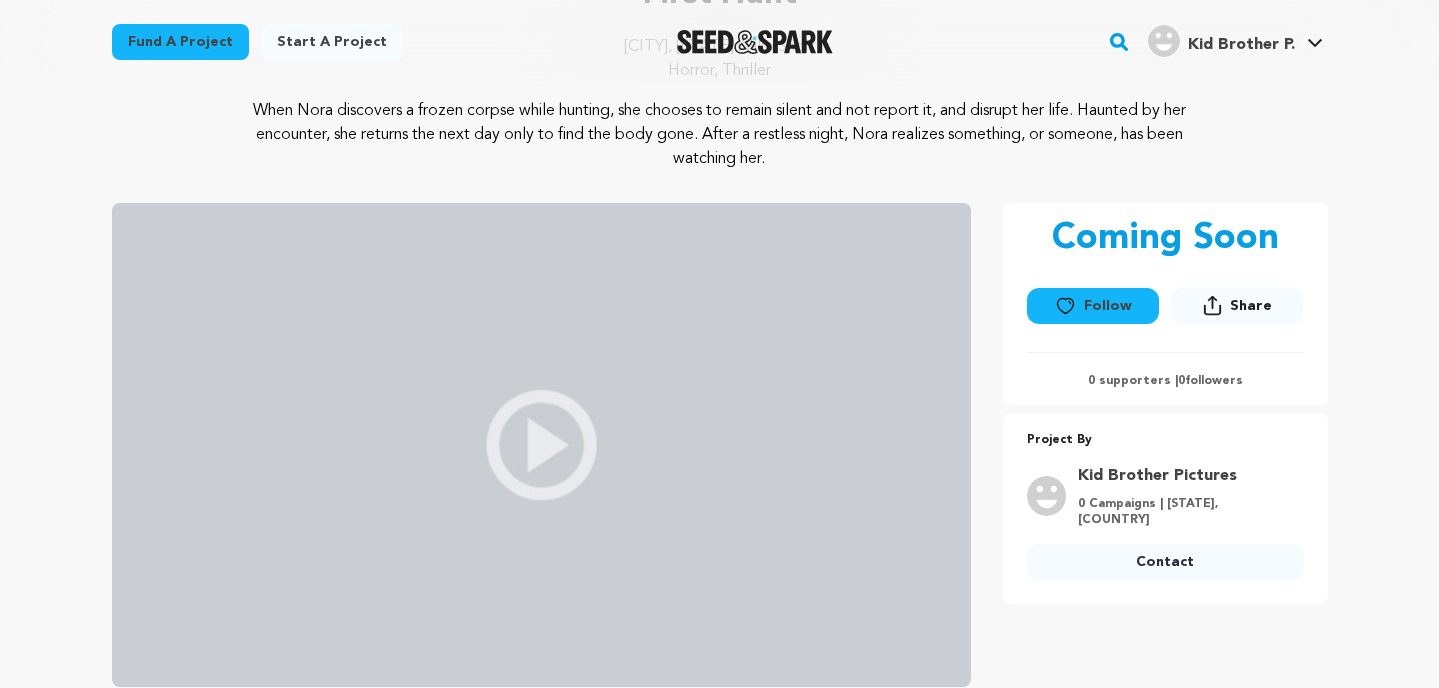 scroll, scrollTop: 0, scrollLeft: 0, axis: both 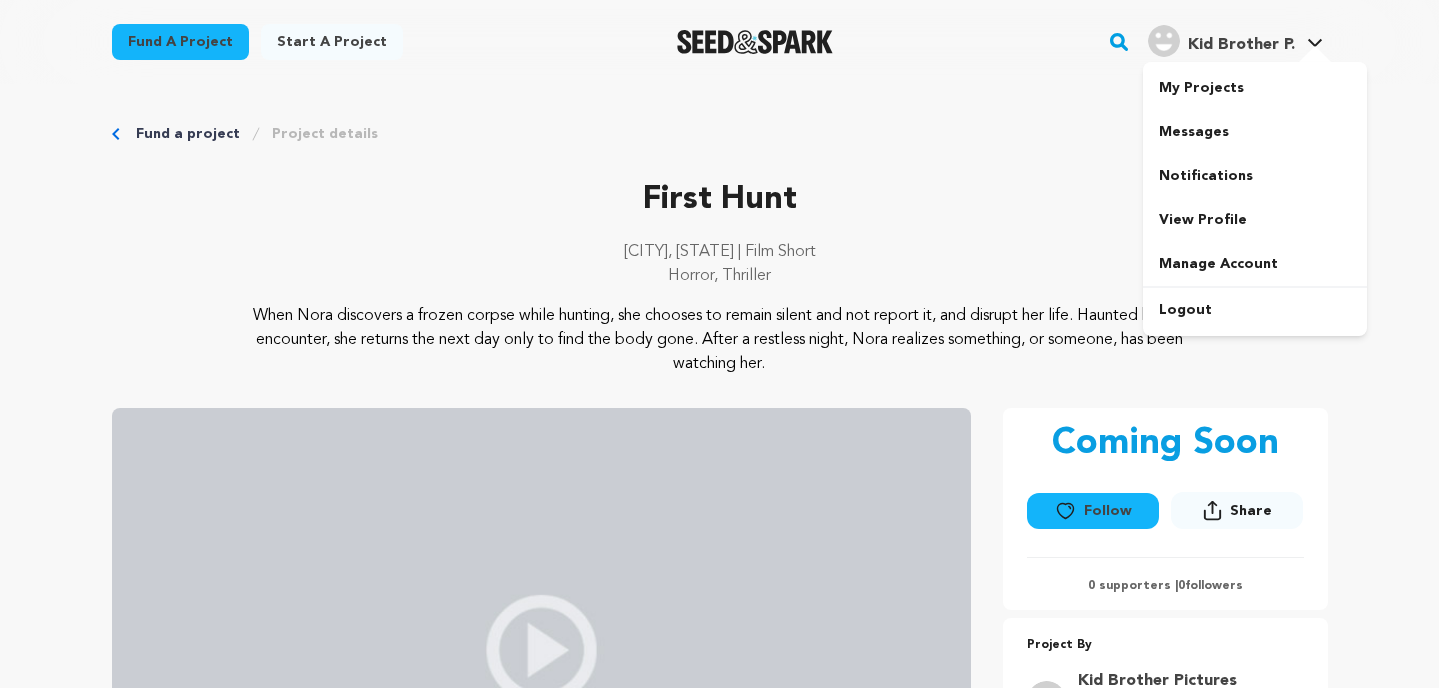 click 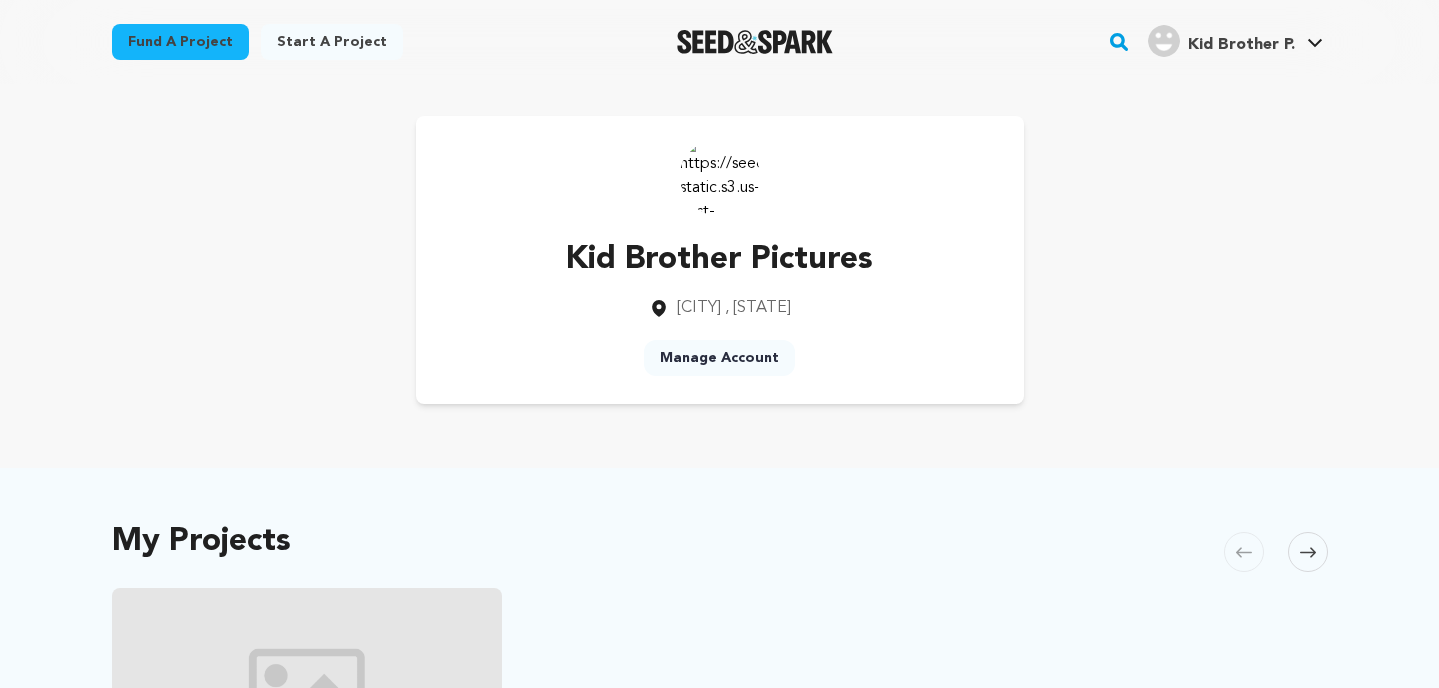 scroll, scrollTop: 0, scrollLeft: 0, axis: both 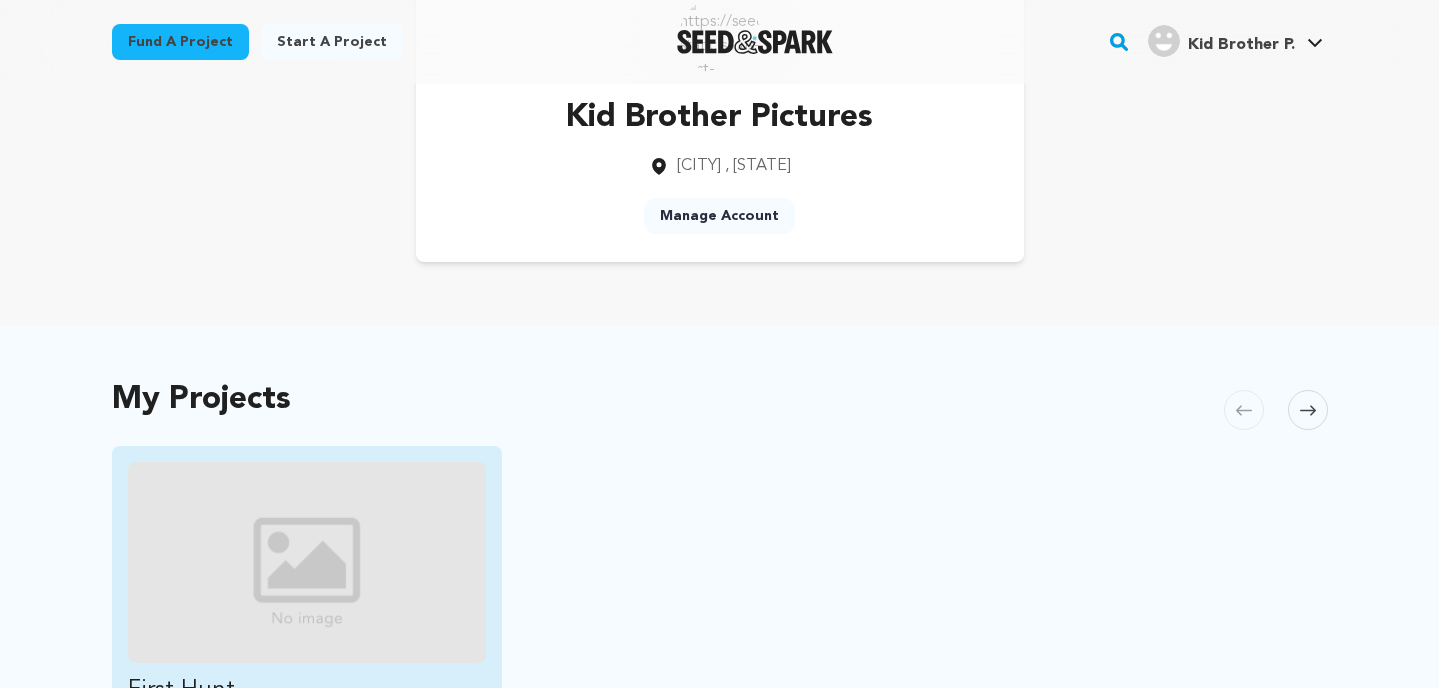 click at bounding box center (307, 562) 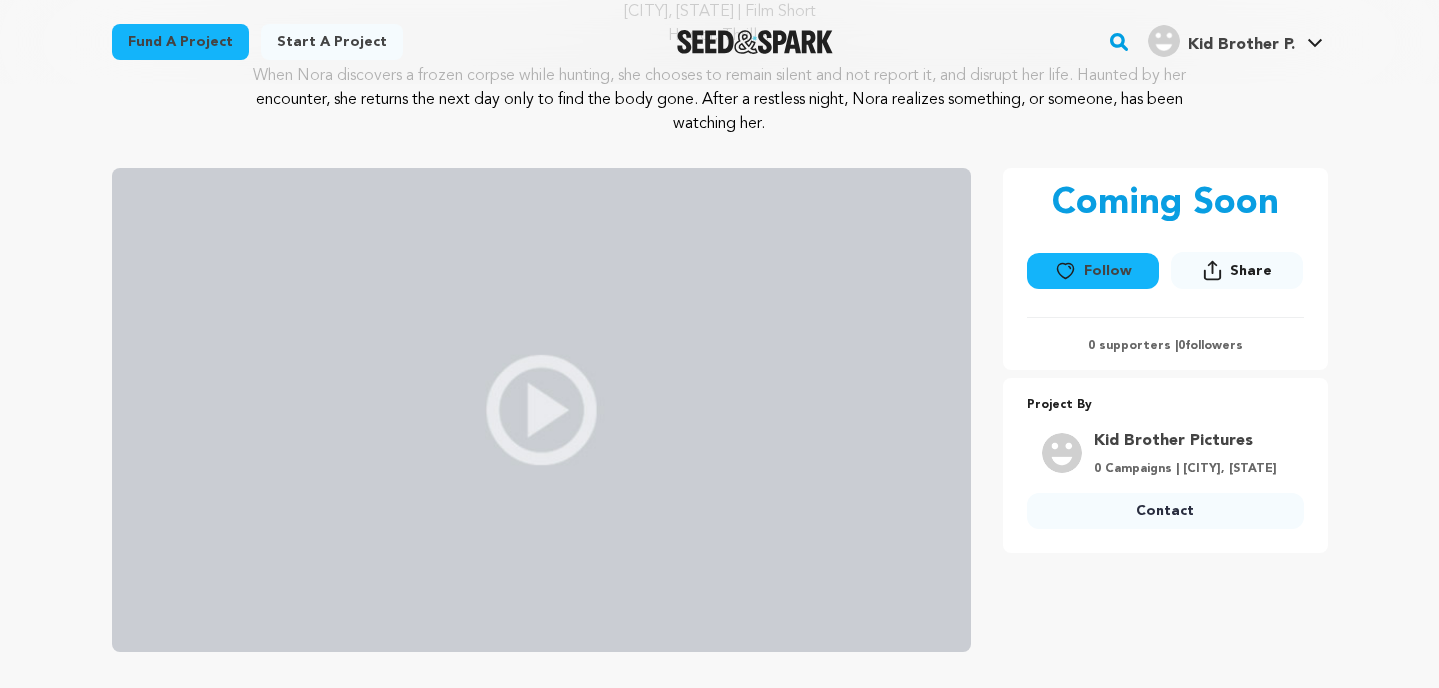 scroll, scrollTop: 0, scrollLeft: 0, axis: both 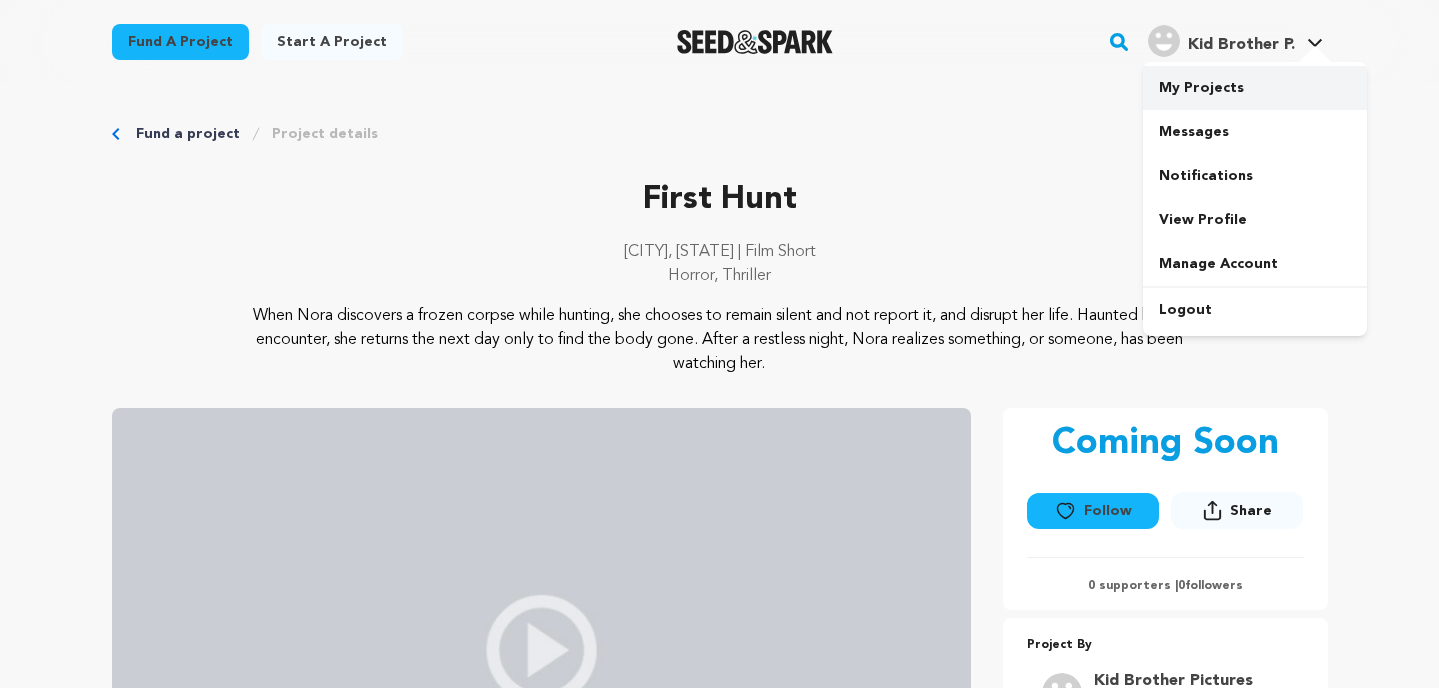 click on "My Projects" at bounding box center (1255, 88) 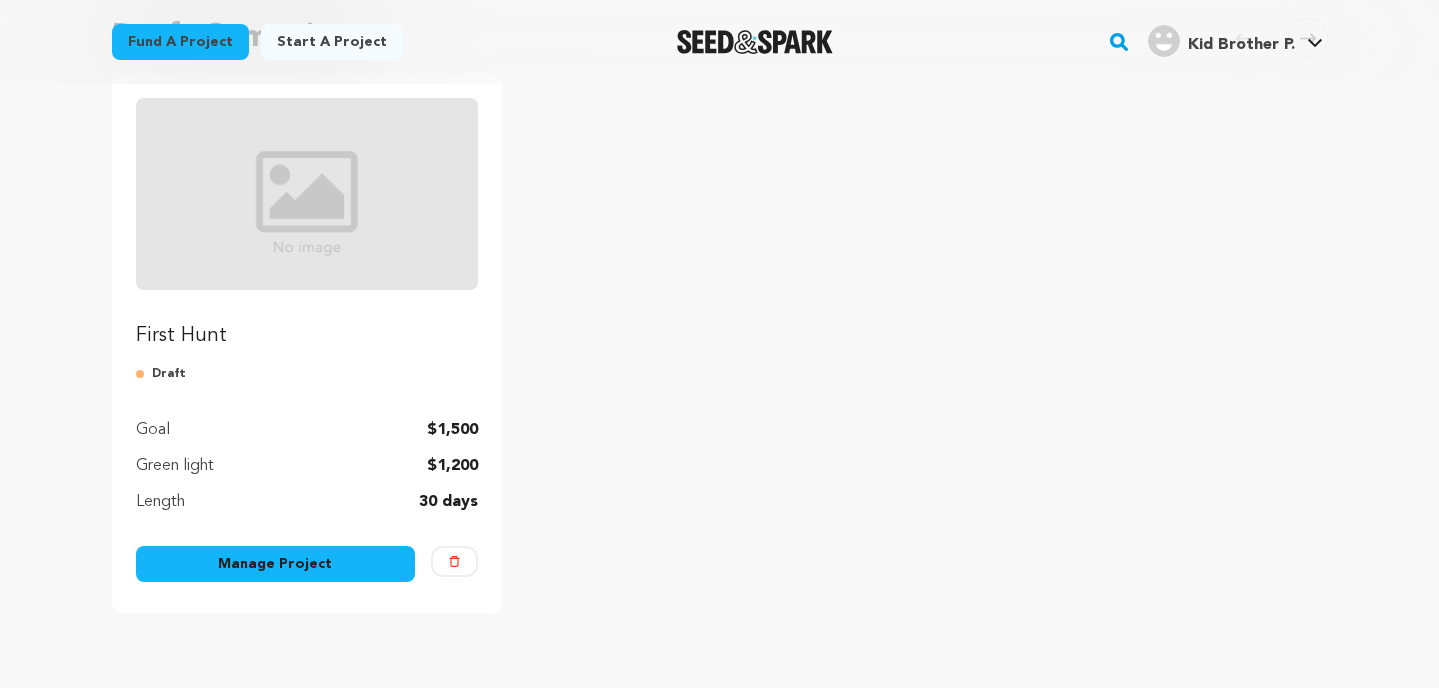 scroll, scrollTop: 225, scrollLeft: 0, axis: vertical 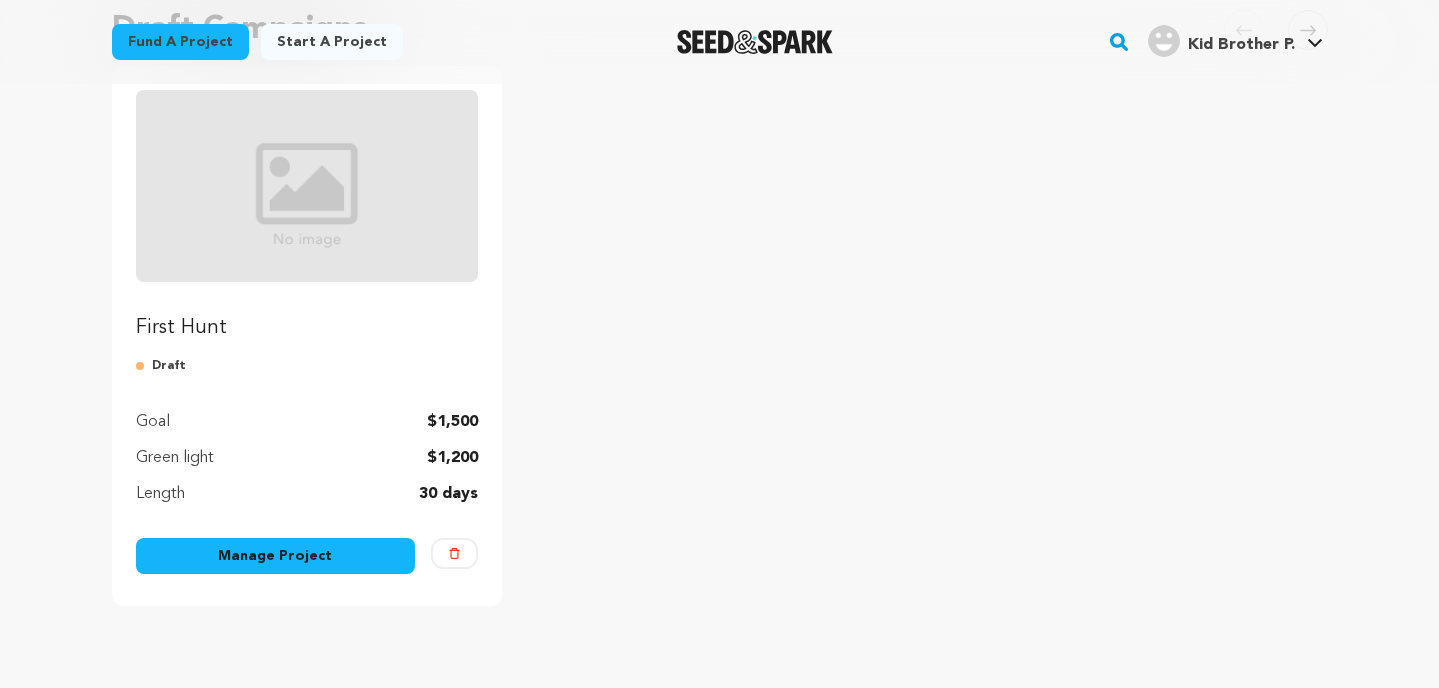 click on "Manage Project" at bounding box center [276, 556] 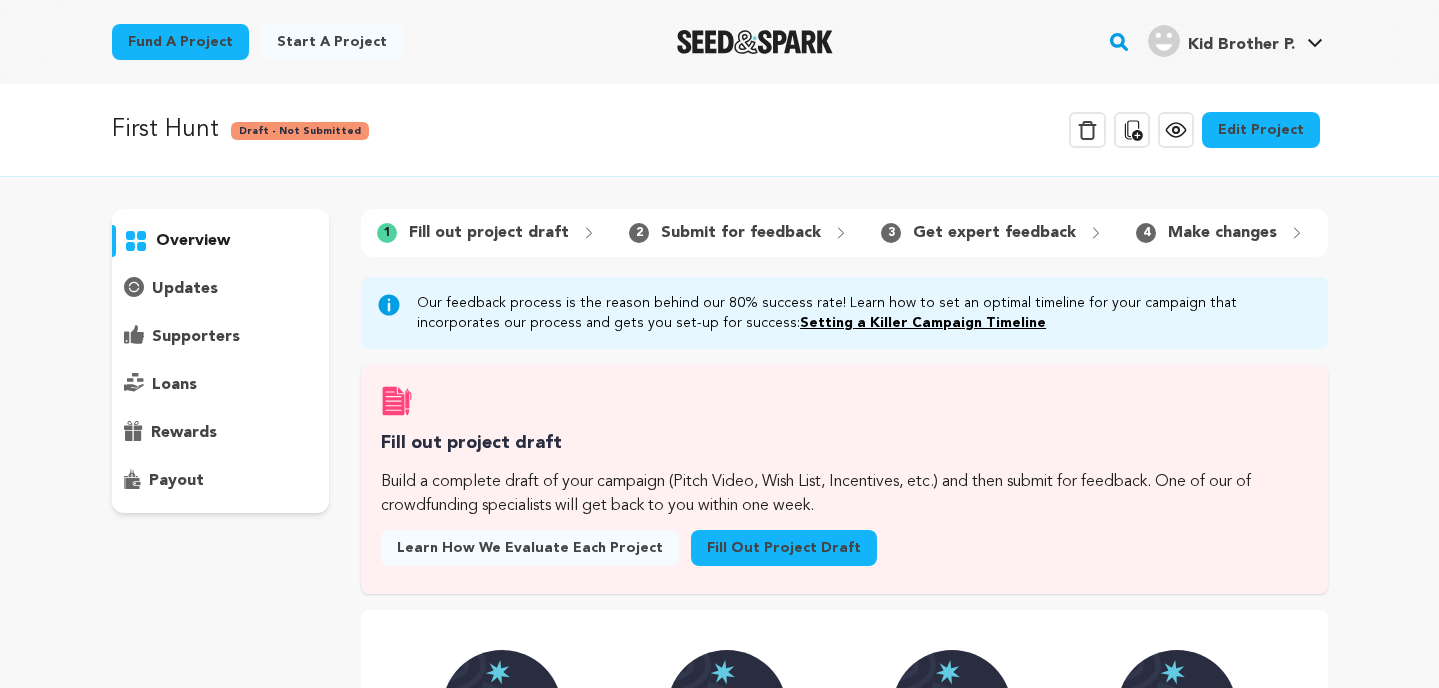 scroll, scrollTop: 0, scrollLeft: 0, axis: both 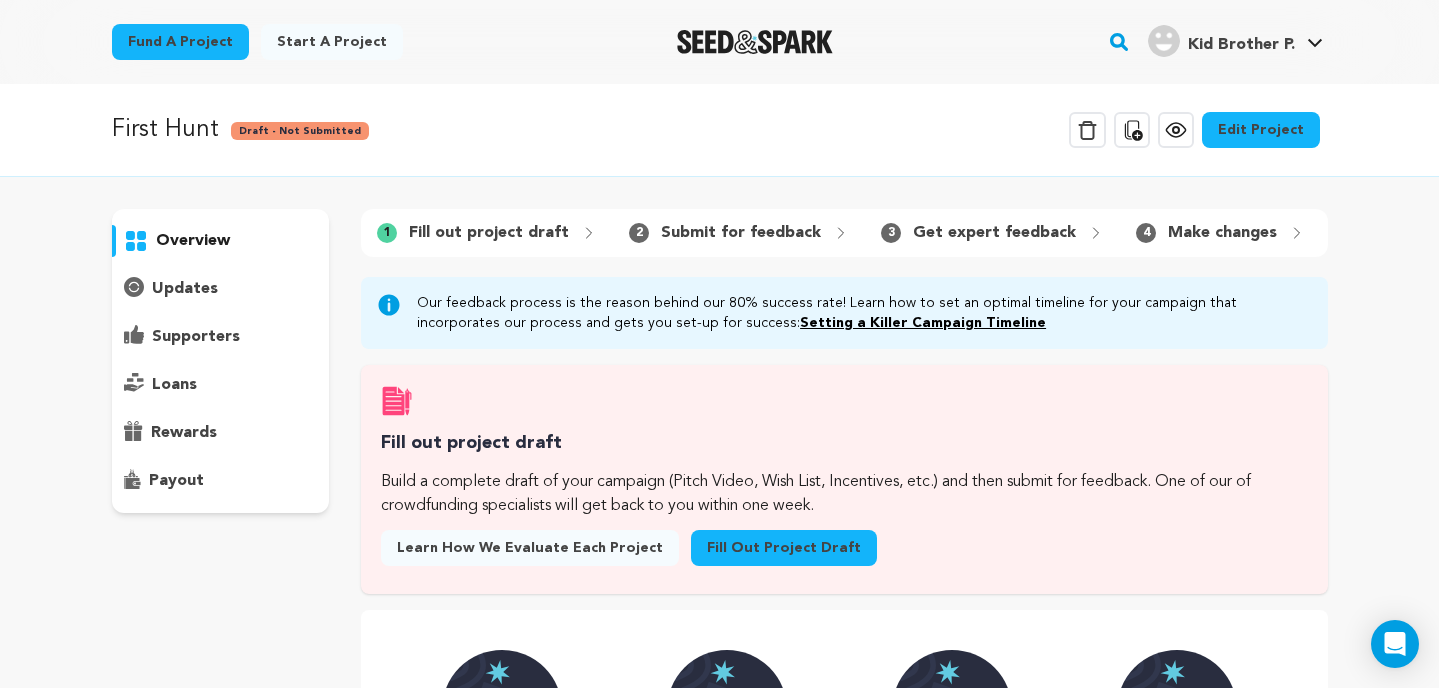 click on "Edit Project" at bounding box center [1261, 130] 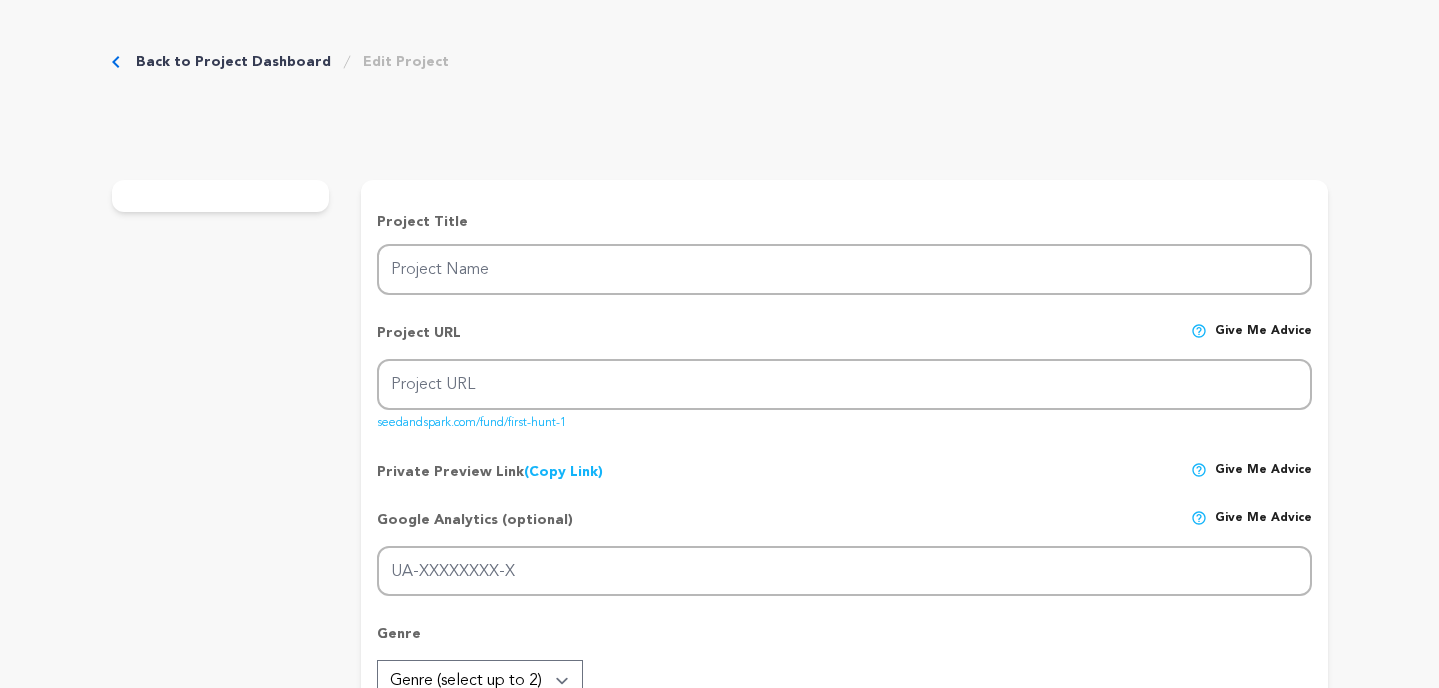 scroll, scrollTop: 0, scrollLeft: 0, axis: both 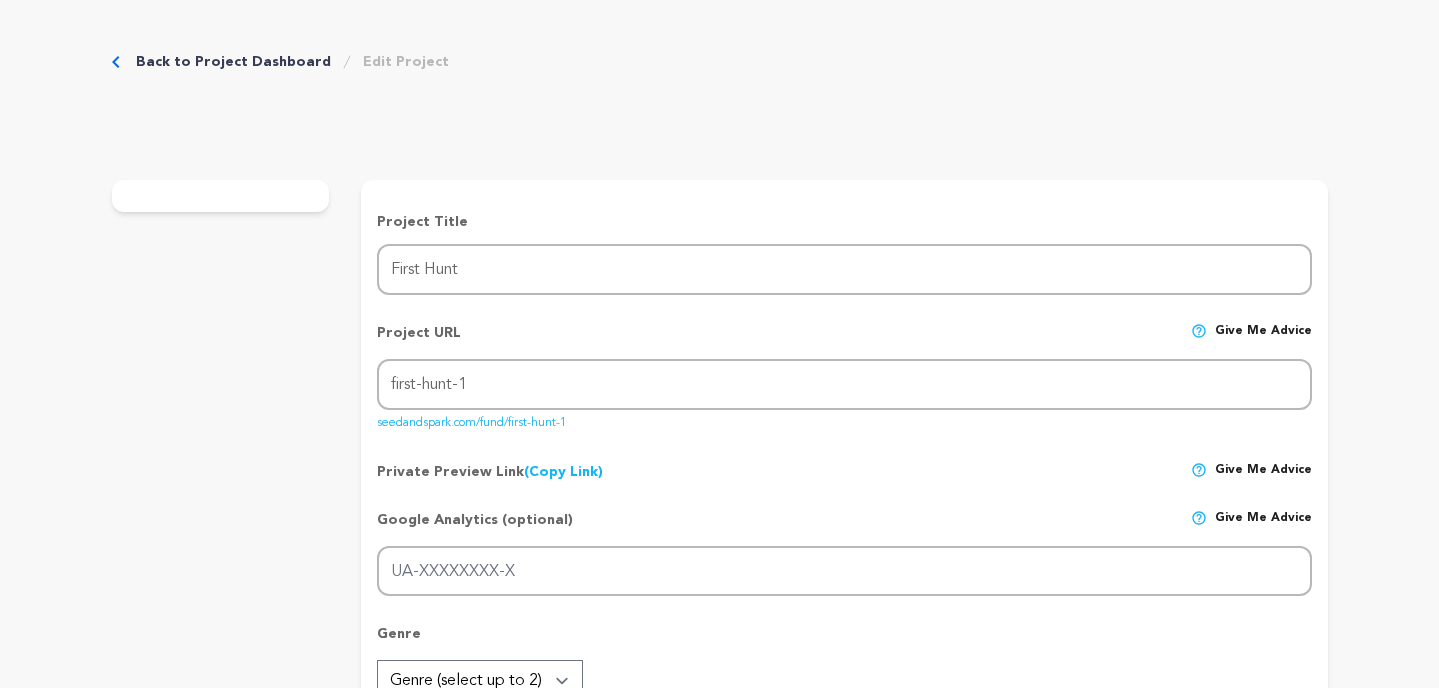 type on "G-YCJ8FZ0EHJ" 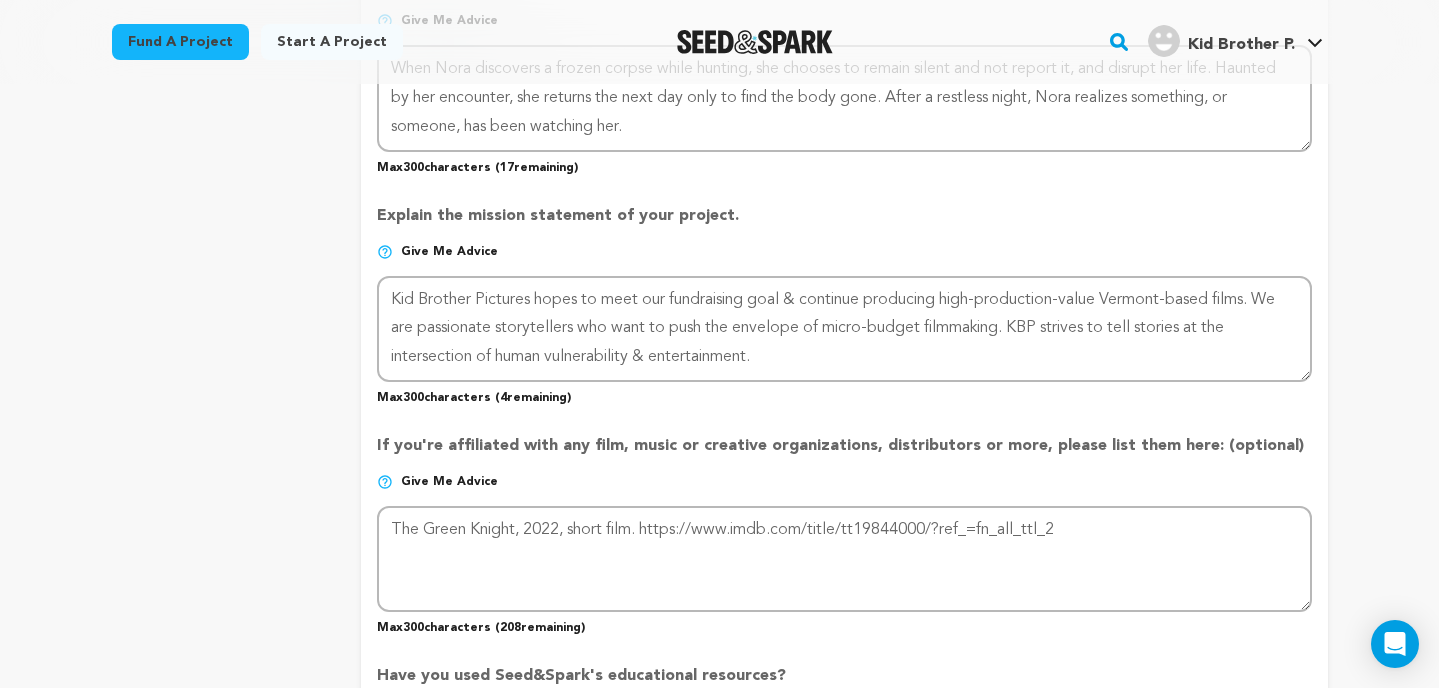 scroll, scrollTop: 1441, scrollLeft: 0, axis: vertical 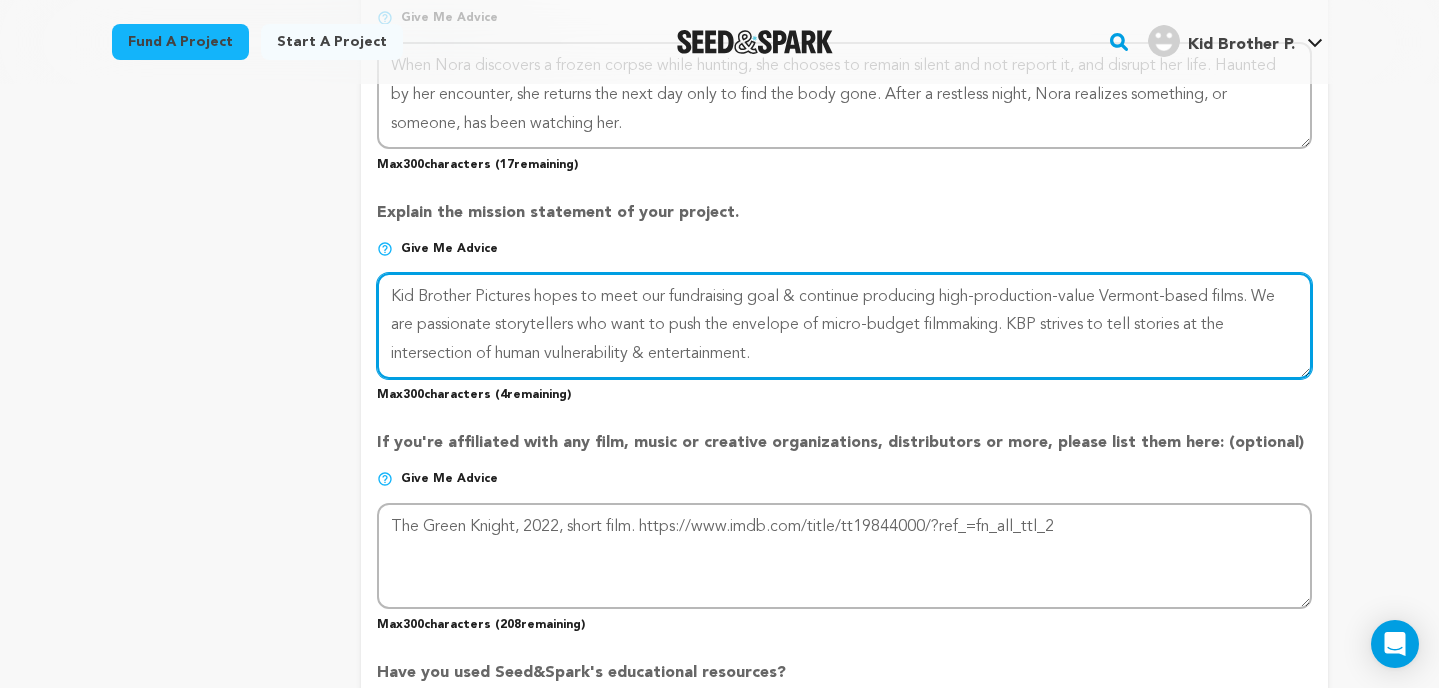 click at bounding box center (844, 326) 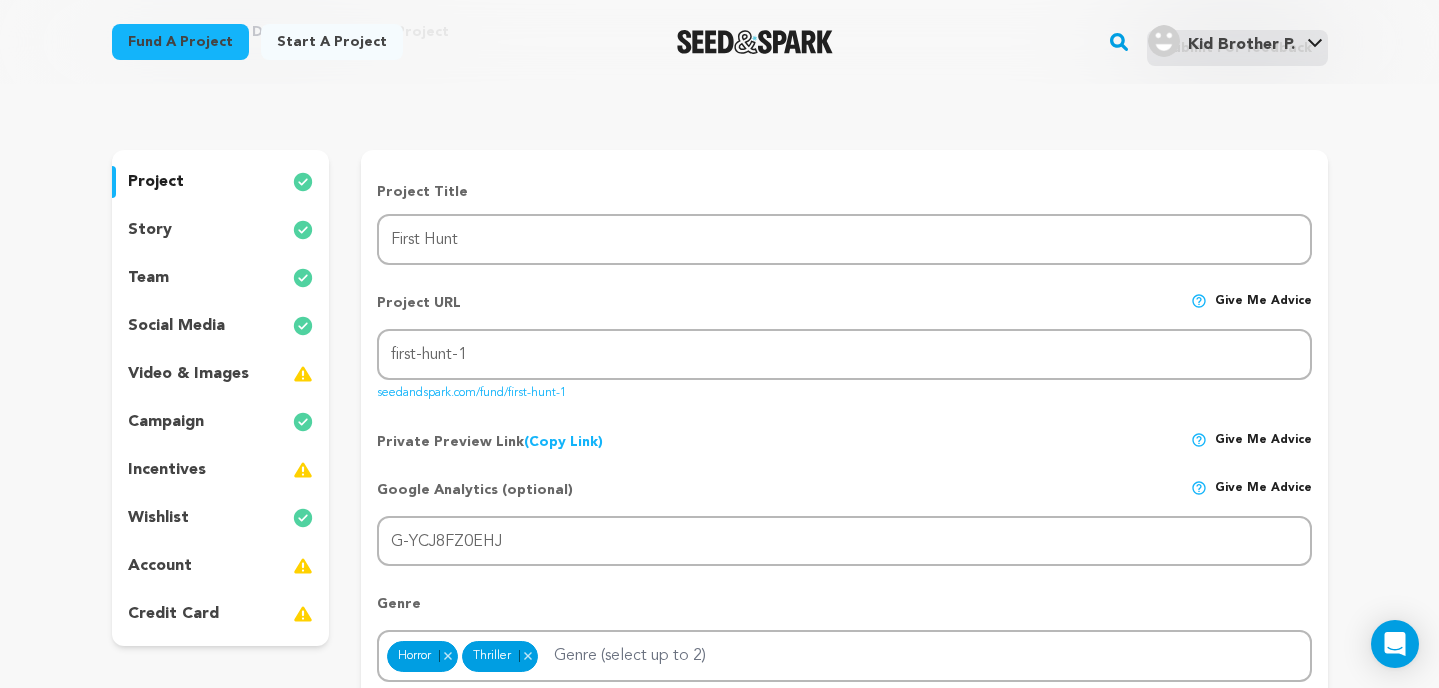 scroll, scrollTop: 0, scrollLeft: 0, axis: both 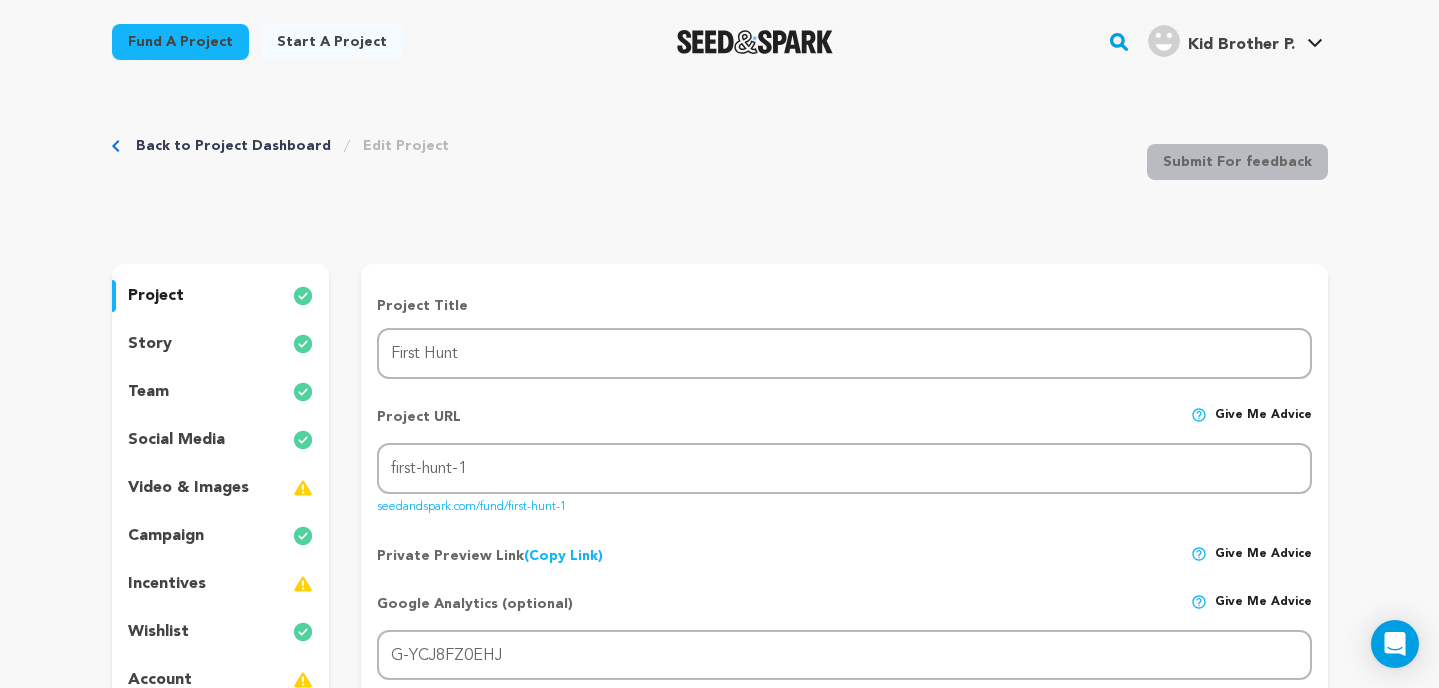 click on "story" at bounding box center [221, 344] 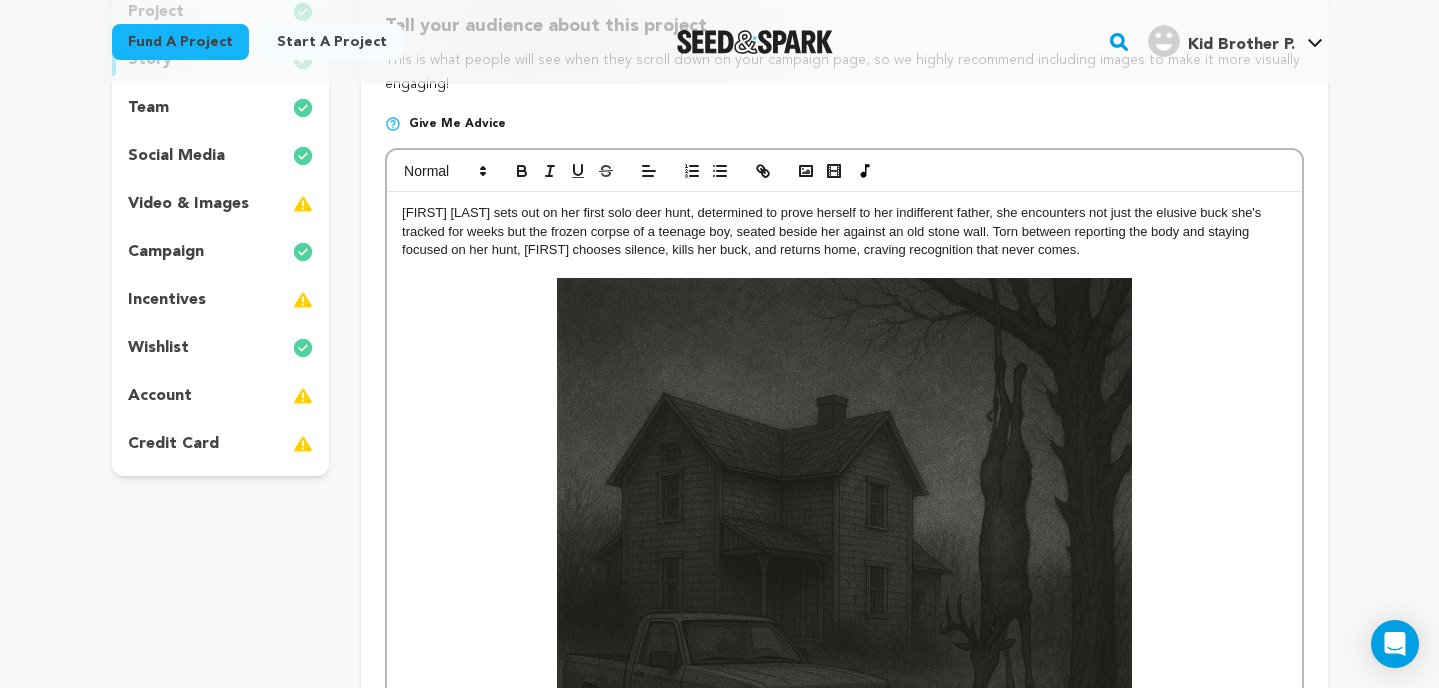 scroll, scrollTop: 289, scrollLeft: 0, axis: vertical 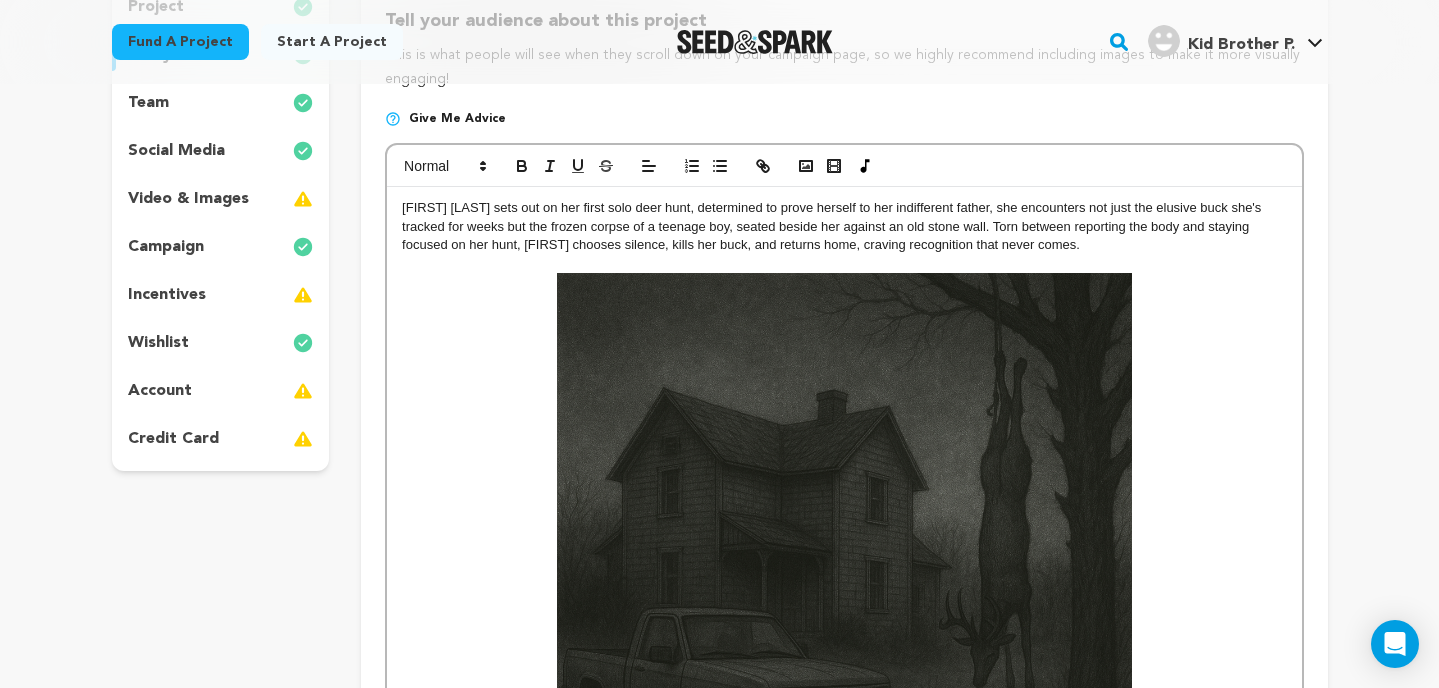click on "[FIRST] [LAST] sets out on her first solo deer hunt, determined to prove herself to her indifferent father, she encounters not just the elusive buck she's tracked for weeks but the frozen corpse of a teenage boy, seated beside her against an old stone wall. Torn between reporting the body and staying focused on her hunt, [FIRST] chooses silence, kills her buck, and returns home, craving recognition that never comes." at bounding box center [844, 226] 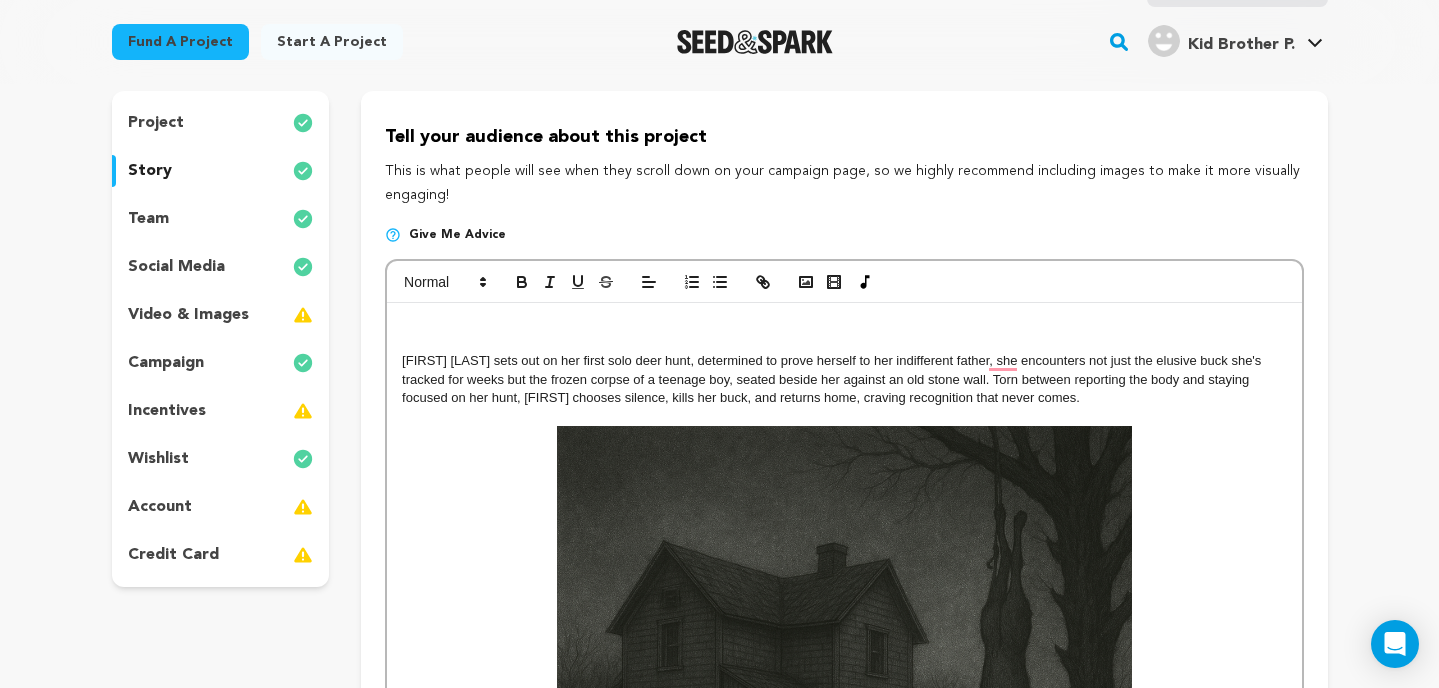 scroll, scrollTop: 171, scrollLeft: 0, axis: vertical 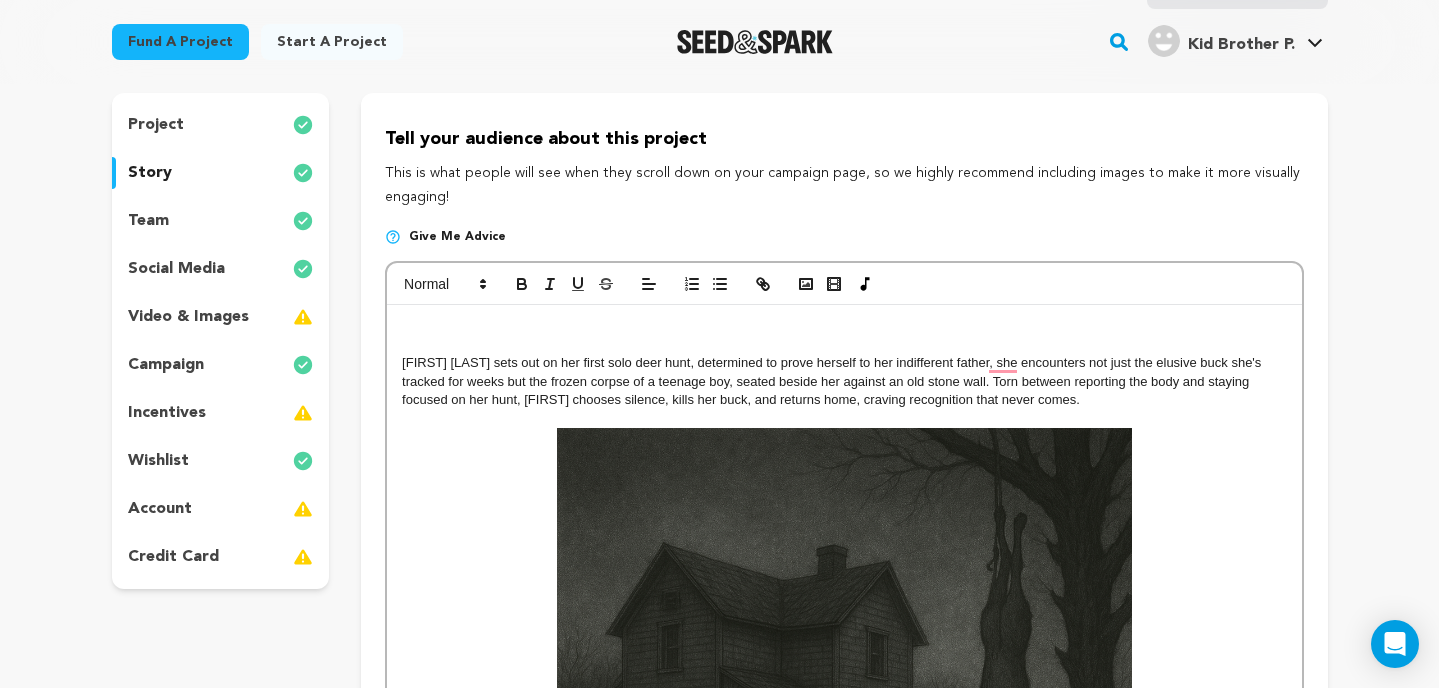 type 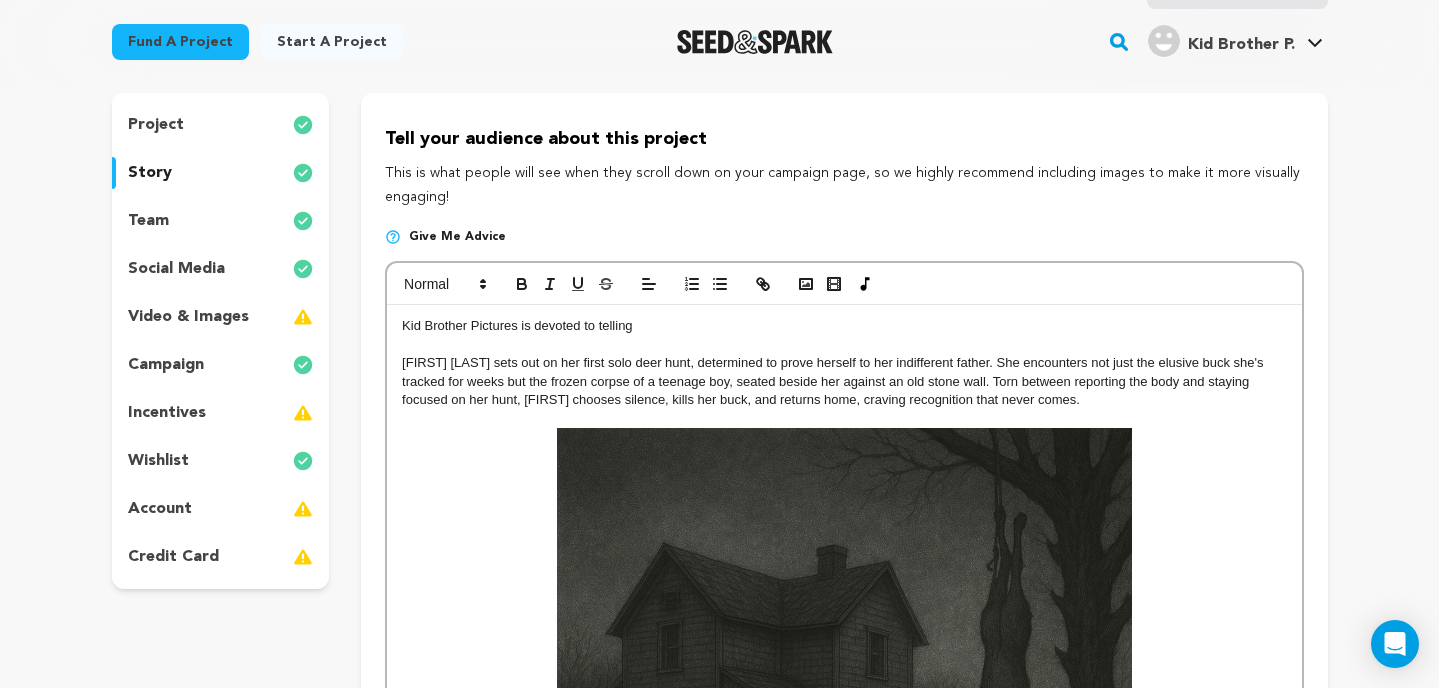 click on "Kid Brother Pictures is devoted to telling" at bounding box center [844, 326] 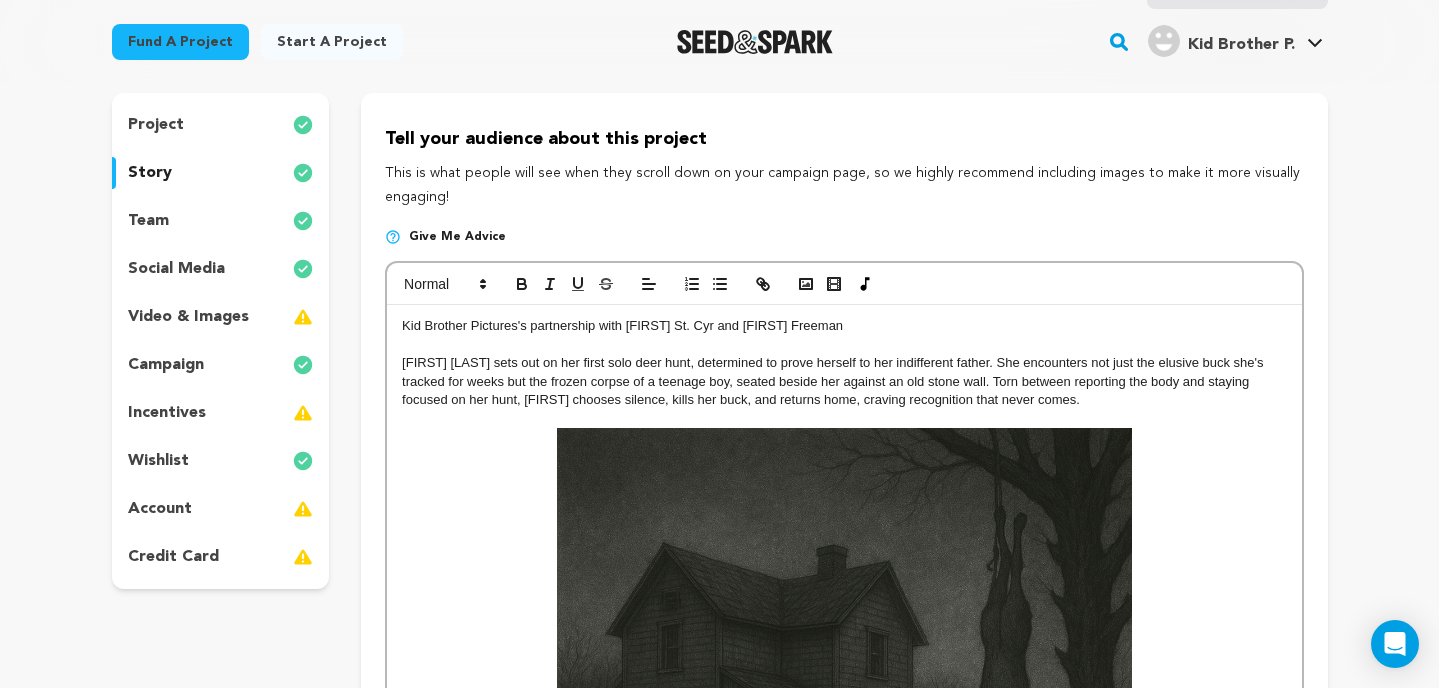 click on "Kid Brother Pictures's partnership with [FIRST] St. Cyr and [FIRST] Freeman" at bounding box center [844, 326] 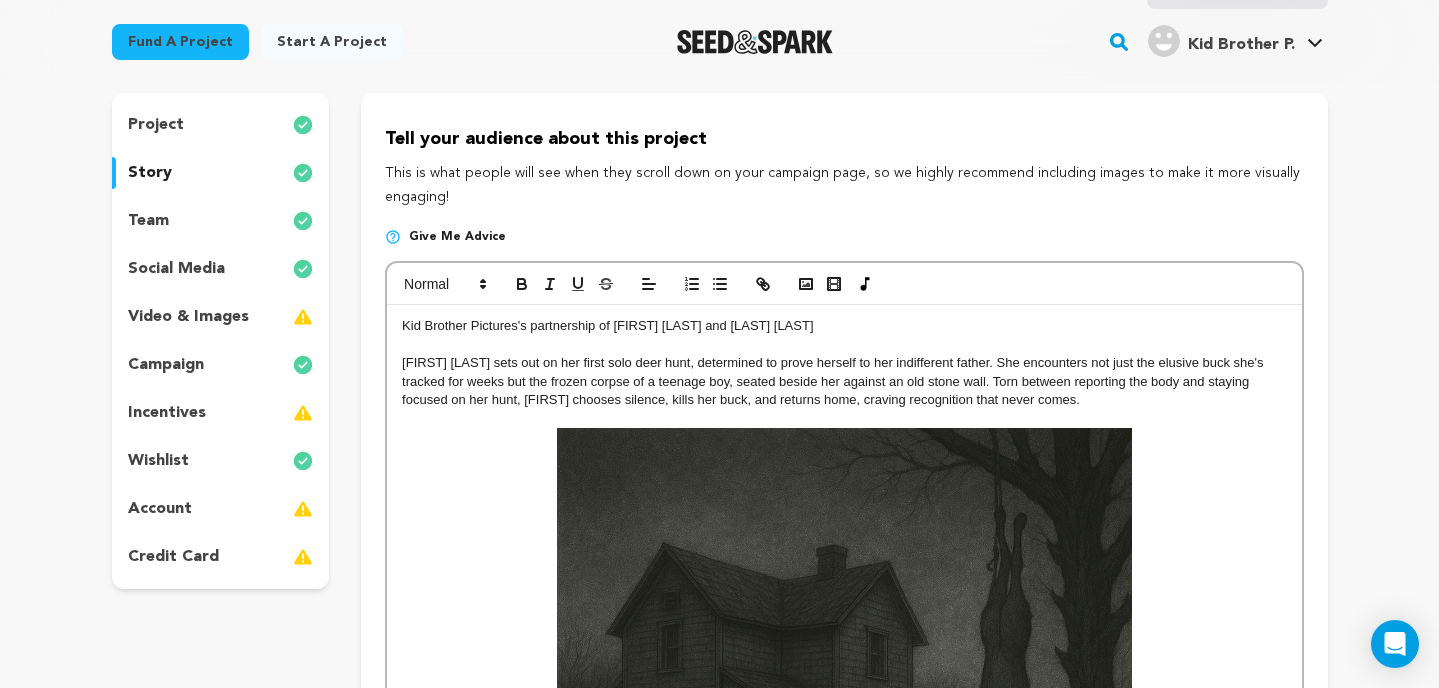 click on "Kid Brother Pictures's partnership of [FIRST] [LAST] and [LAST] [LAST]" at bounding box center (844, 326) 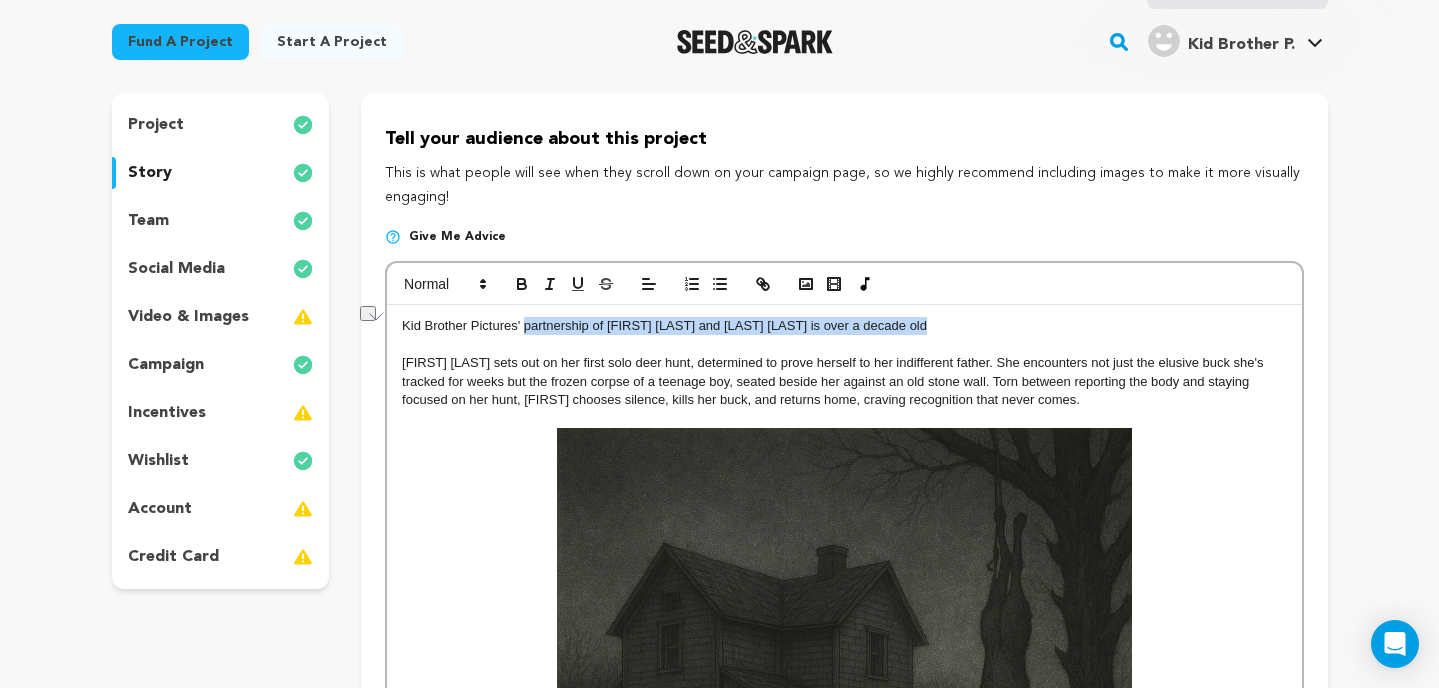 drag, startPoint x: 935, startPoint y: 326, endPoint x: 525, endPoint y: 330, distance: 410.0195 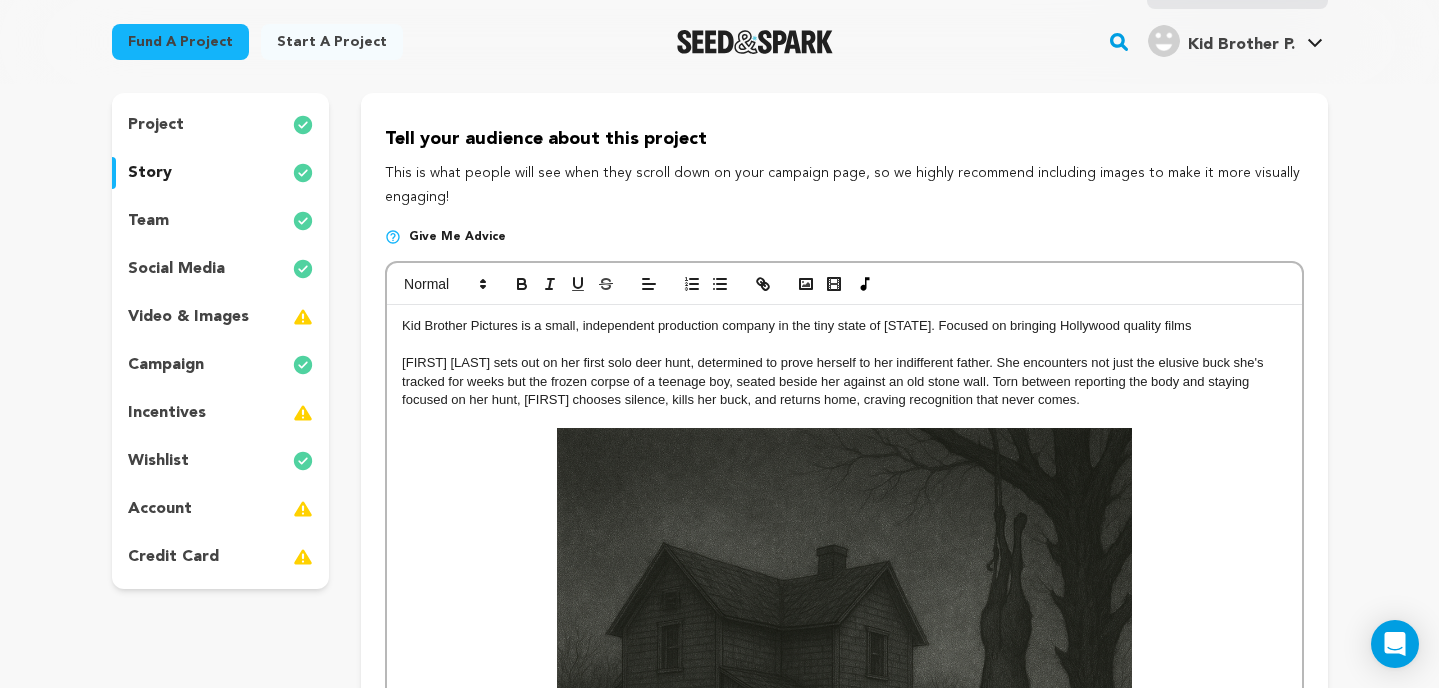 click on "Kid Brother Pictures is a small, independent production company in the tiny state of [STATE]. Focused on bringing Hollywood quality films" at bounding box center [844, 326] 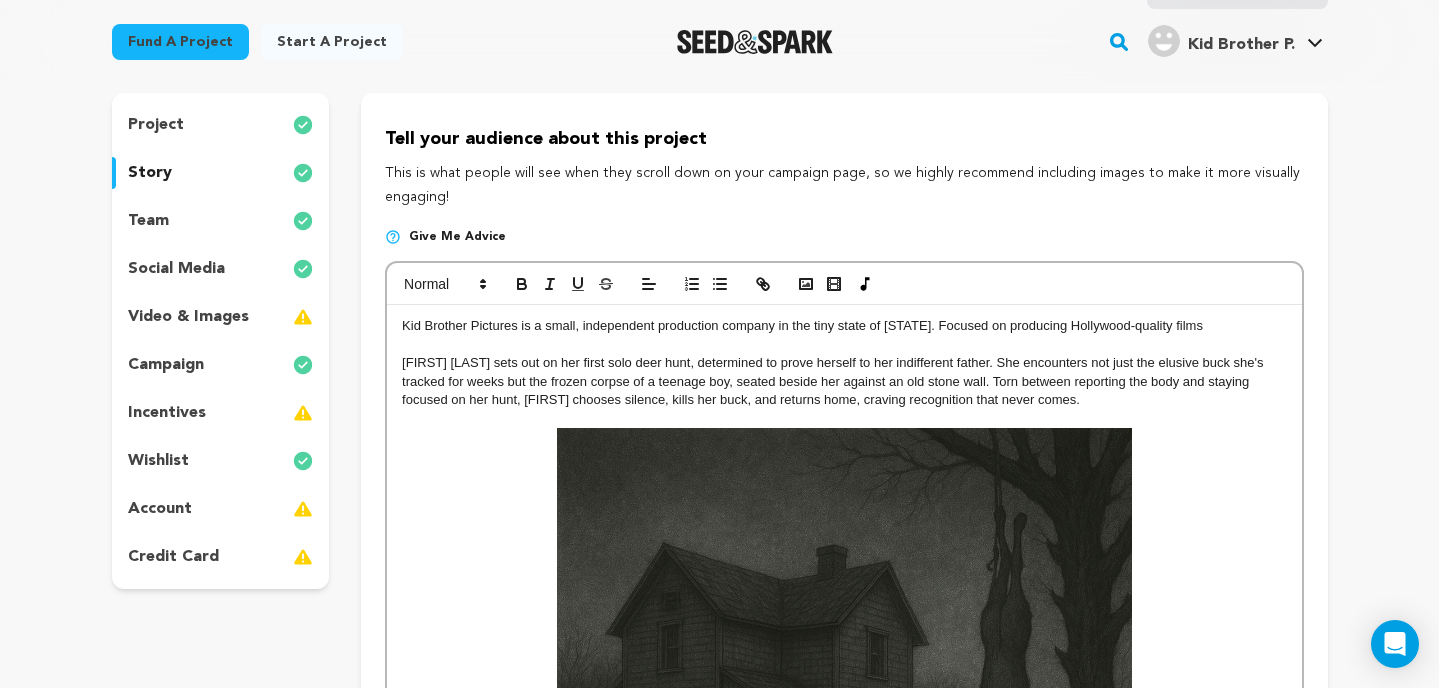 click on "Kid Brother Pictures is a small, independent production company in the tiny state of [STATE]. Focused on producing Hollywood-quality films" at bounding box center [844, 326] 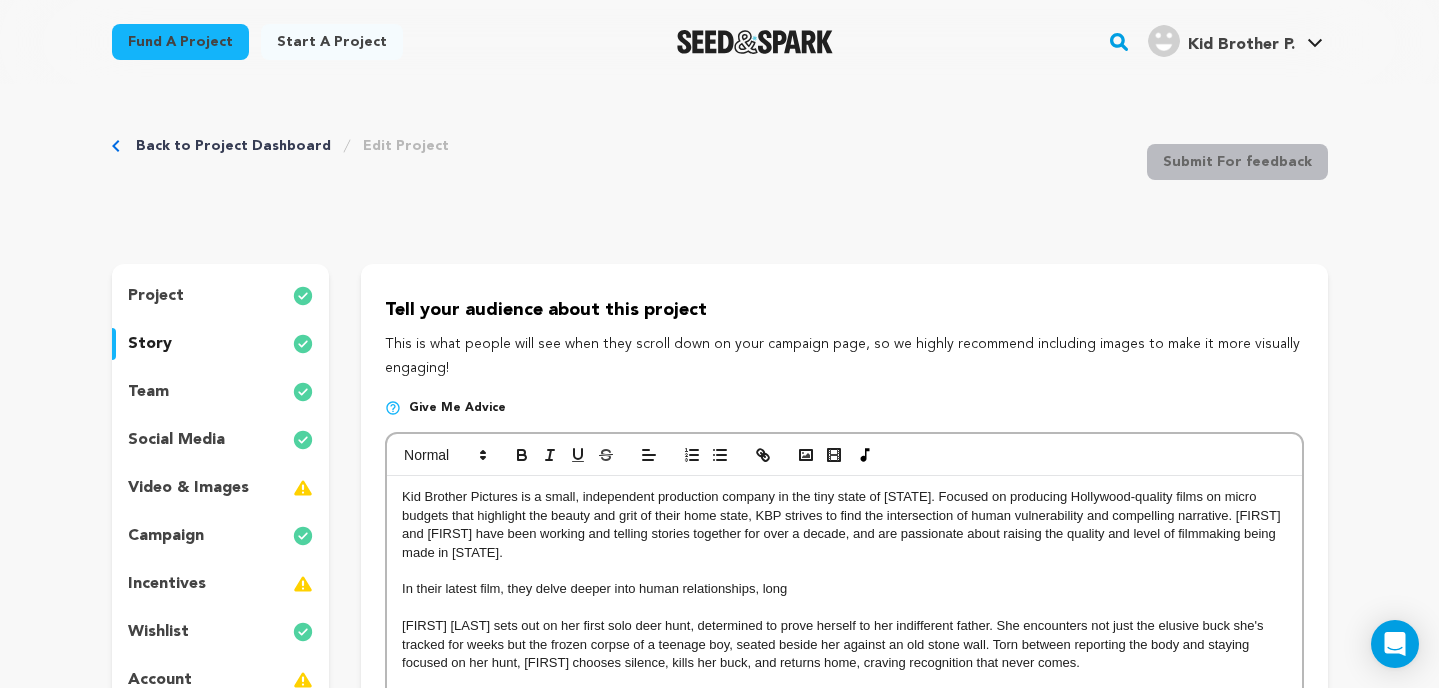 type 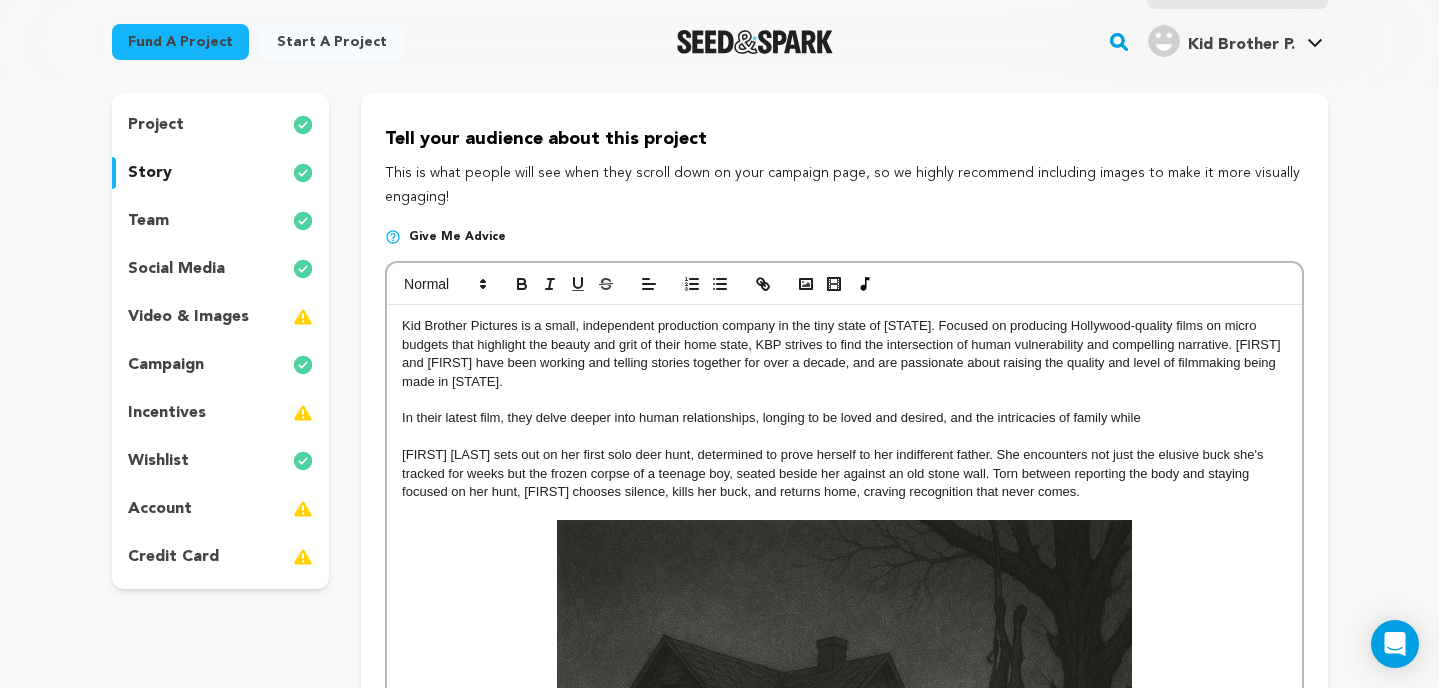 click on "In their latest film, they delve deeper into human relationships, longing to be loved and desired, and the intricacies of family while" at bounding box center [844, 418] 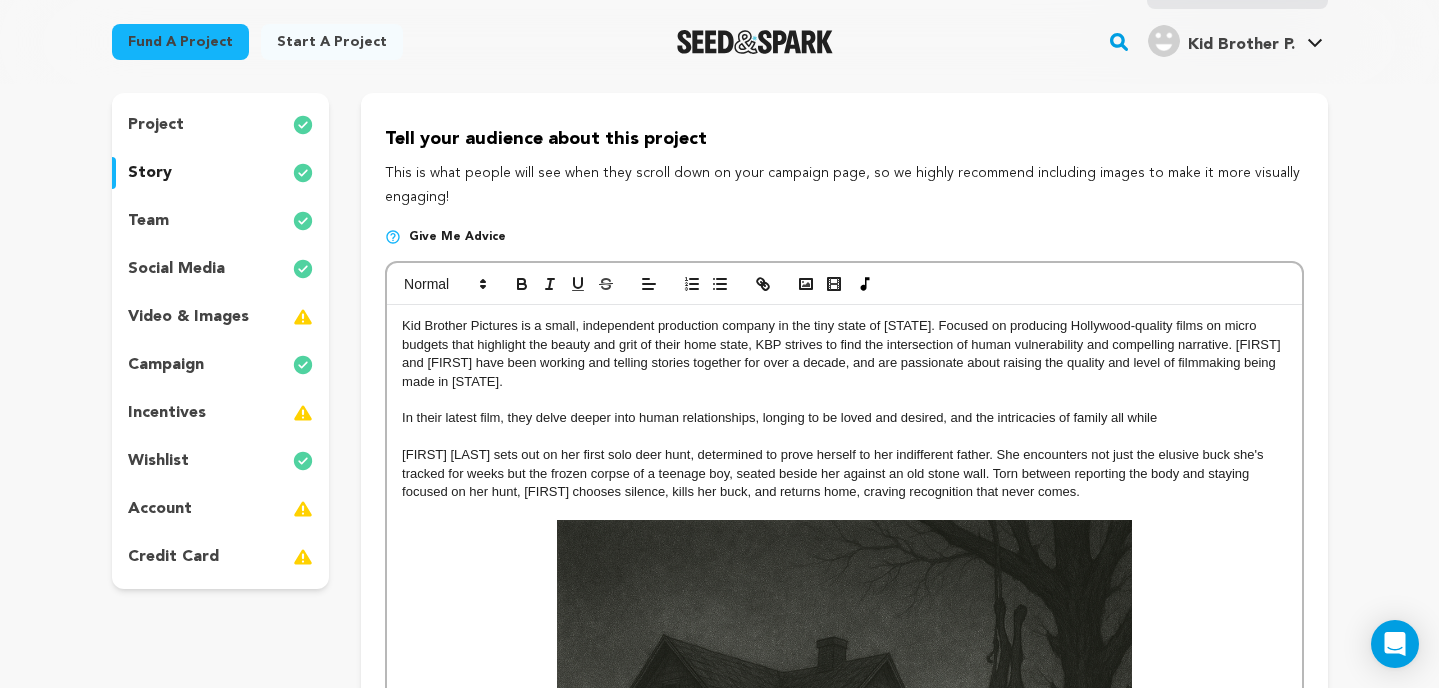 click at bounding box center [844, 437] 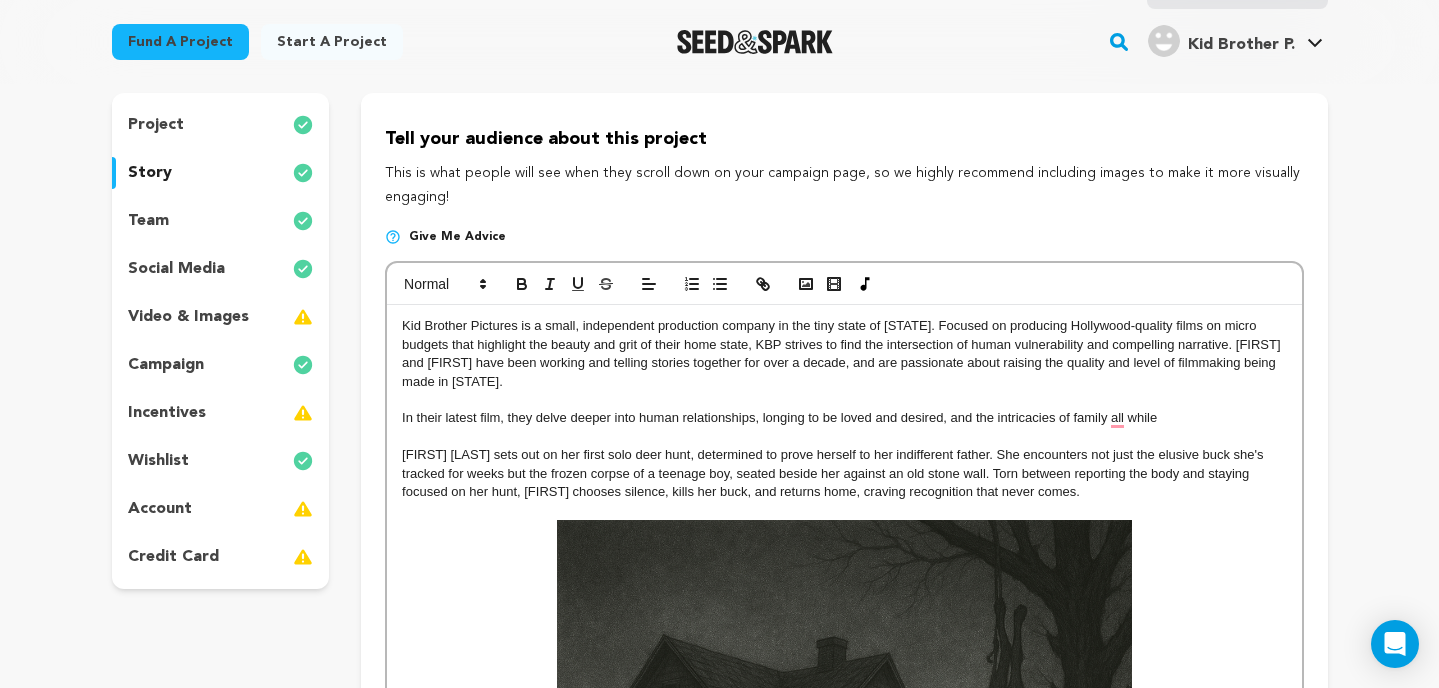 click on "In their latest film, they delve deeper into human relationships, longing to be loved and desired, and the intricacies of family all while" at bounding box center [844, 418] 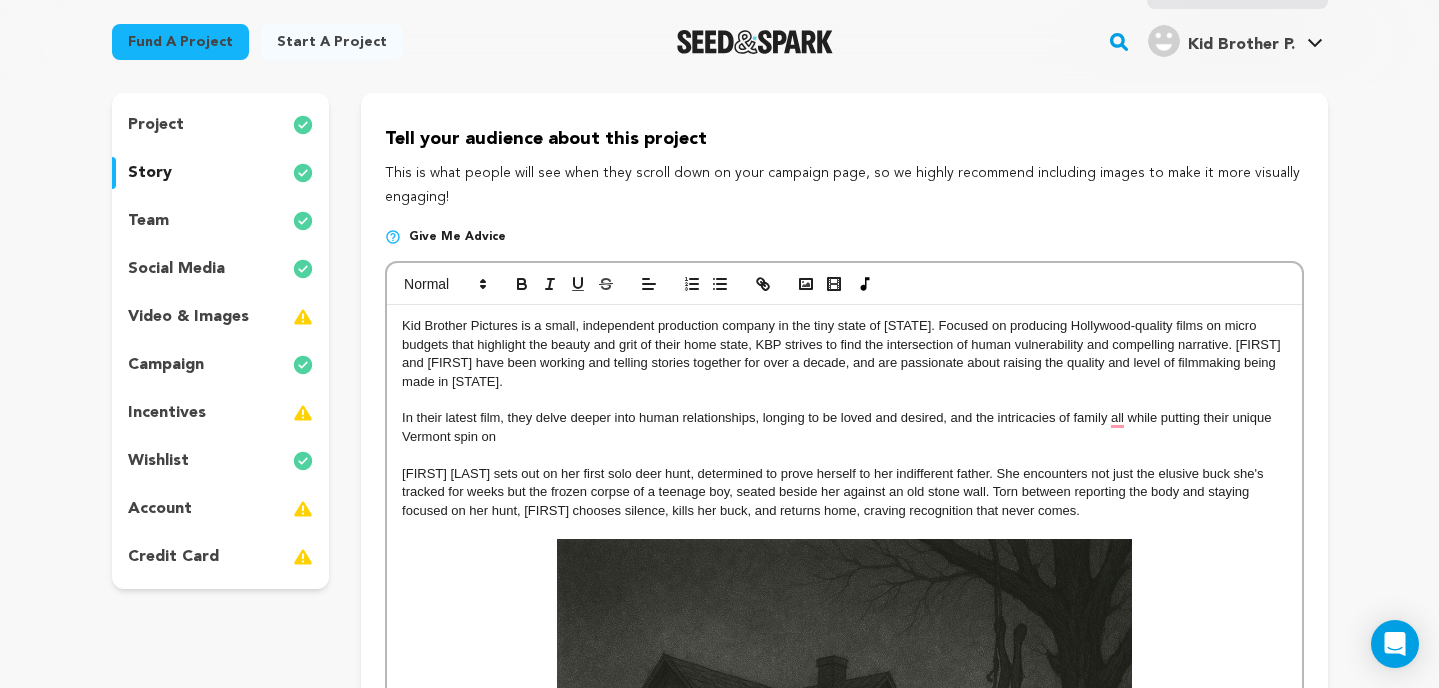 click on "In their latest film, they delve deeper into human relationships, longing to be loved and desired, and the intricacies of family all while putting their unique Vermont spin on" at bounding box center [844, 427] 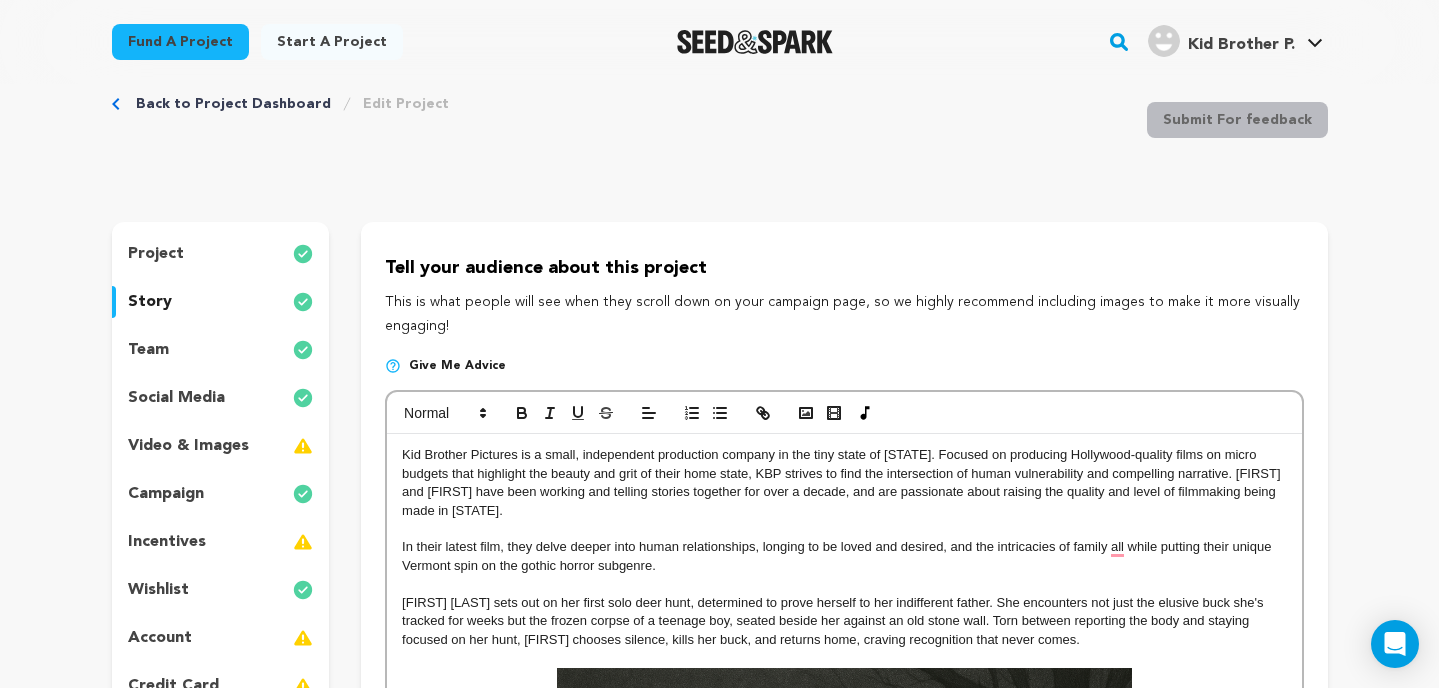 scroll, scrollTop: 39, scrollLeft: 0, axis: vertical 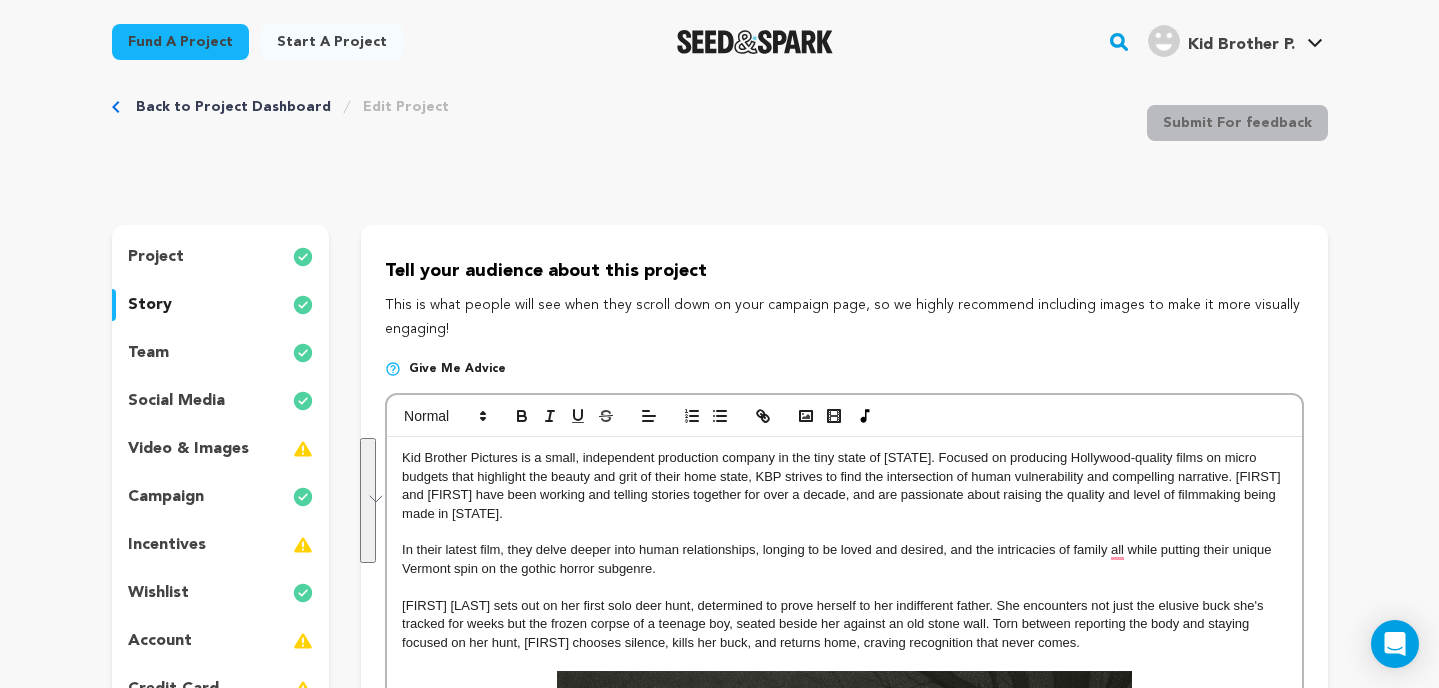 drag, startPoint x: 673, startPoint y: 568, endPoint x: 403, endPoint y: 461, distance: 290.429 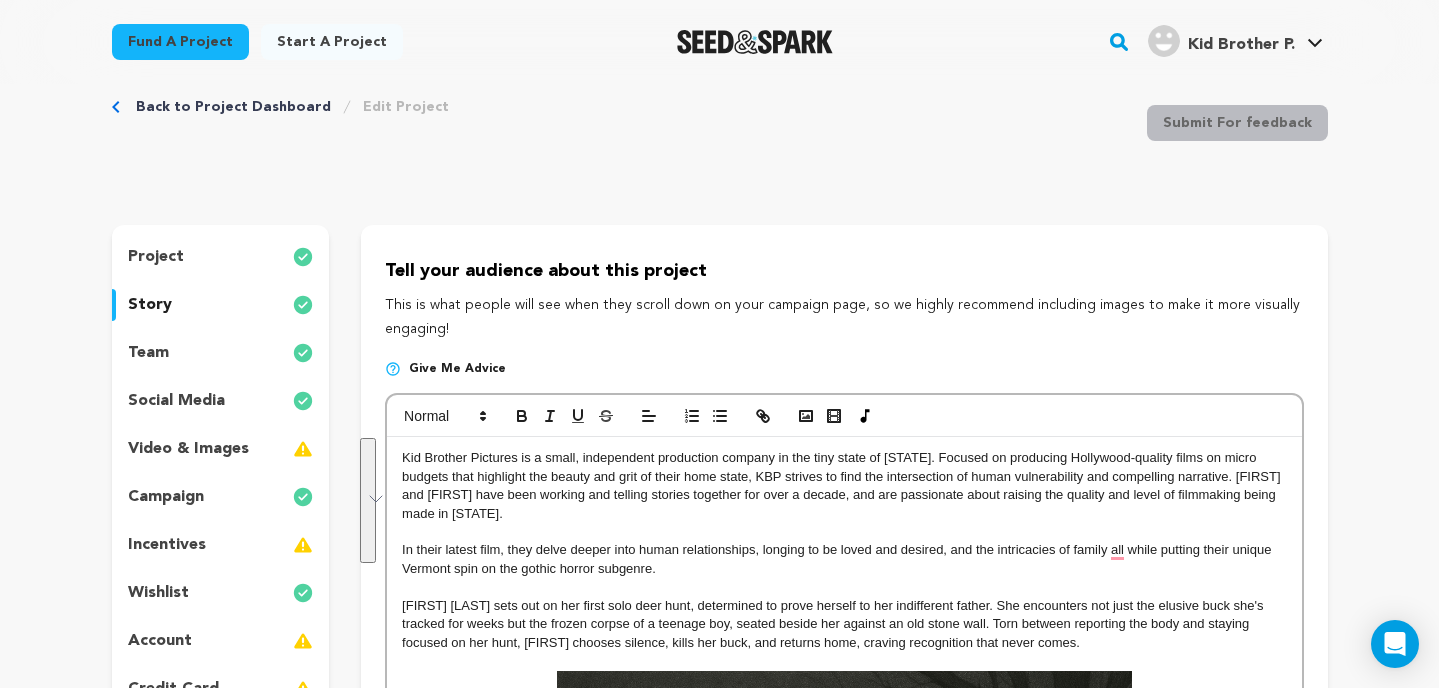 copy on "Kid Brother Pictures is a small, independent production company in the tiny state of Vermont. Focused on producing Hollywood-quality films on micro budgets that highlight the beauty and grit of their home state, KBP strives to find the intersection of human vulnerability and compelling narrative. Brandon and Mark have been working and telling stories together for over a decade, and are passionate about raising the quality and level of filmmaking being made in Vermont. In their latest film, they delve deeper into human relationships, longing to be loved and desired, and the intricacies of family all while putting their unique Vermont spin on the gothic horror subgenre." 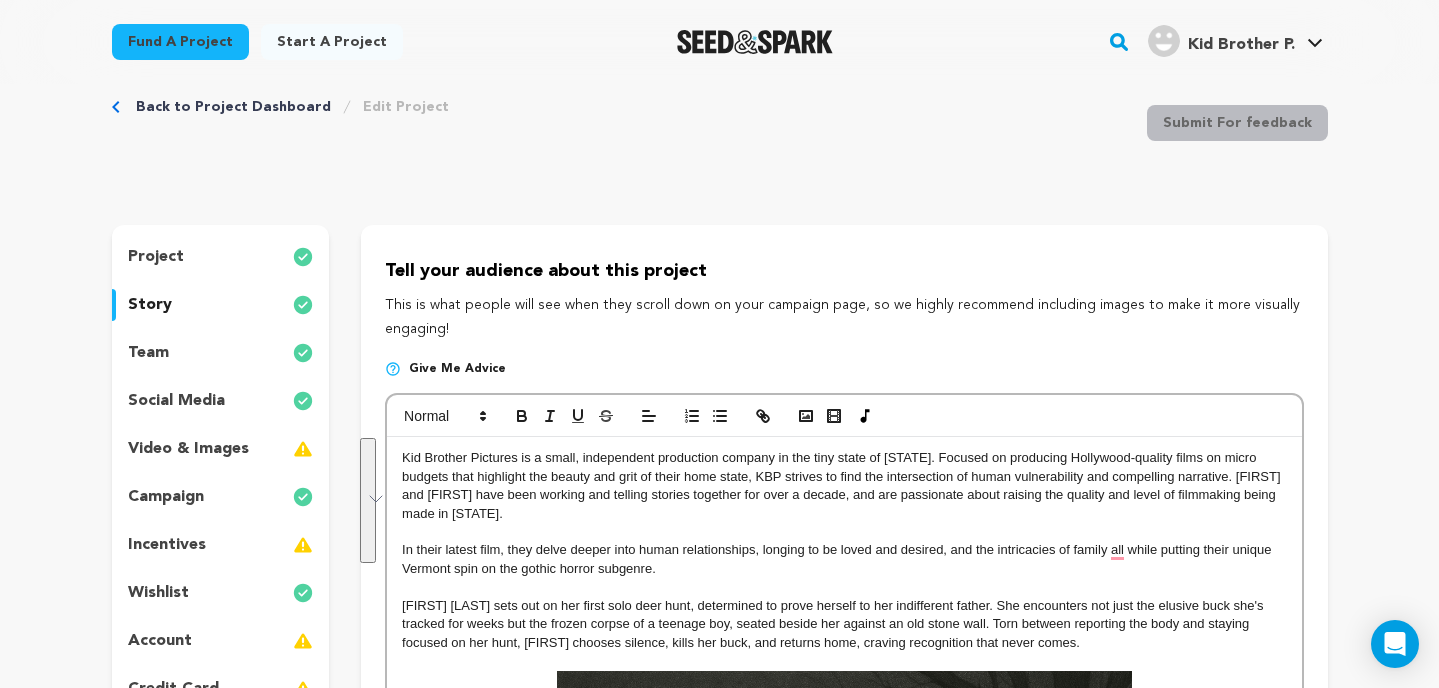 click on "In their latest film, they delve deeper into human relationships, longing to be loved and desired, and the intricacies of family all while putting their unique Vermont spin on the gothic horror subgenre." at bounding box center (844, 559) 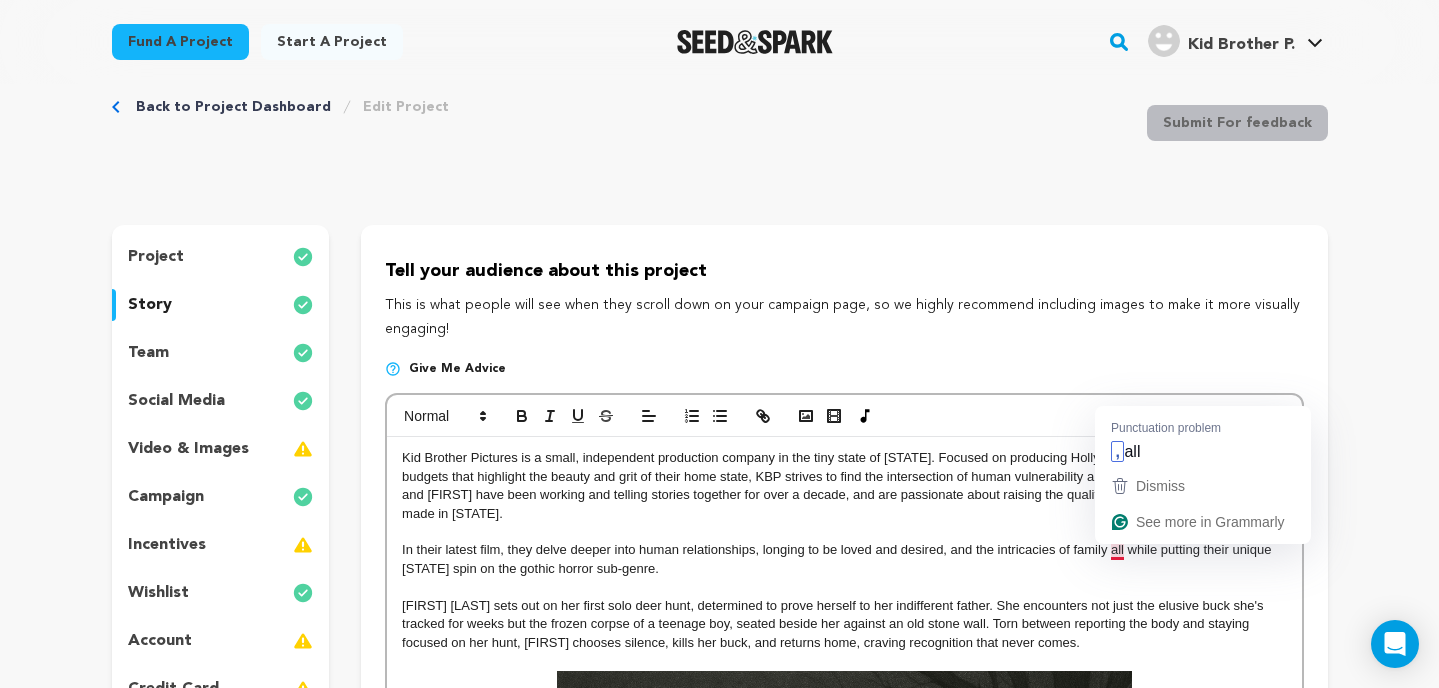 click on "In their latest film, they delve deeper into human relationships, longing to be loved and desired, and the intricacies of family all while putting their unique Vermont spin on the gothic horror sub-genre." at bounding box center (844, 559) 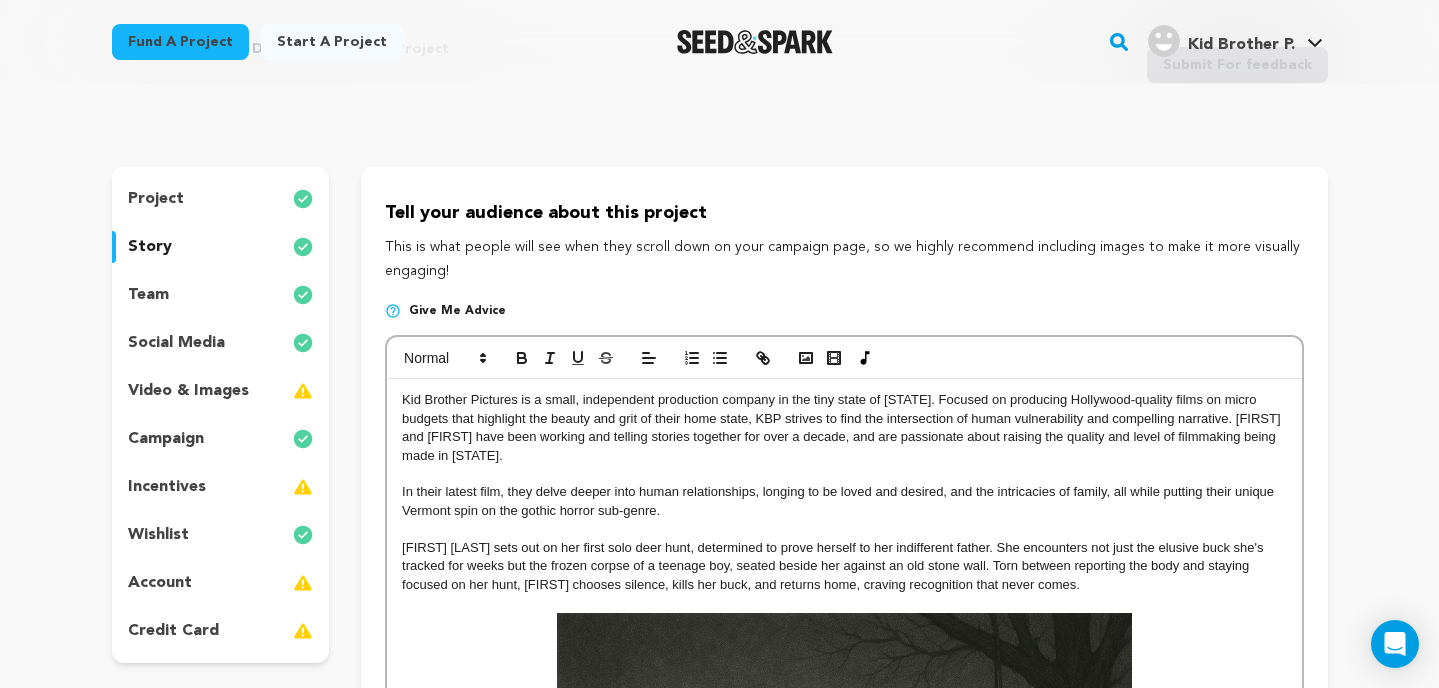 scroll, scrollTop: 96, scrollLeft: 0, axis: vertical 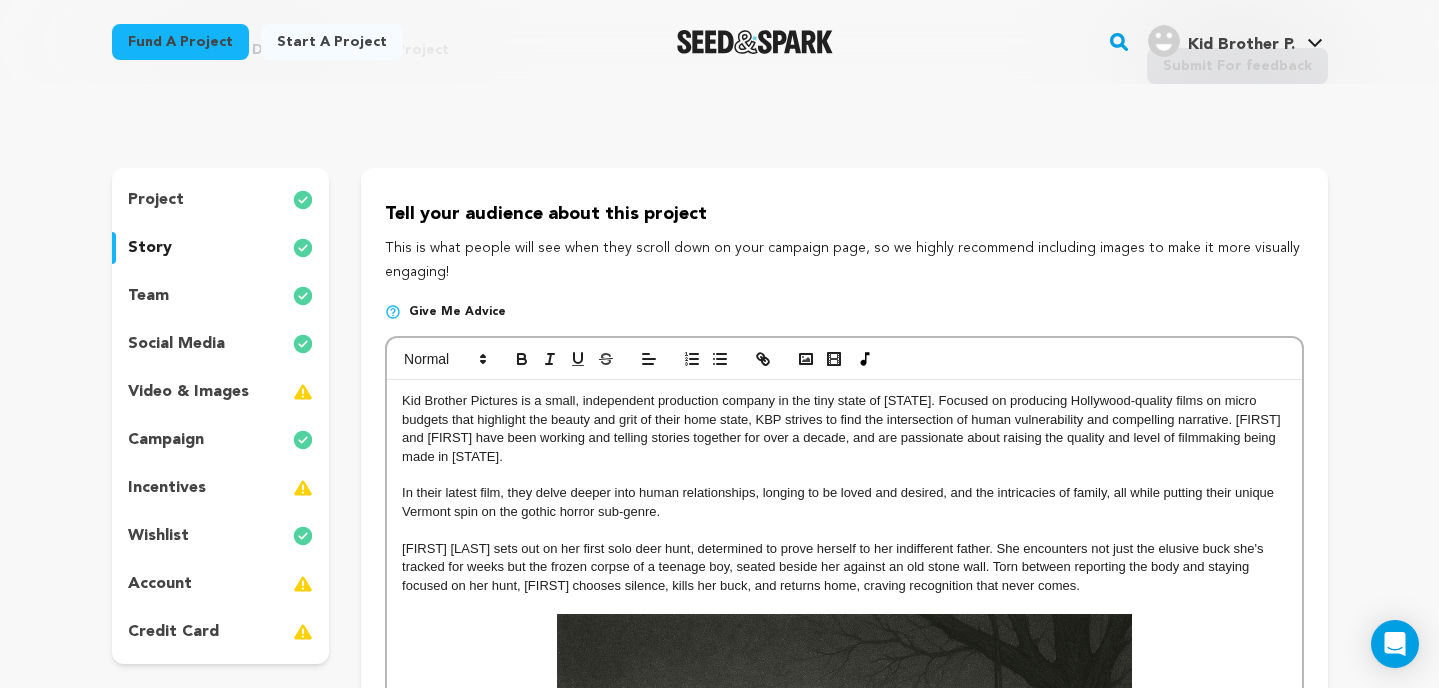 click on "video & images" at bounding box center (188, 392) 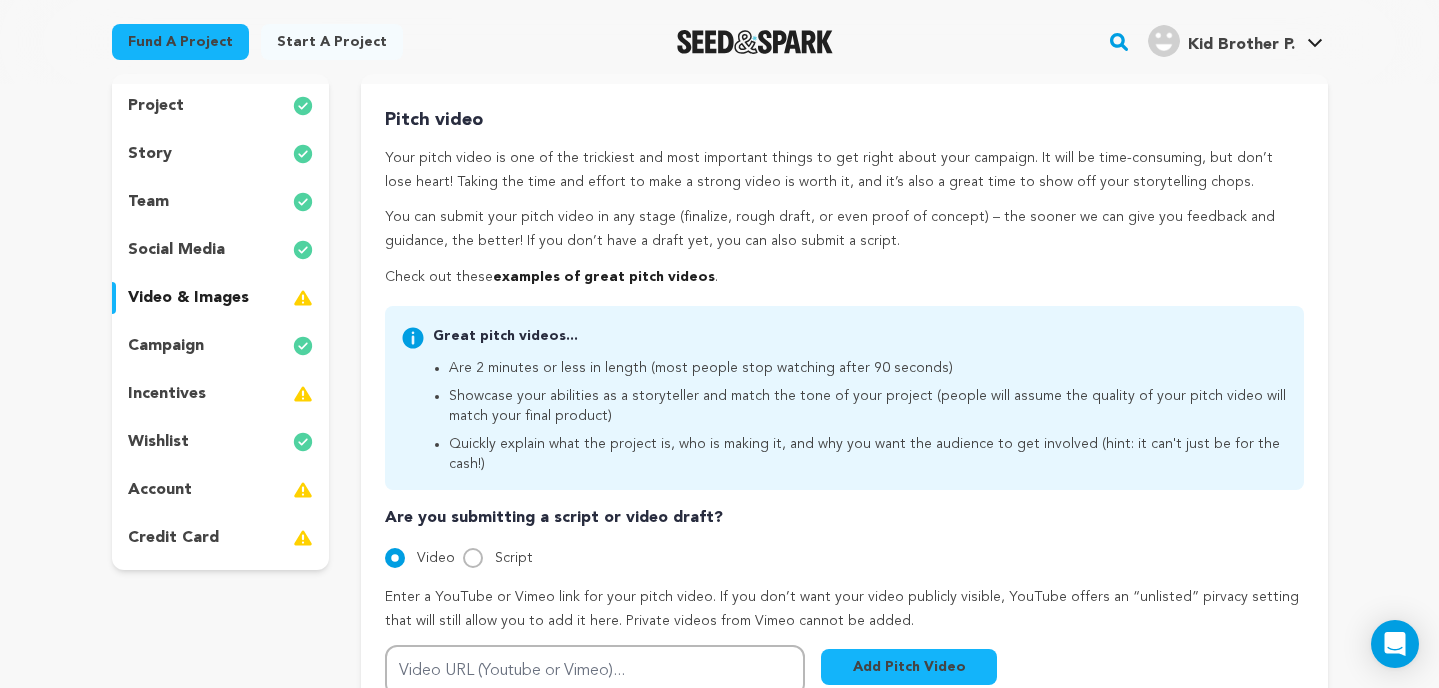 scroll, scrollTop: 169, scrollLeft: 0, axis: vertical 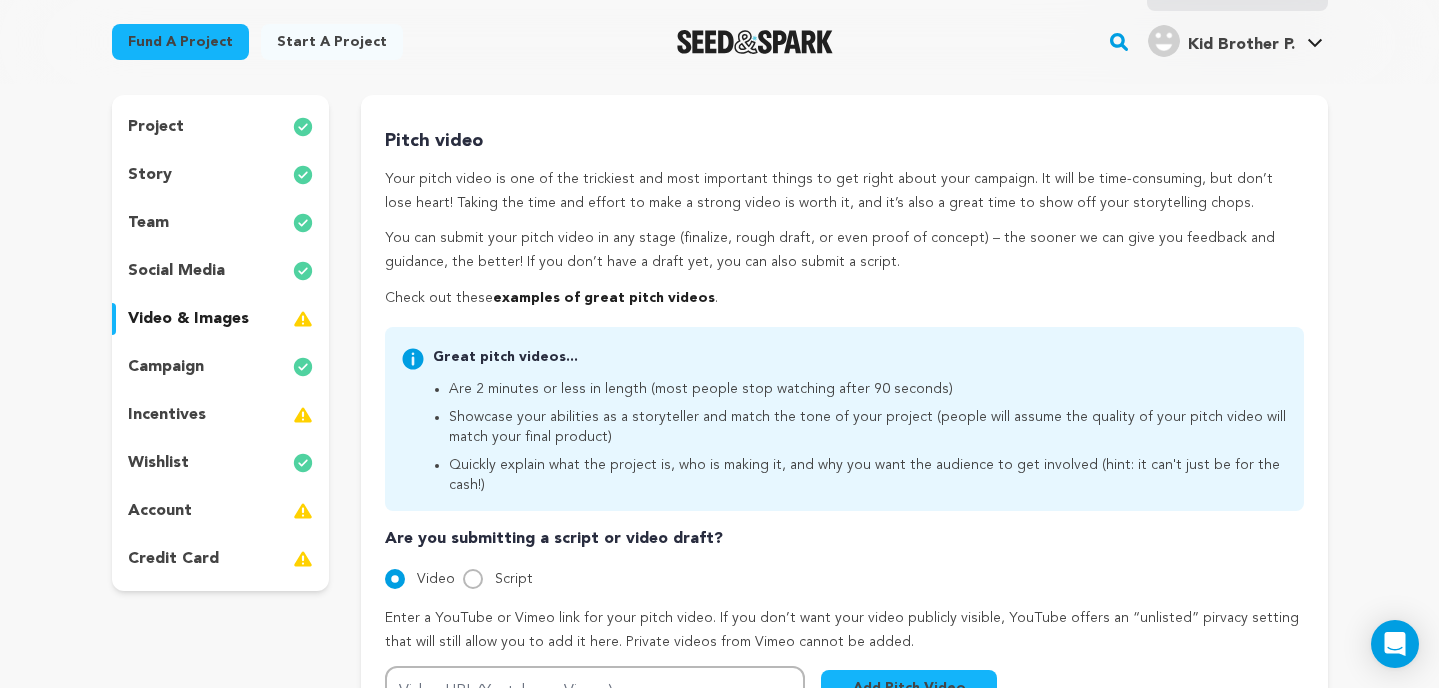 click on "team" at bounding box center [221, 223] 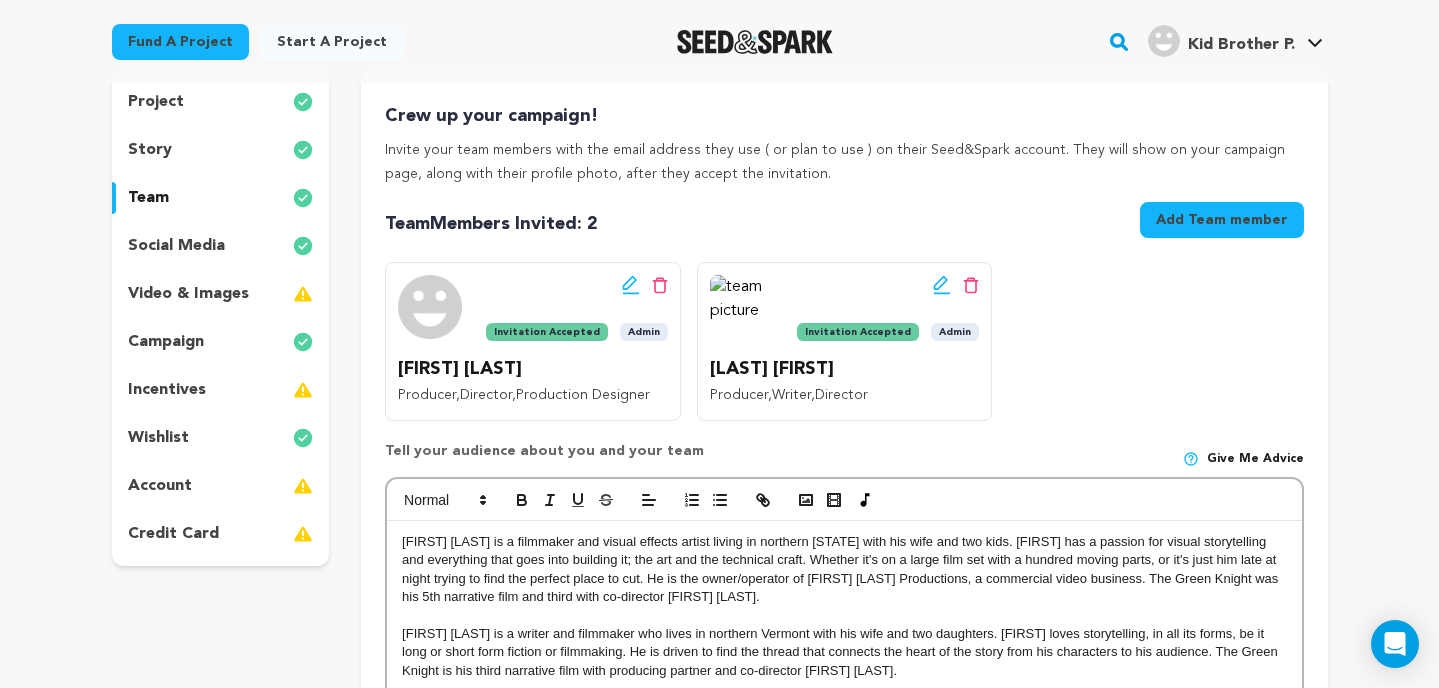 scroll, scrollTop: 190, scrollLeft: 0, axis: vertical 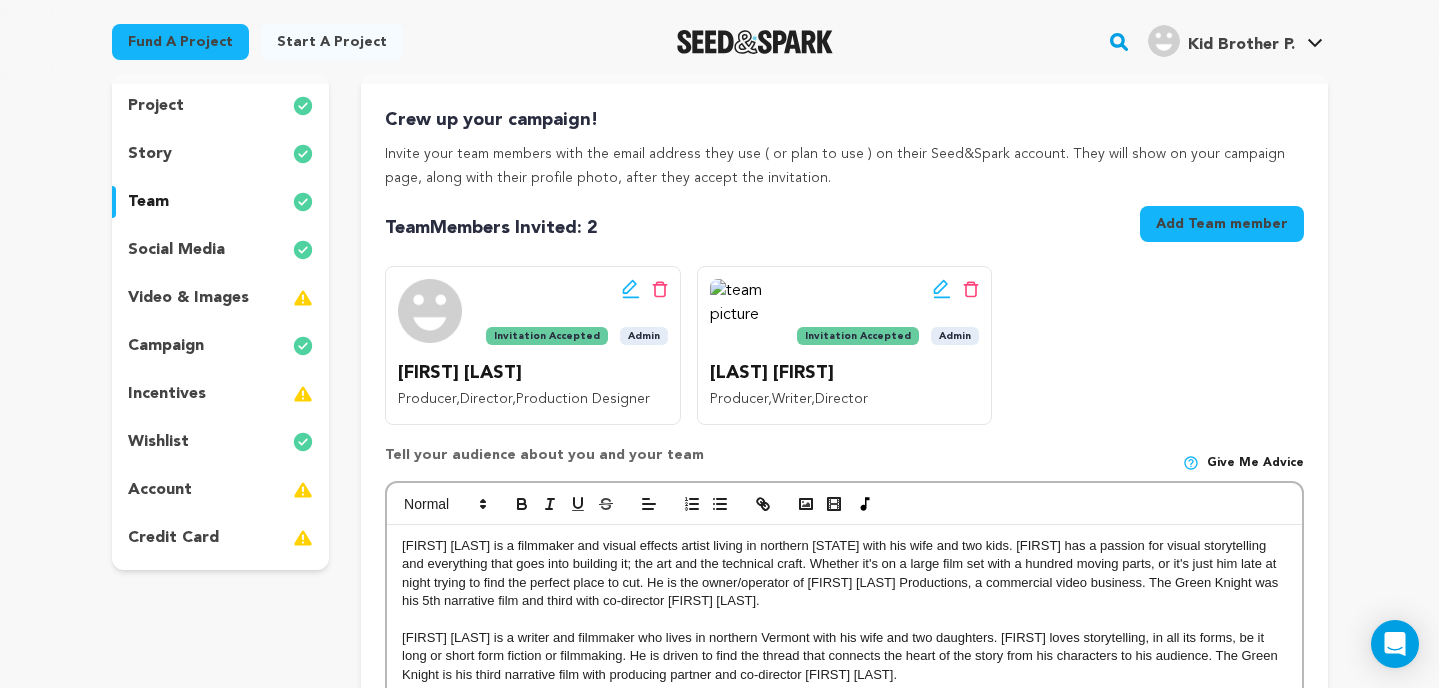 click 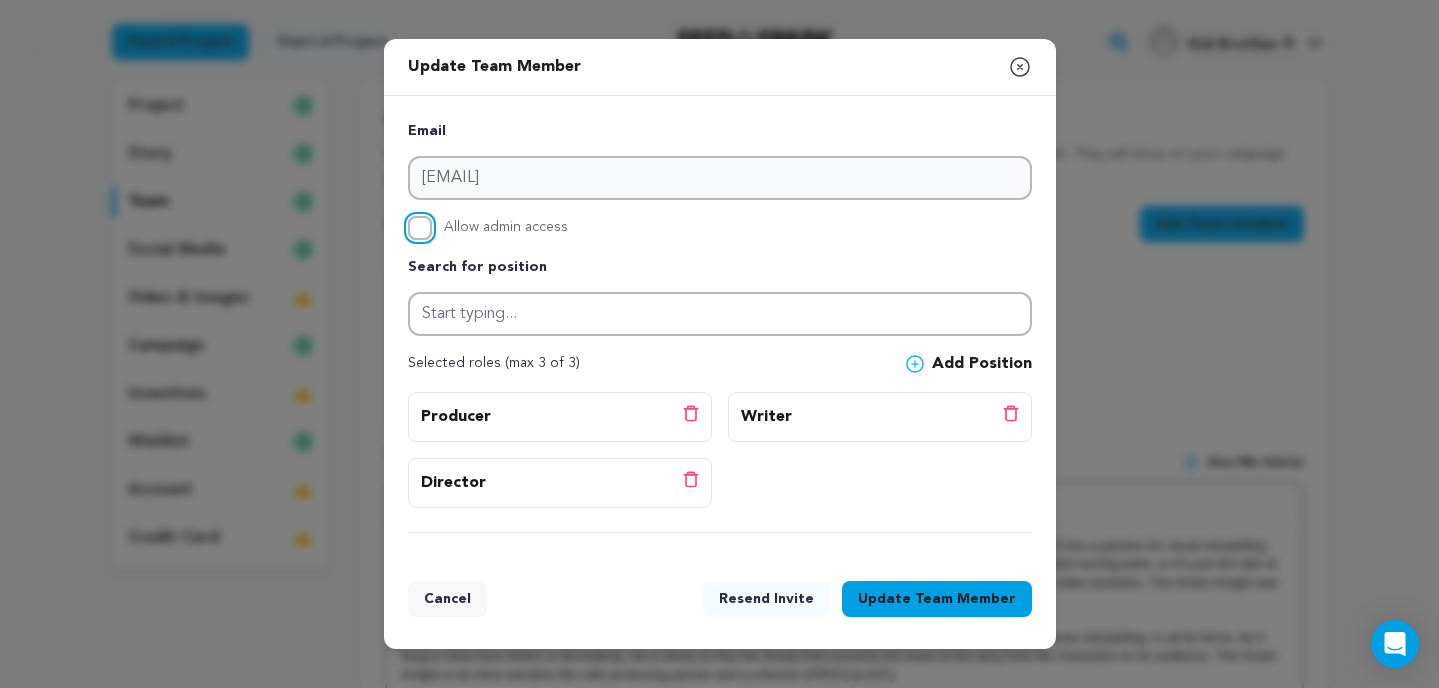 click on "Allow admin access" at bounding box center (420, 228) 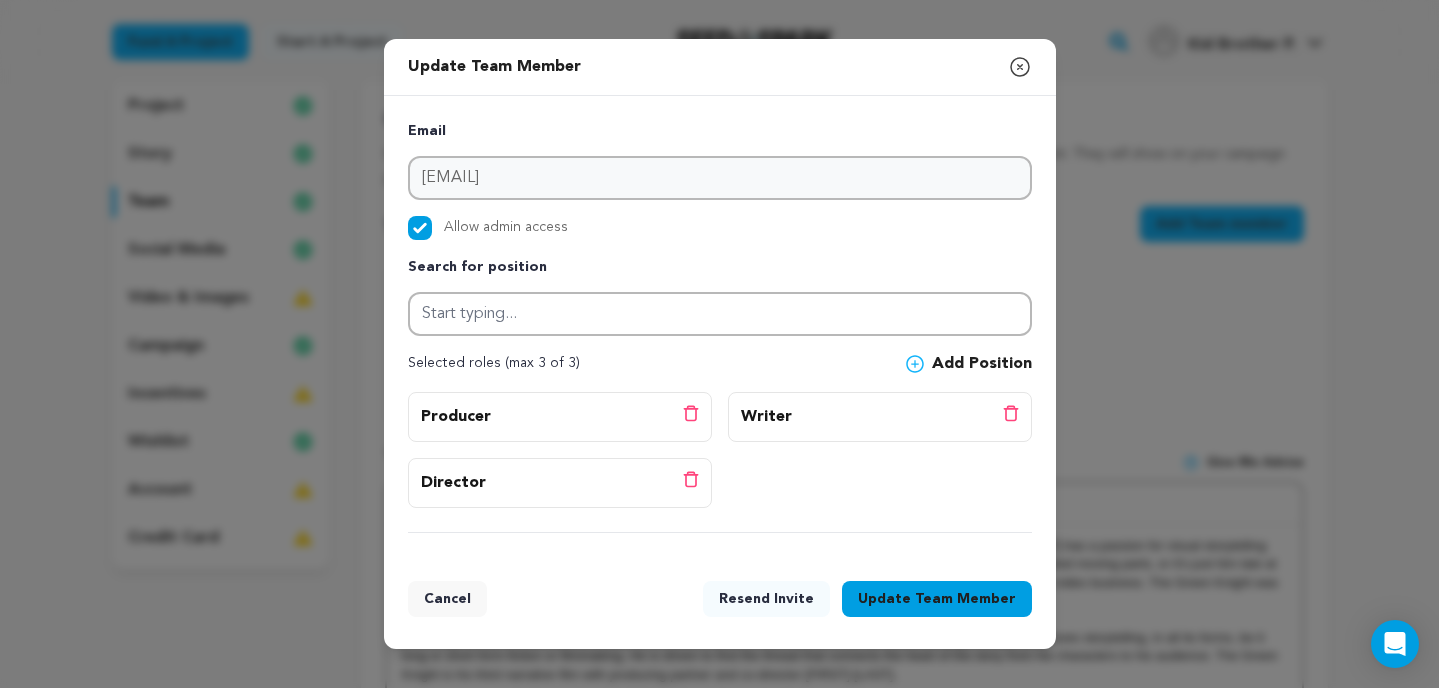 click 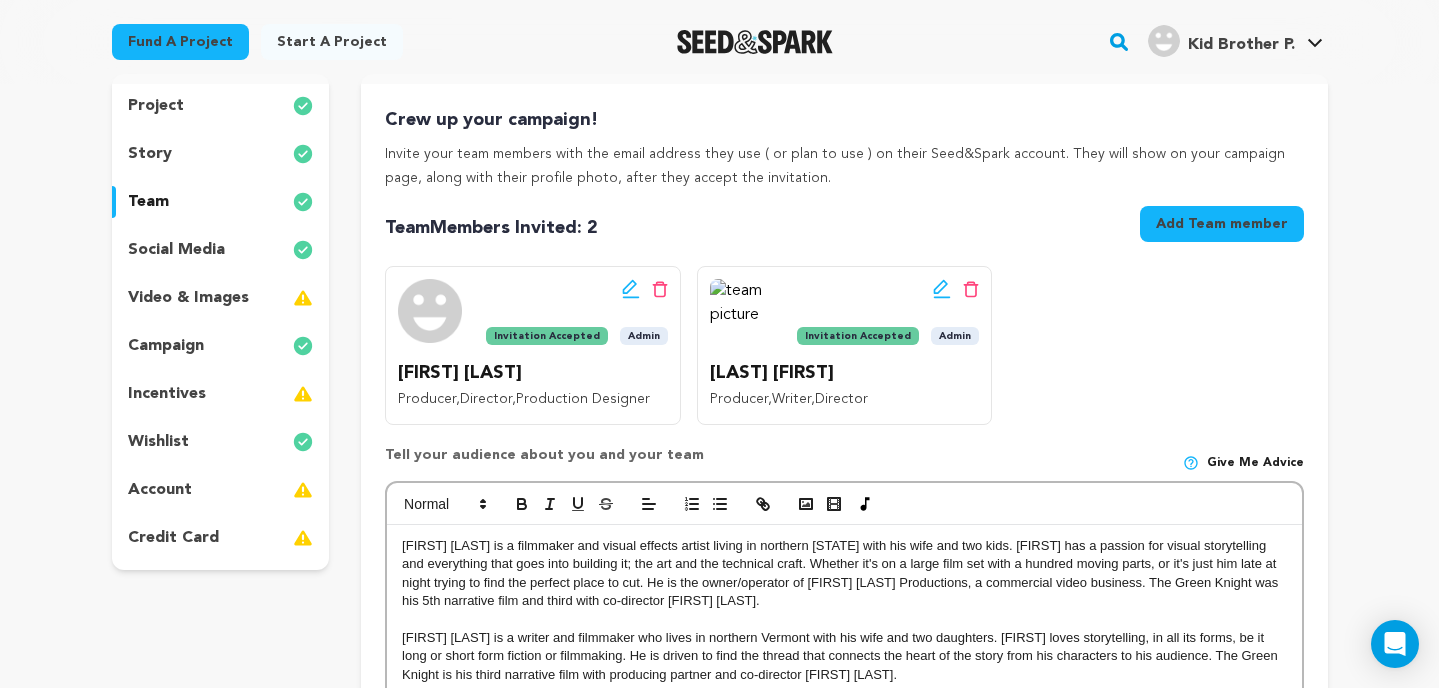 click at bounding box center (742, 311) 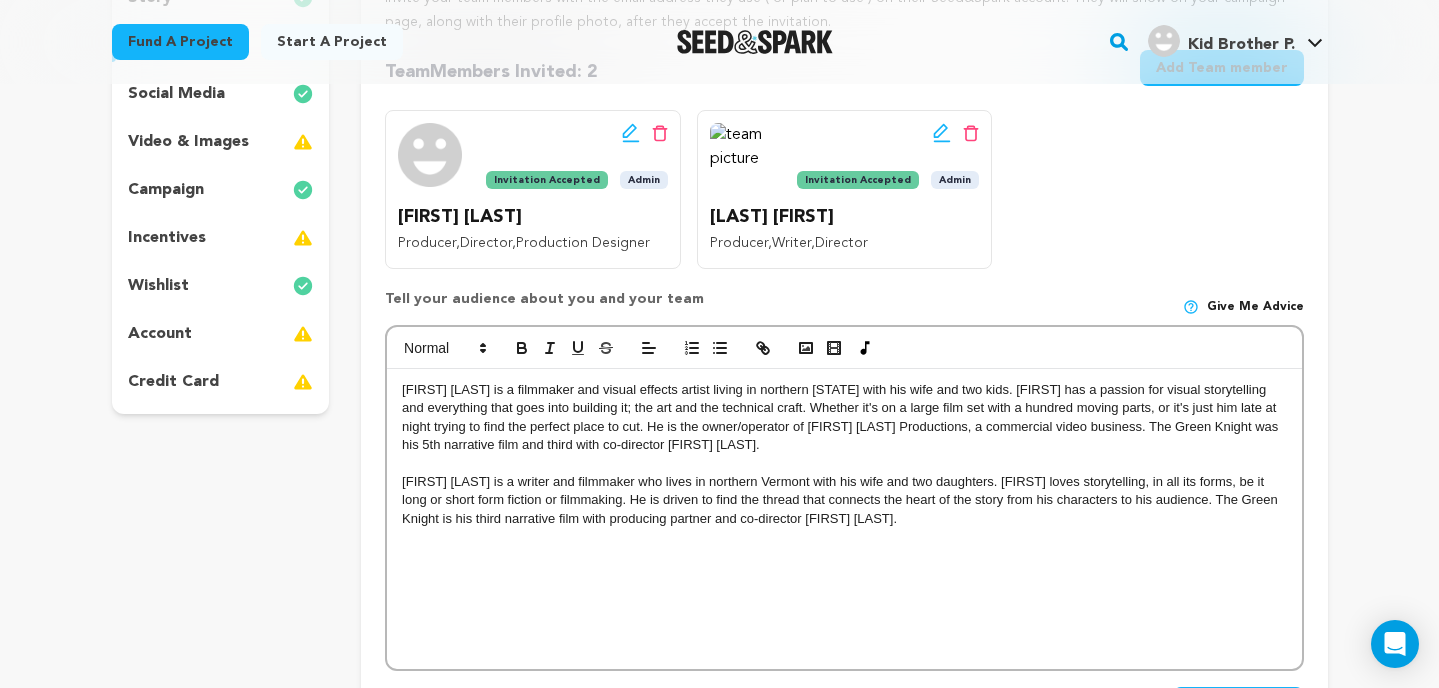 scroll, scrollTop: 351, scrollLeft: 0, axis: vertical 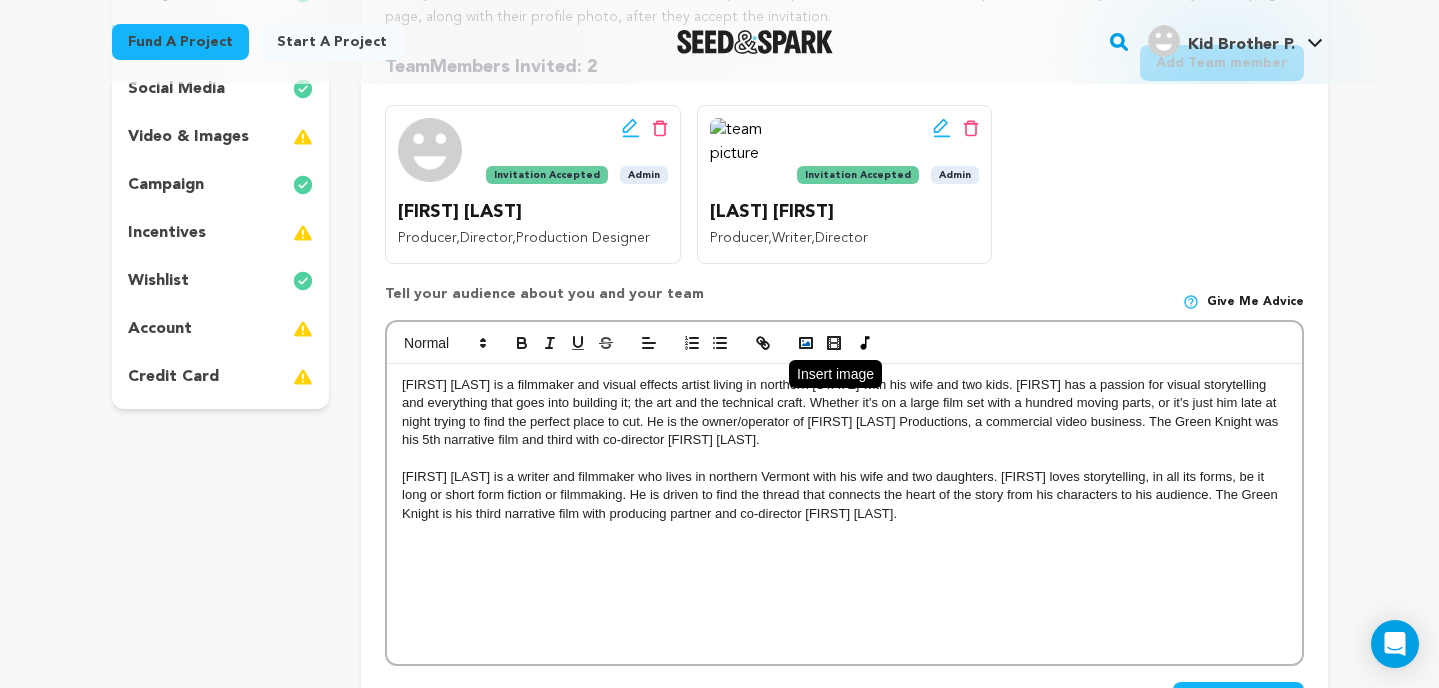 click 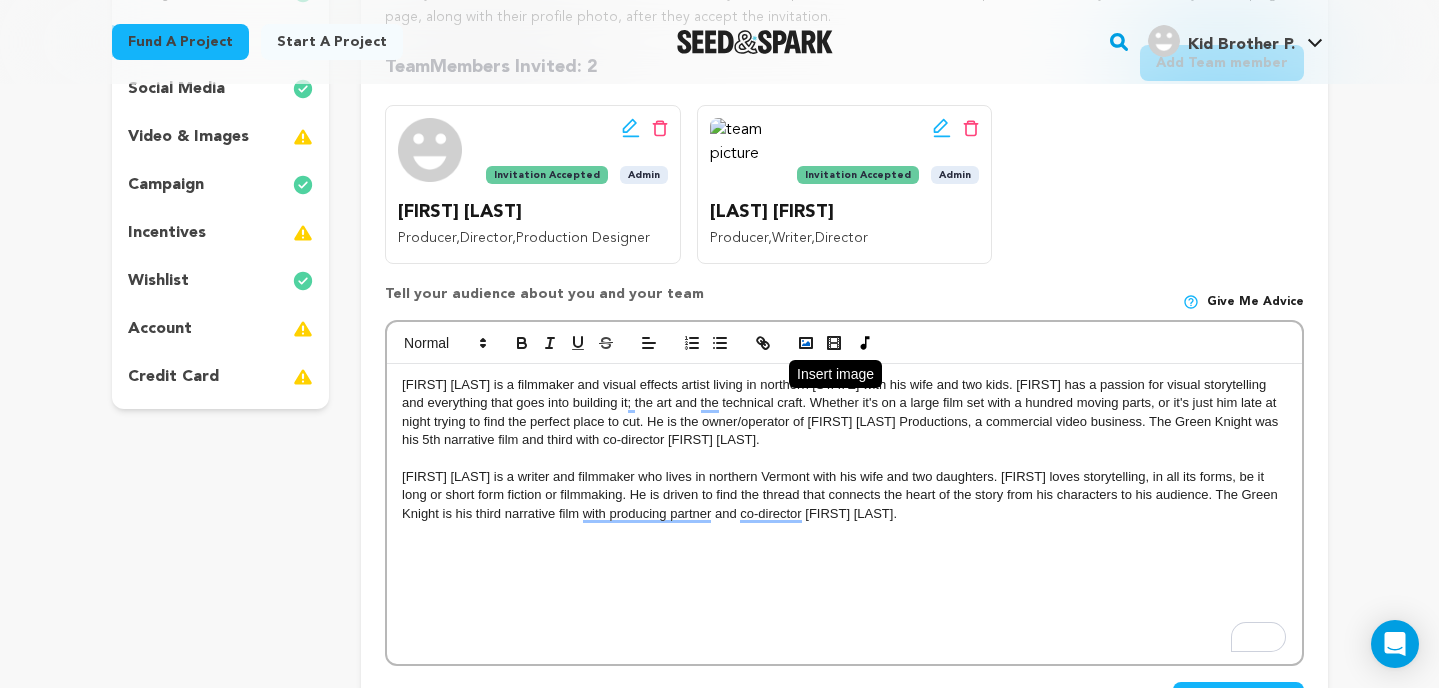 click 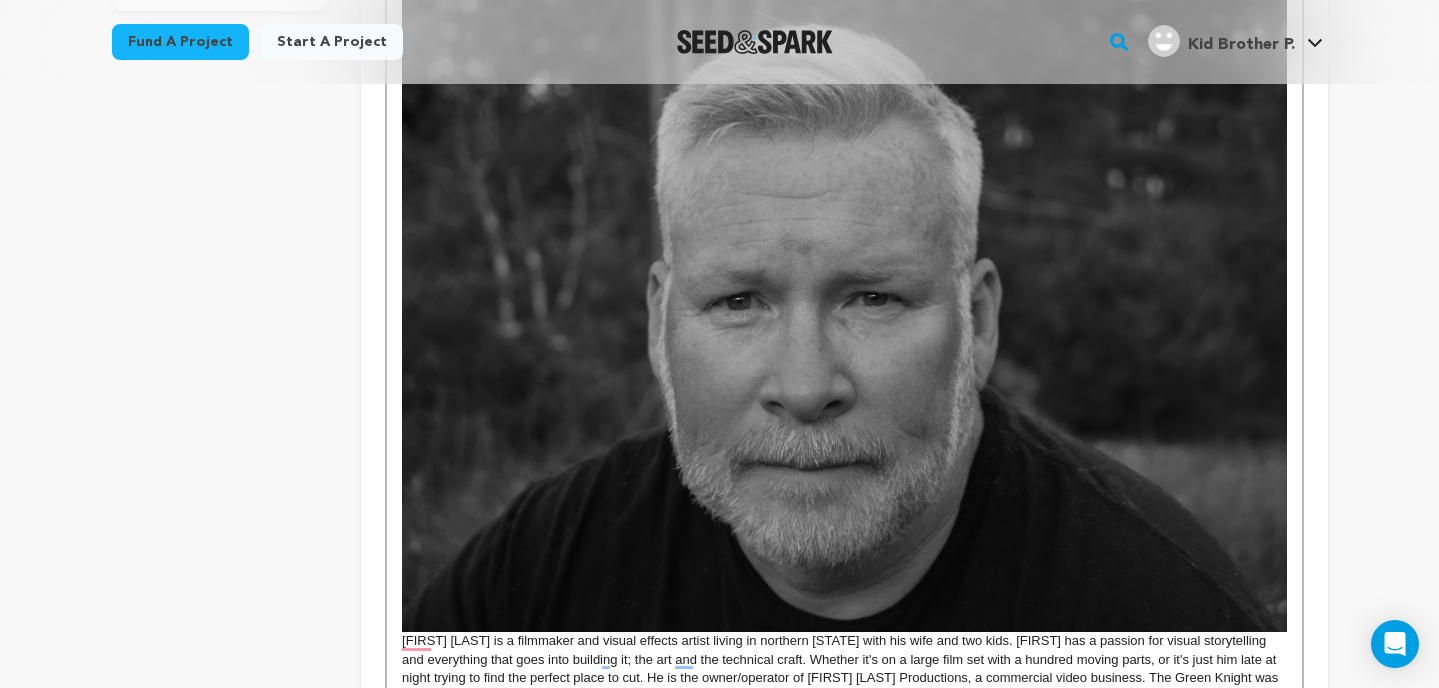 scroll, scrollTop: 770, scrollLeft: 0, axis: vertical 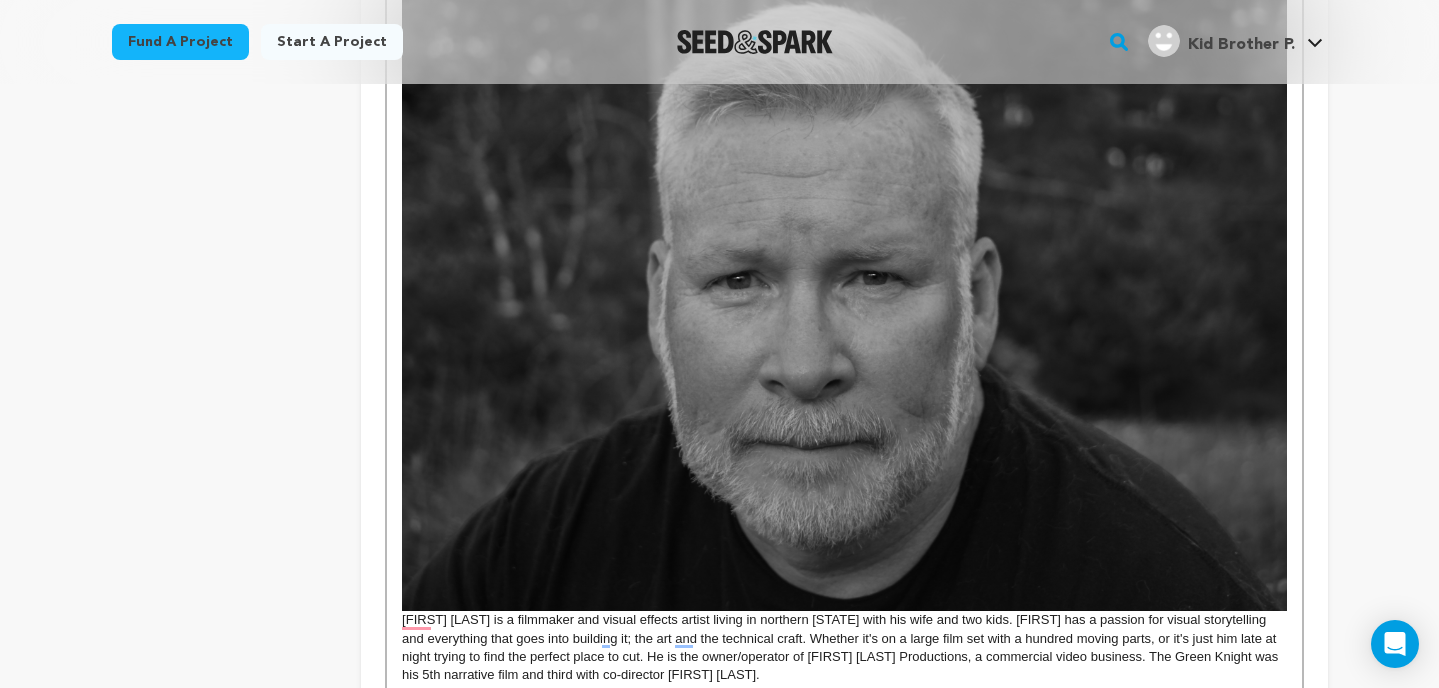 click at bounding box center [844, 284] 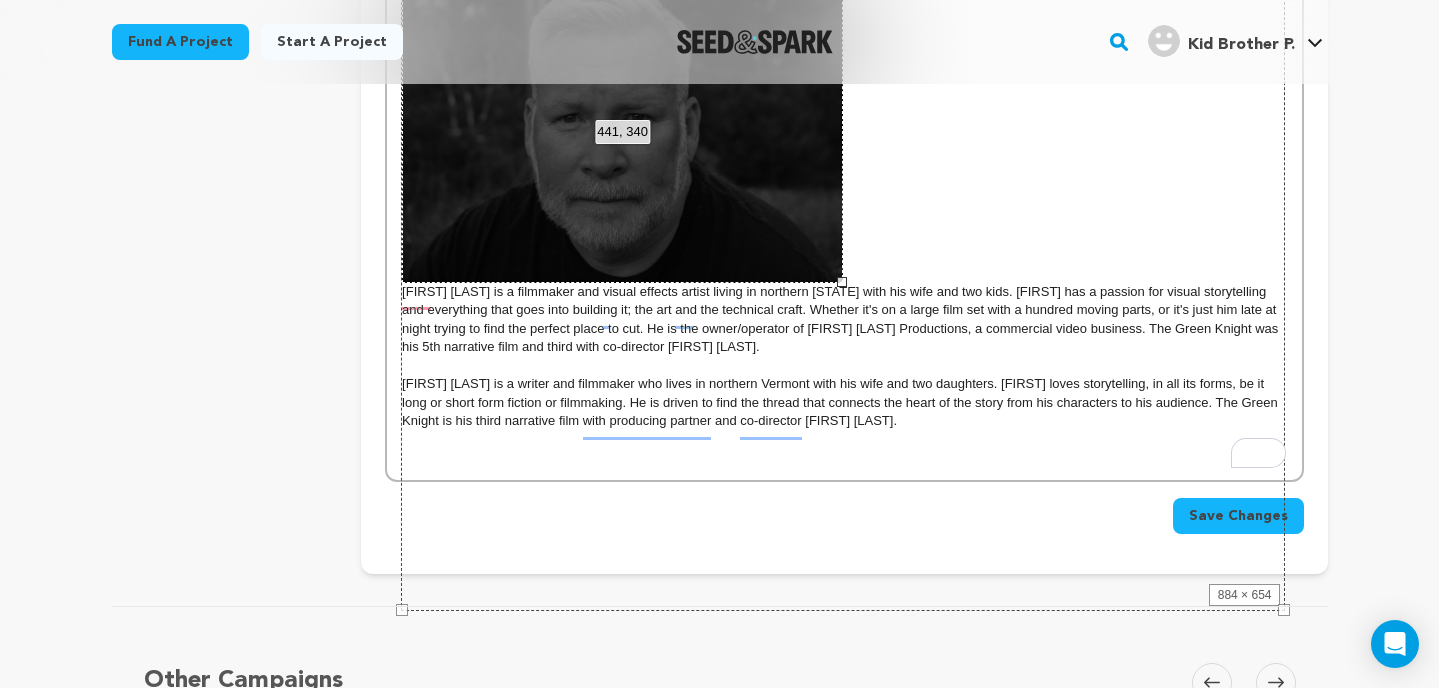 drag, startPoint x: 1284, startPoint y: 607, endPoint x: 824, endPoint y: 282, distance: 563.2273 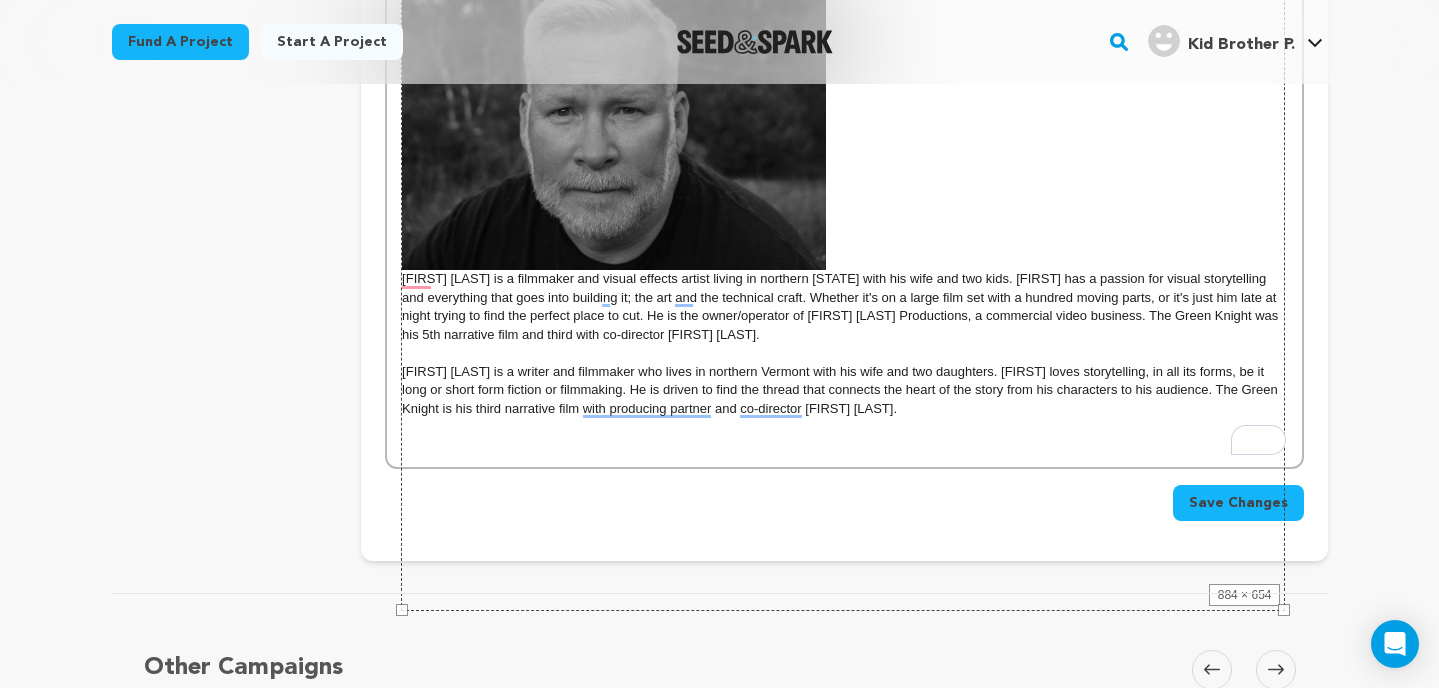 click on "ndon St. Cyr is a filmmaker and visual effects artist living in northern Vermont with his wife and two kids. Brandon has a passion for visual storytelling and everything that goes into building it; the art and the technical craft. Whether it's on a large film set with a hundred moving parts, or it's just him late at night trying to find the perfect place to cut. He is the owner/operator of Brandon StCyr Productions, a commercial video business. The Green Knight was his 5th narrative film and third with co-director Mark Freeman. Mark Freeman is a writer and filmmaker who lives in northern Vermont with his wife and two daughters. Mark loves storytelling, in all its forms, be it long or short form fiction or filmmaking. He is driven to find the thread that connects the heart of the story from his characters to his audience. The Green Knight is his third narrative film with producing partner and co-director Brandon St. Cyr." at bounding box center (844, 206) 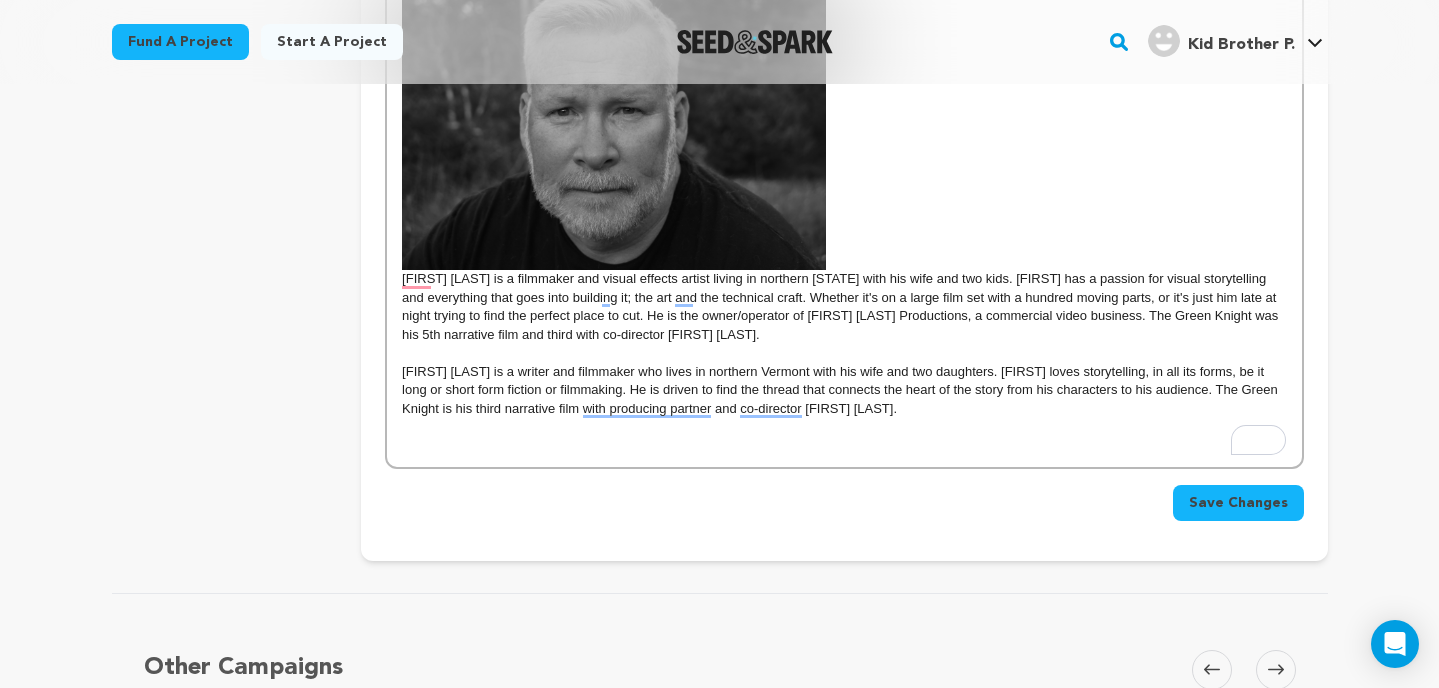 type 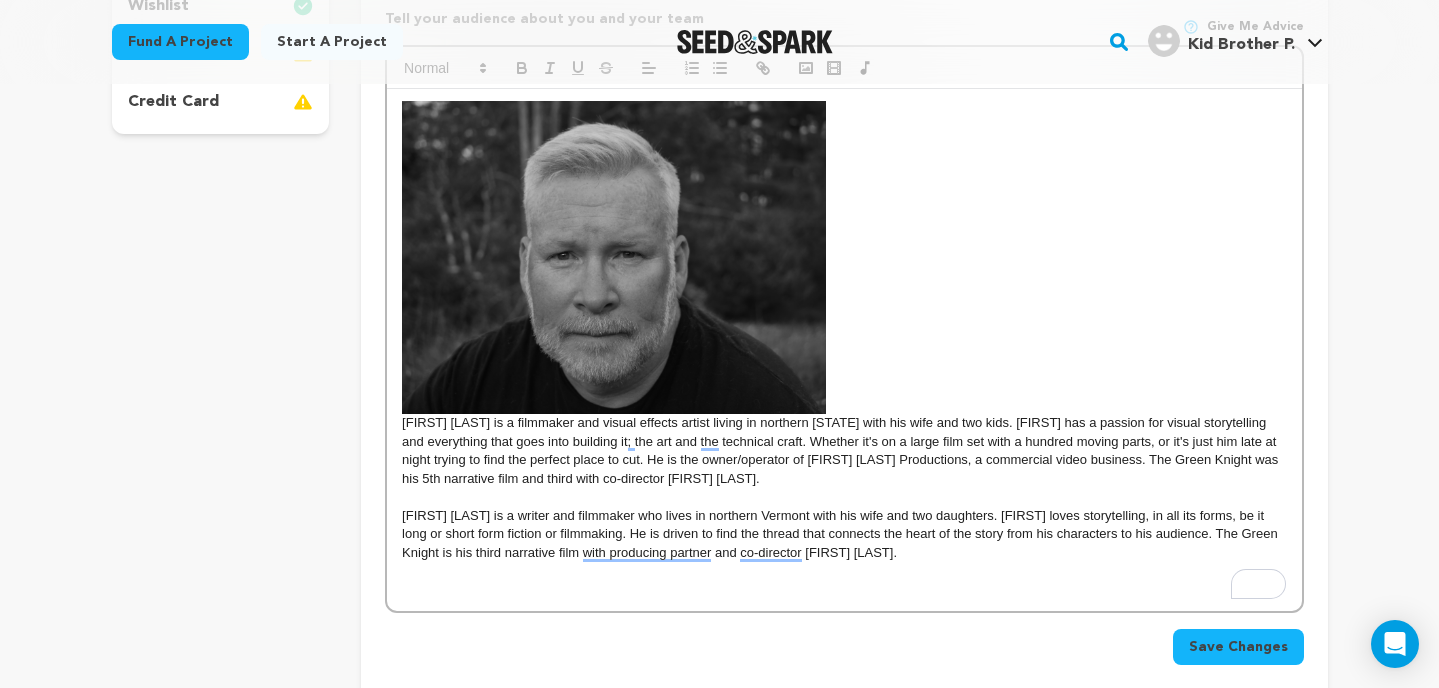 scroll, scrollTop: 563, scrollLeft: 0, axis: vertical 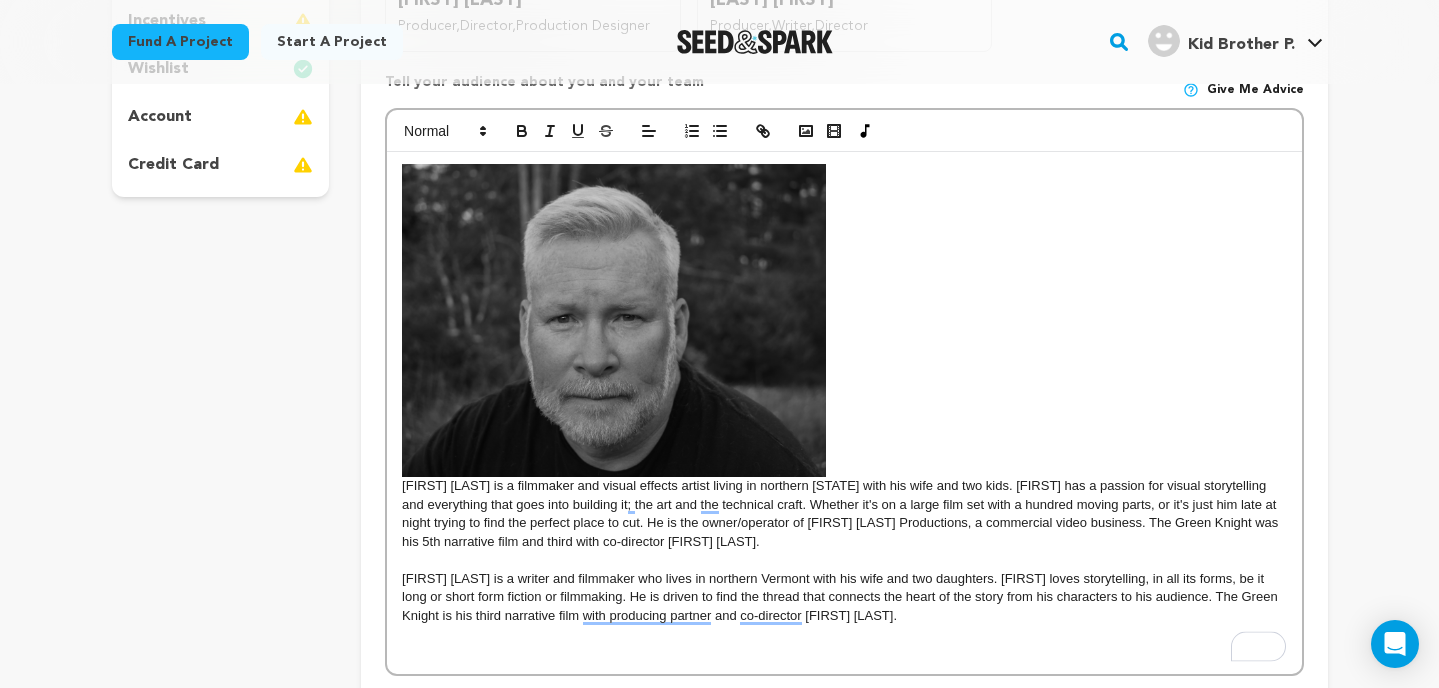 click at bounding box center [614, 321] 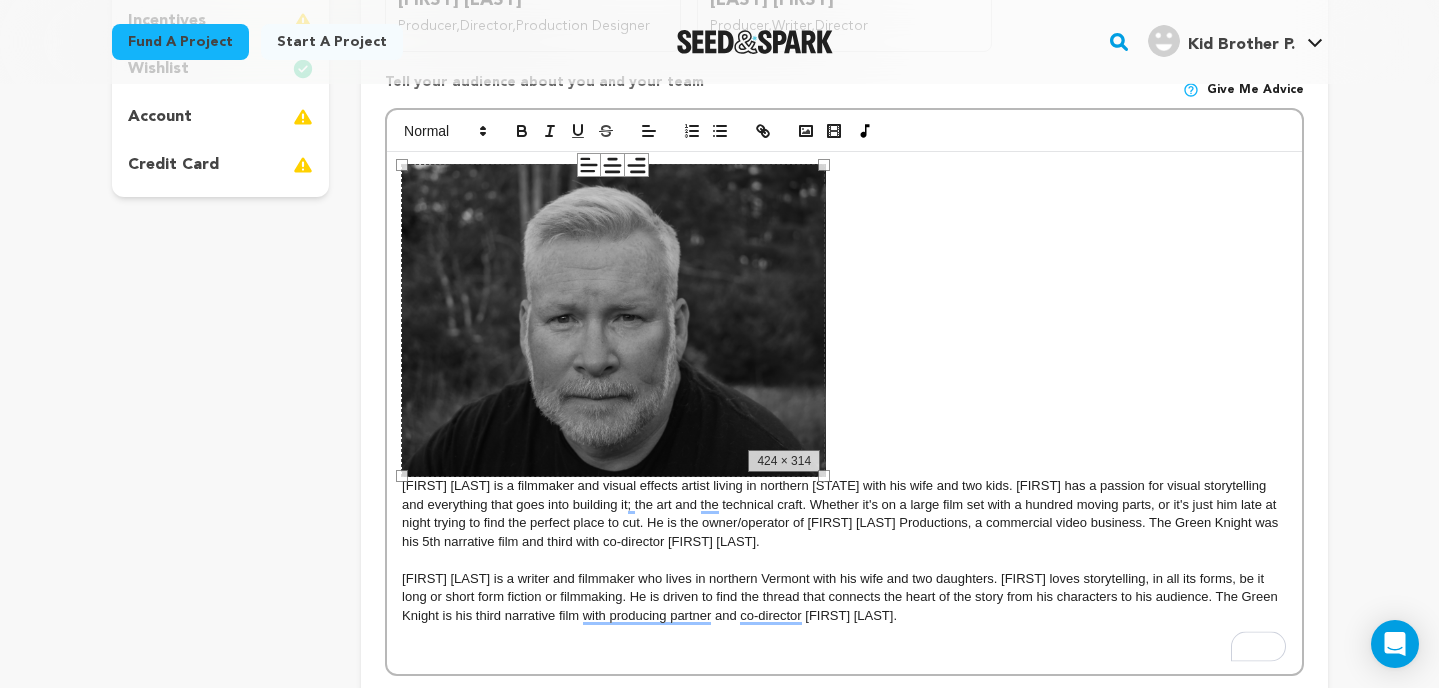 click on "Brandon St. Cyr is a filmmaker and visual effects artist living in northern Vermont with his wife and two kids. Brandon has a passion for visual storytelling and everything that goes into building it; the art and the technical craft. Whether it's on a large film set with a hundred moving parts, or it's just him late at night trying to find the perfect place to cut. He is the owner/operator of Brandon StCyr Productions, a commercial video business. The Green Knight was his 5th narrative film and third with co-director Mark Freeman. Mark Freeman is a writer and filmmaker who lives in northern Vermont with his wife and two daughters. Mark loves storytelling, in all its forms, be it long or short form fiction or filmmaking. He is driven to find the thread that connects the heart of the story from his characters to his audience. The Green Knight is his third narrative film with producing partner and co-director Brandon St. Cyr." at bounding box center [844, 413] 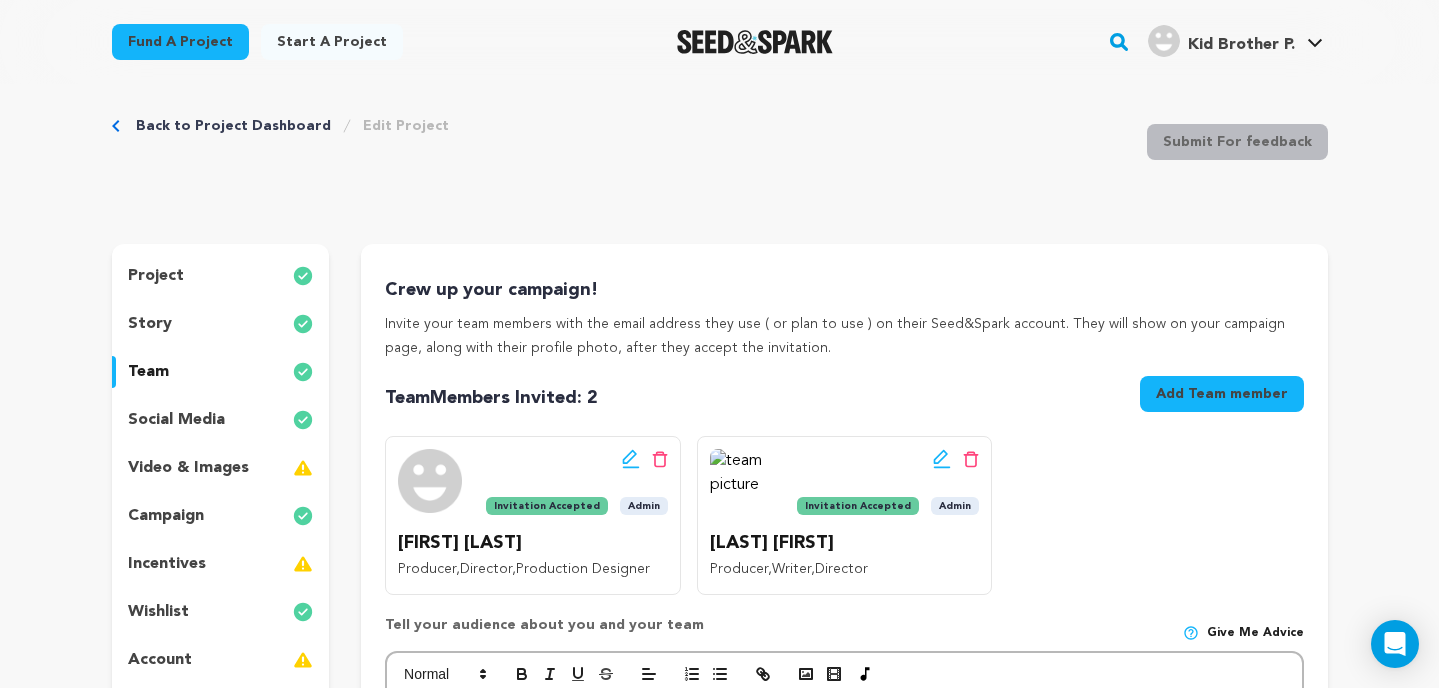 scroll, scrollTop: 0, scrollLeft: 0, axis: both 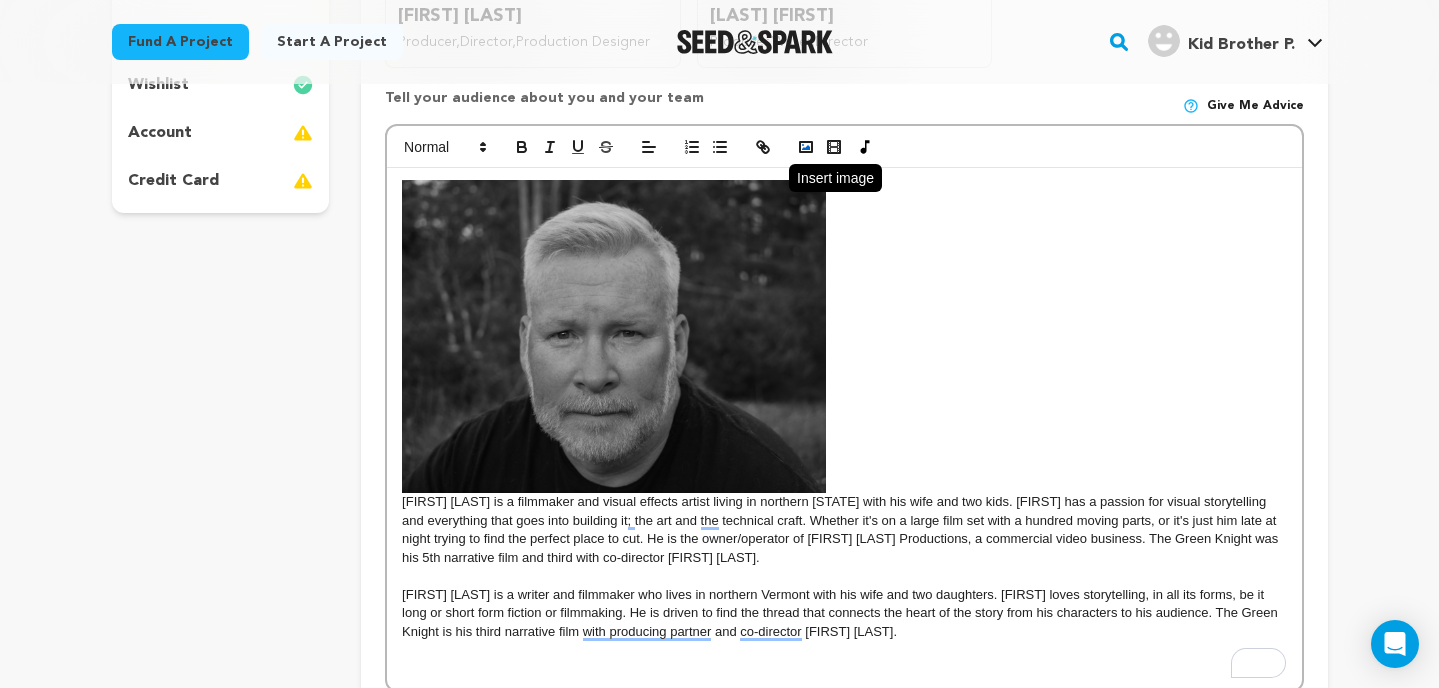 click 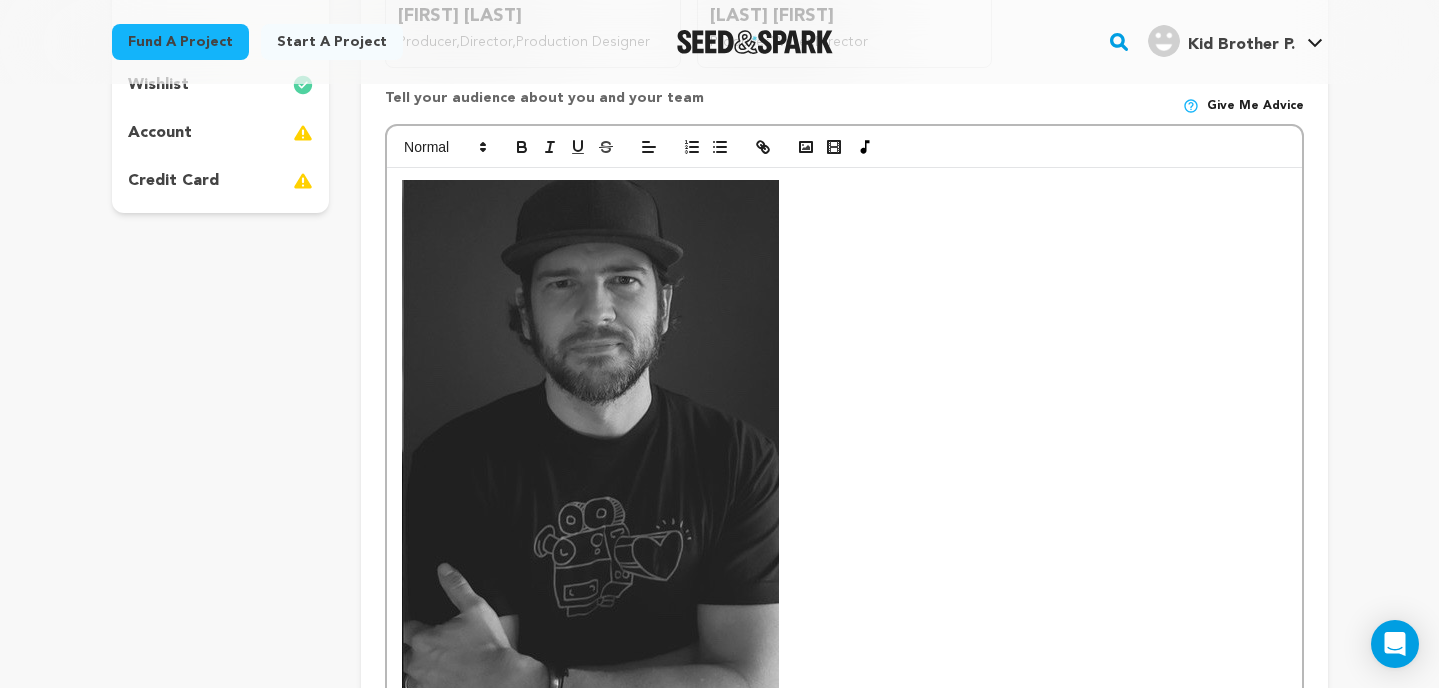 click at bounding box center (590, 441) 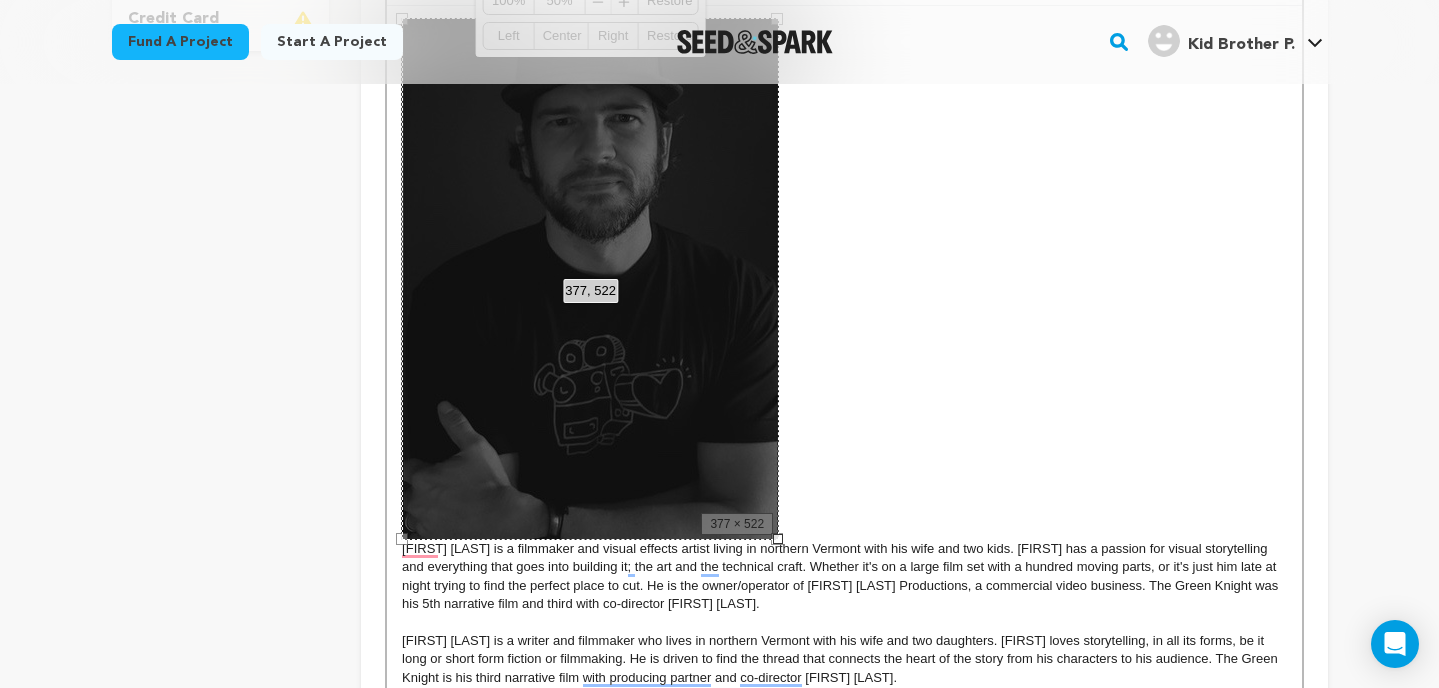 scroll, scrollTop: 713, scrollLeft: 0, axis: vertical 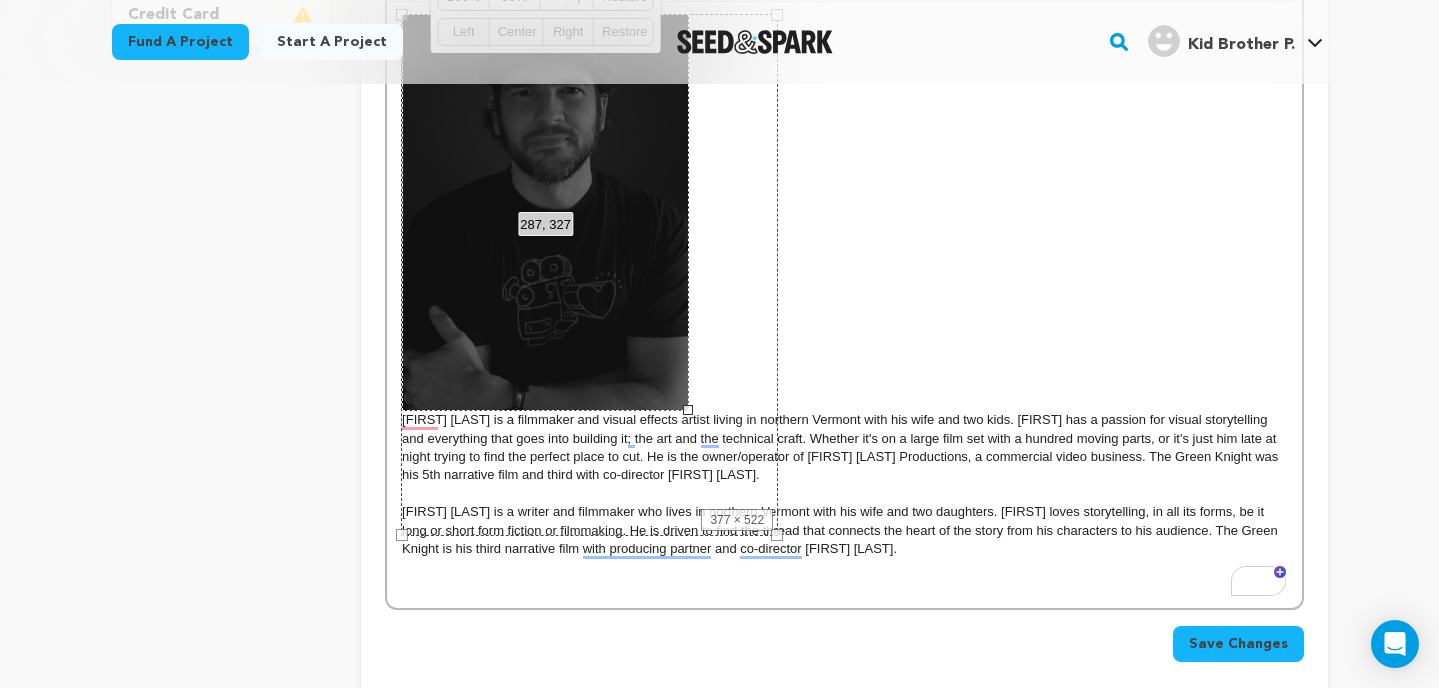 drag, startPoint x: 777, startPoint y: 532, endPoint x: 687, endPoint y: 336, distance: 215.67569 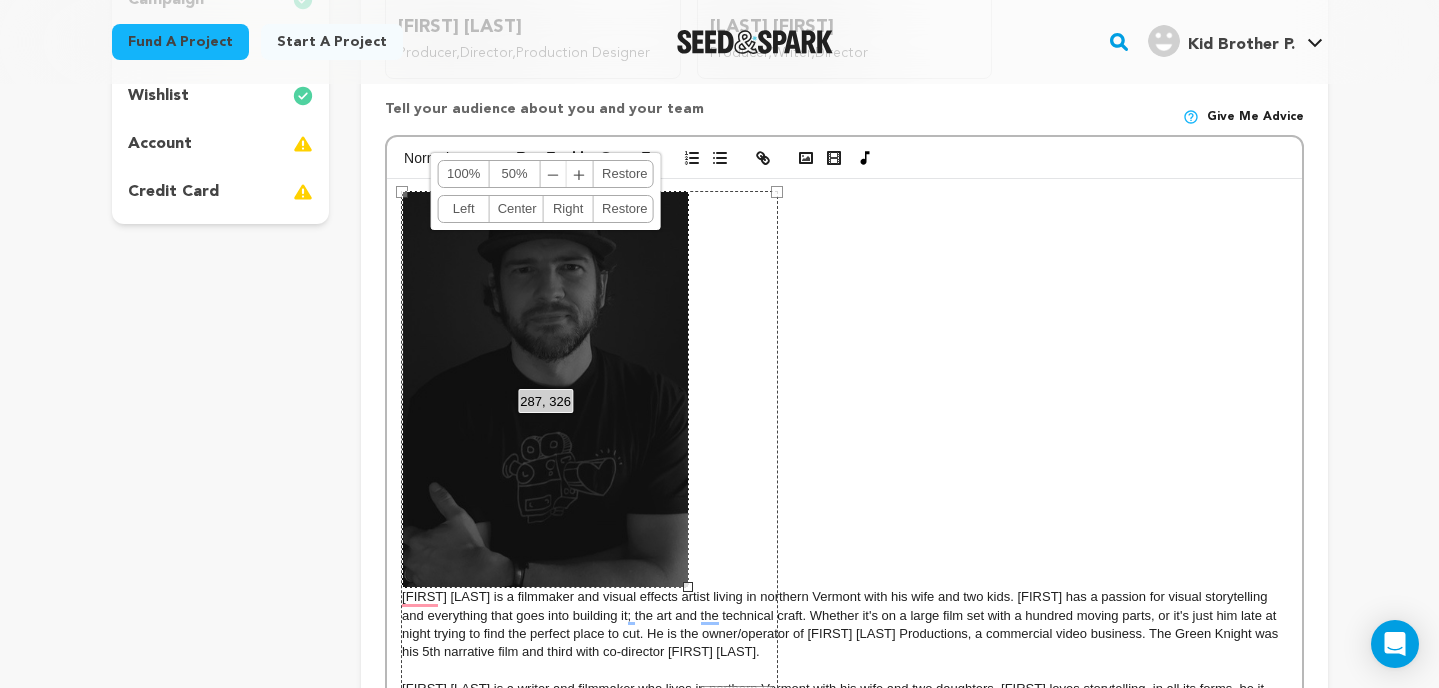 click on "andon St. Cyr is a filmmaker and visual effects artist living in northern Vermont with his wife and two kids. Brandon has a passion for visual storytelling and everything that goes into building it; the art and the technical craft. Whether it's on a large film set with a hundred moving parts, or it's just him late at night trying to find the perfect place to cut. He is the owner/operator of Brandon StCyr Productions, a commercial video business. The Green Knight was his 5th narrative film and third with co-director Mark Freeman." at bounding box center (844, 426) 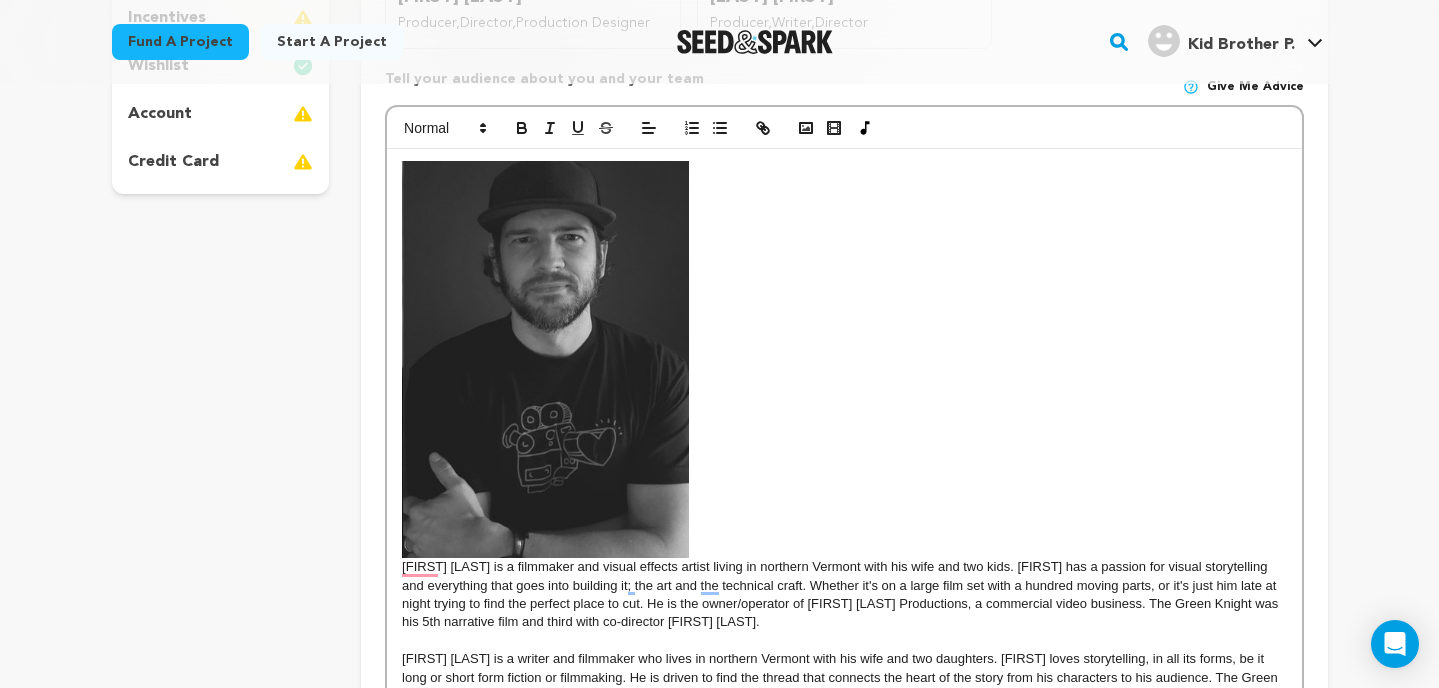 scroll, scrollTop: 562, scrollLeft: 0, axis: vertical 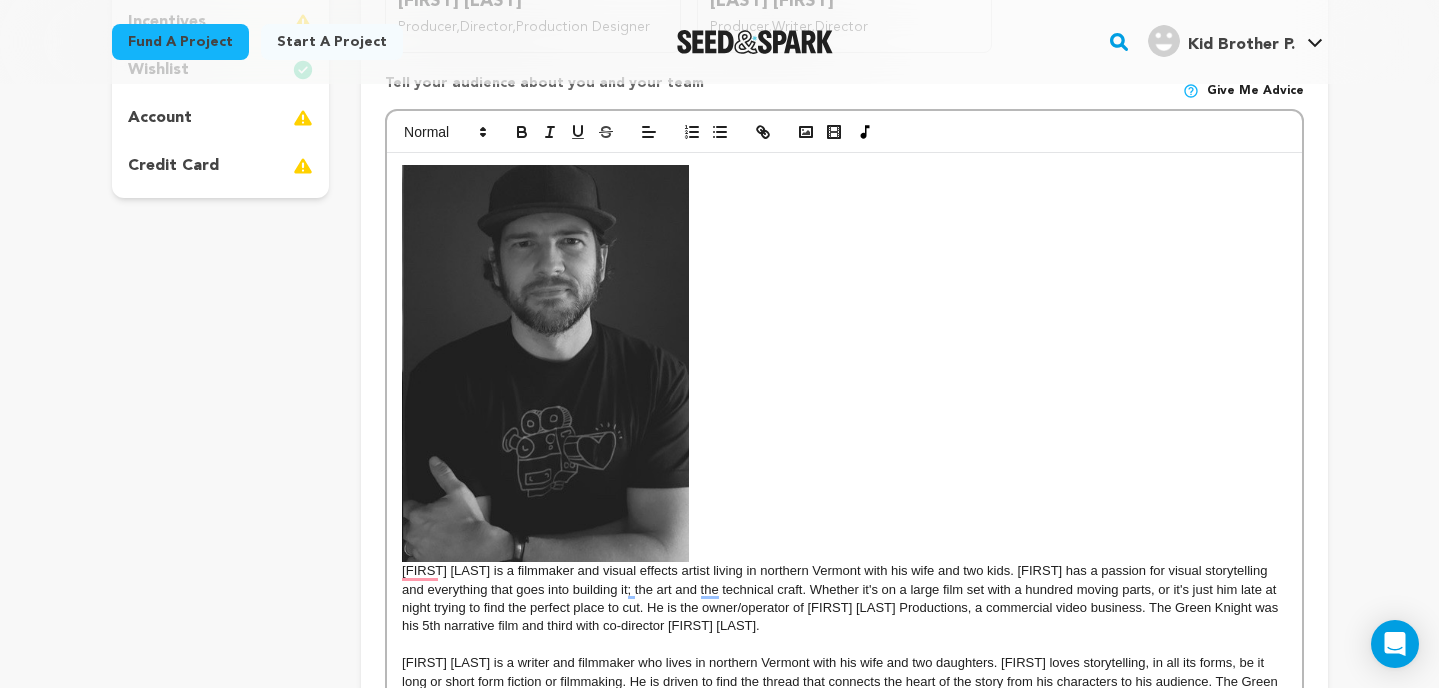 click on "andon St. Cyr is a filmmaker and visual effects artist living in northern Vermont with his wife and two kids. Brandon has a passion for visual storytelling and everything that goes into building it; the art and the technical craft. Whether it's on a large film set with a hundred moving parts, or it's just him late at night trying to find the perfect place to cut. He is the owner/operator of Brandon StCyr Productions, a commercial video business. The Green Knight was his 5th narrative film and third with co-director Mark Freeman." at bounding box center (844, 400) 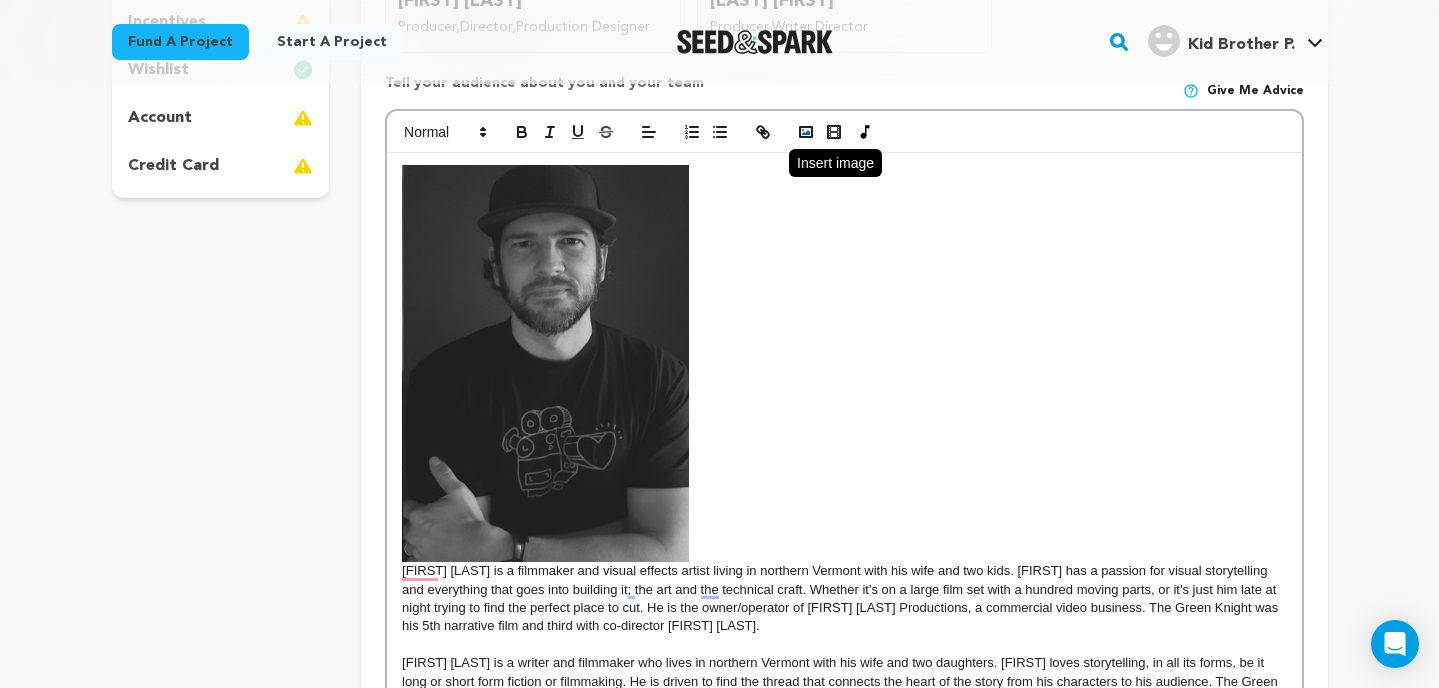 click 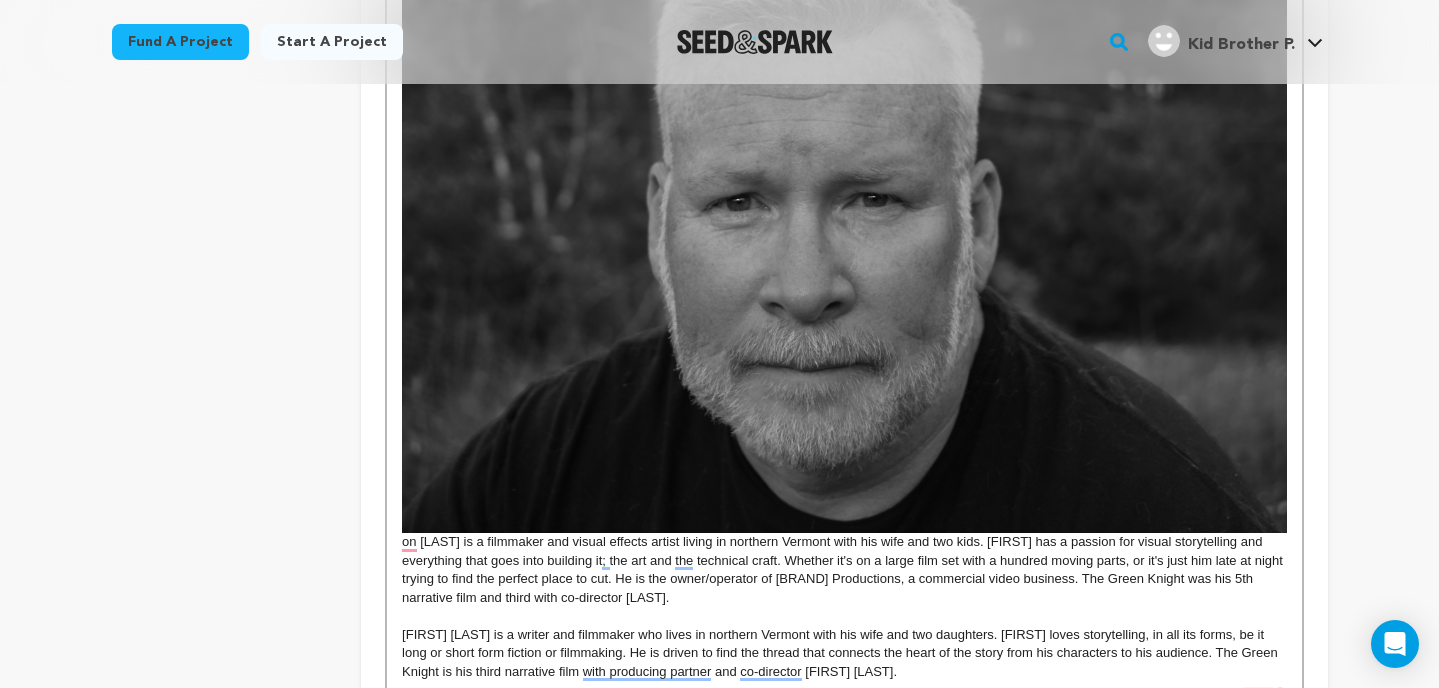 scroll, scrollTop: 1252, scrollLeft: 0, axis: vertical 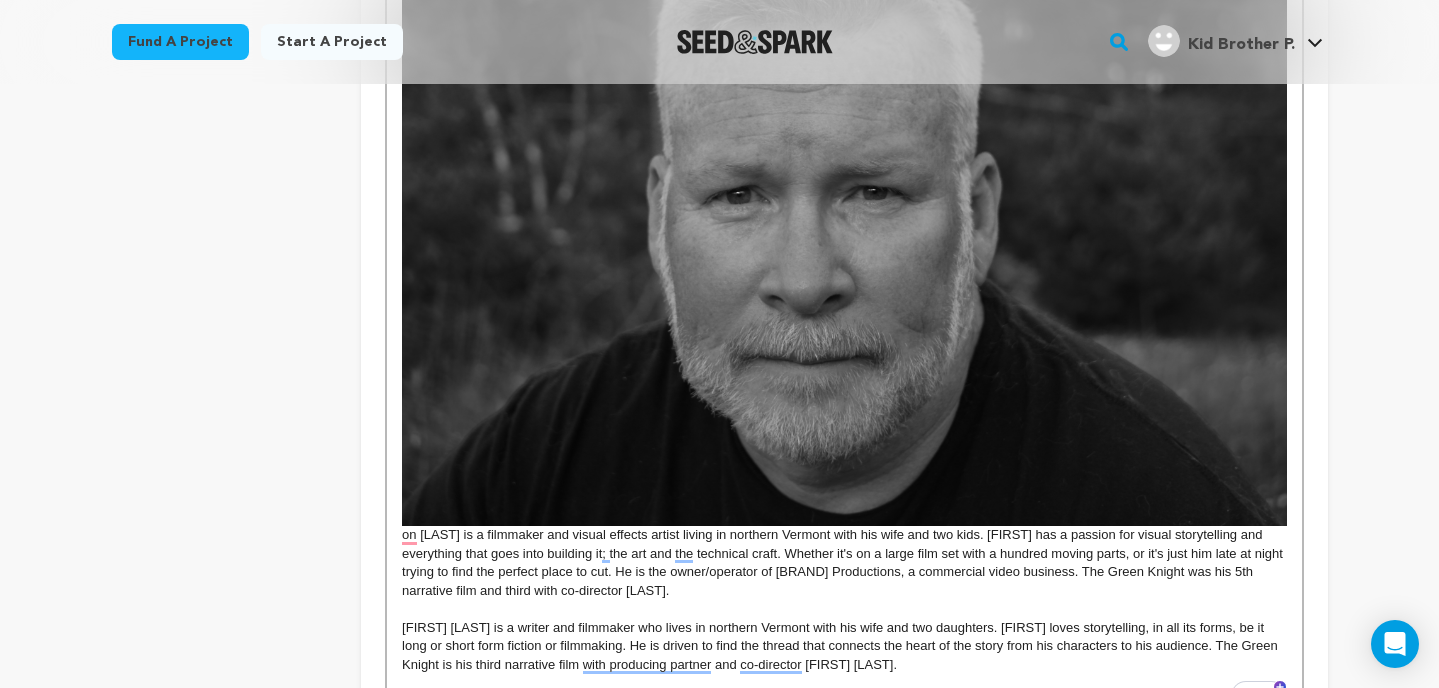 drag, startPoint x: 1287, startPoint y: 523, endPoint x: 1083, endPoint y: 408, distance: 234.18155 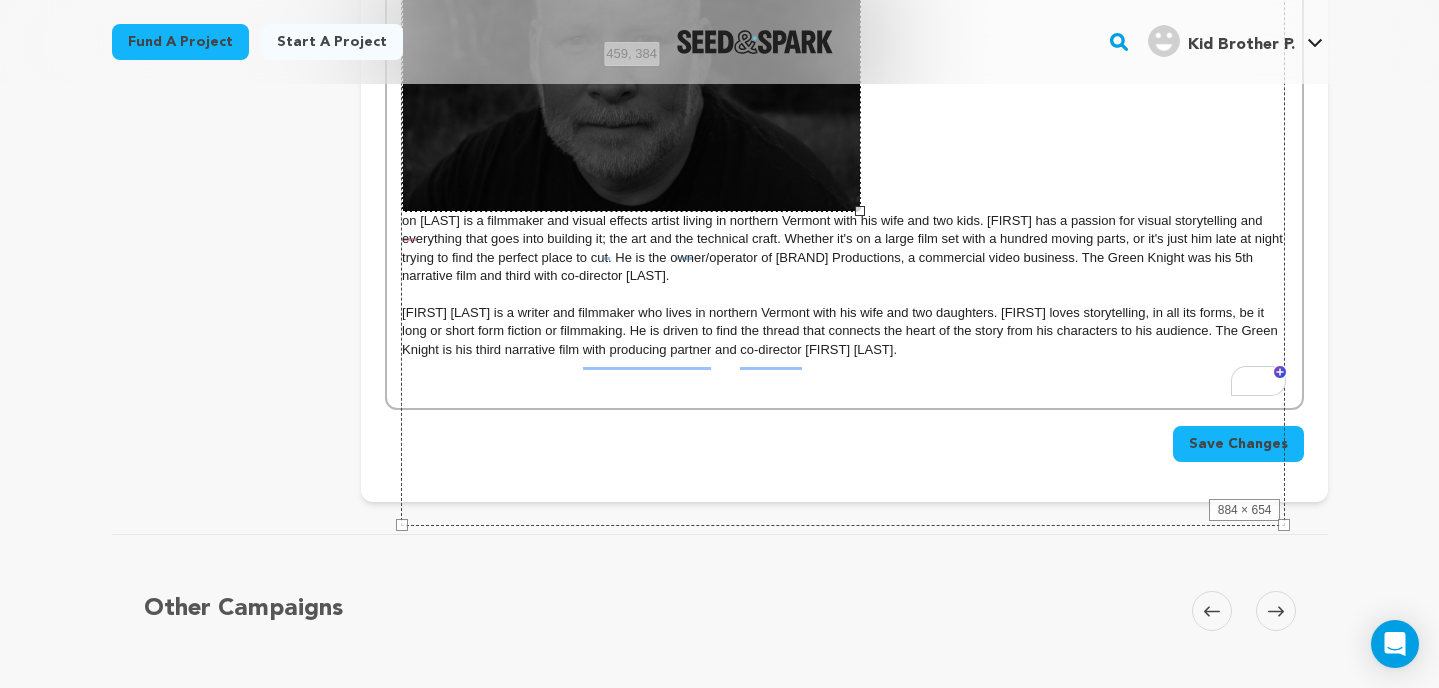 drag, startPoint x: 1284, startPoint y: 524, endPoint x: 837, endPoint y: 234, distance: 532.8311 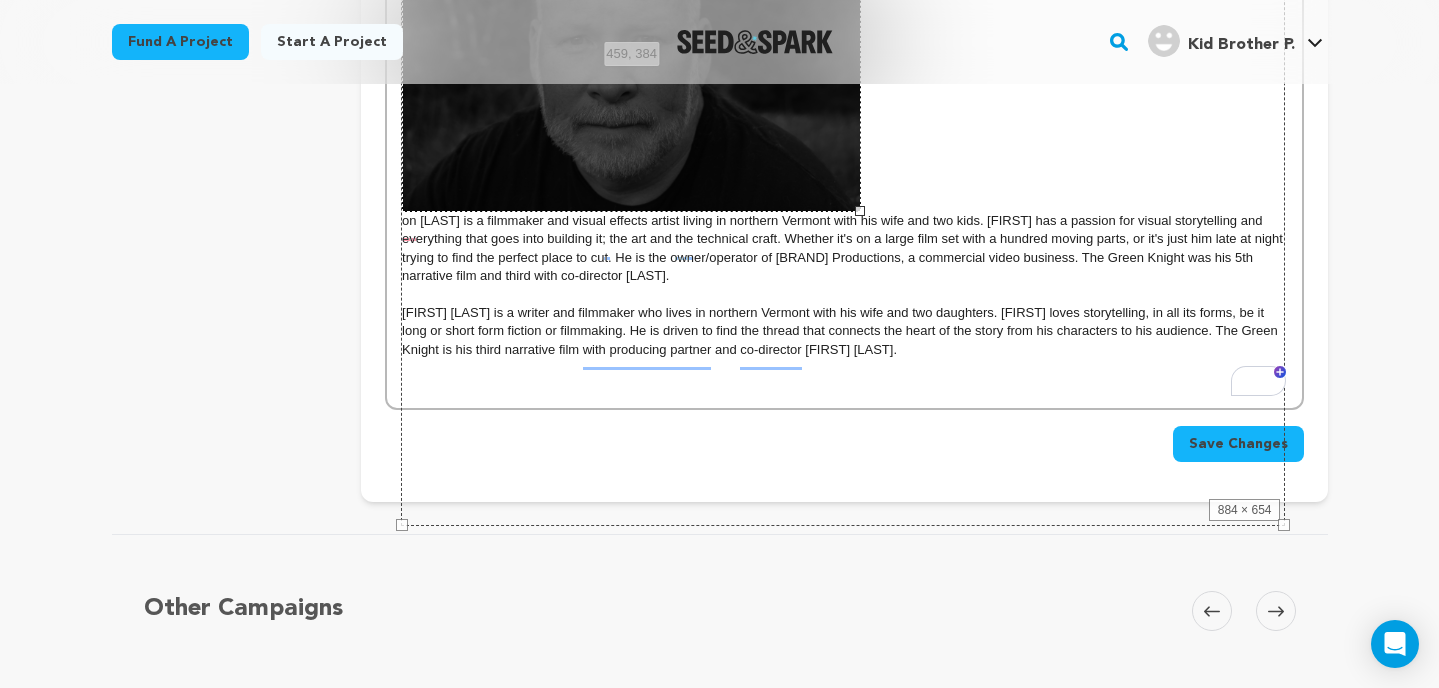 click on "on St. Cyr is a filmmaker and visual effects artist living in northern Vermont with his wife and two kids. Brandon has a passion for visual storytelling and everything that goes into building it; the art and the technical craft. Whether it's on a large film set with a hundred moving parts, or it's just him late at night trying to find the perfect place to cut. He is the owner/operator of Brandon StCyr Productions, a commercial video business. The Green Knight was his 5th narrative film and third with co-director Mark Freeman. Mark Freeman is a writer and filmmaker who lives in northern Vermont with his wife and two daughters. Mark loves storytelling, in all its forms, be it long or short form fiction or filmmaking. He is driven to find the thread that connects the heart of the story from his characters to his audience. The Green Knight is his third narrative film with producing partner and co-director Brandon St. Cyr. 884 × 654
459, 384
100%
50%" at bounding box center [844, -65] 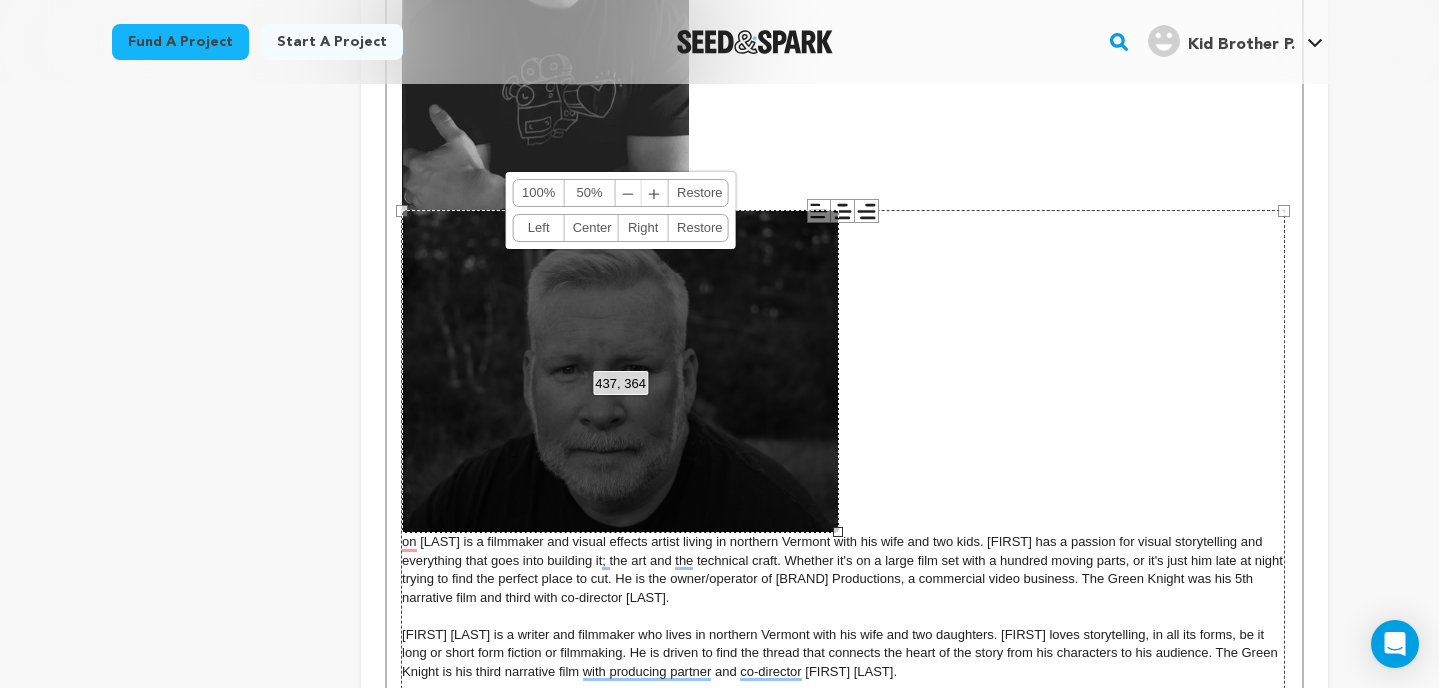 scroll, scrollTop: 906, scrollLeft: 0, axis: vertical 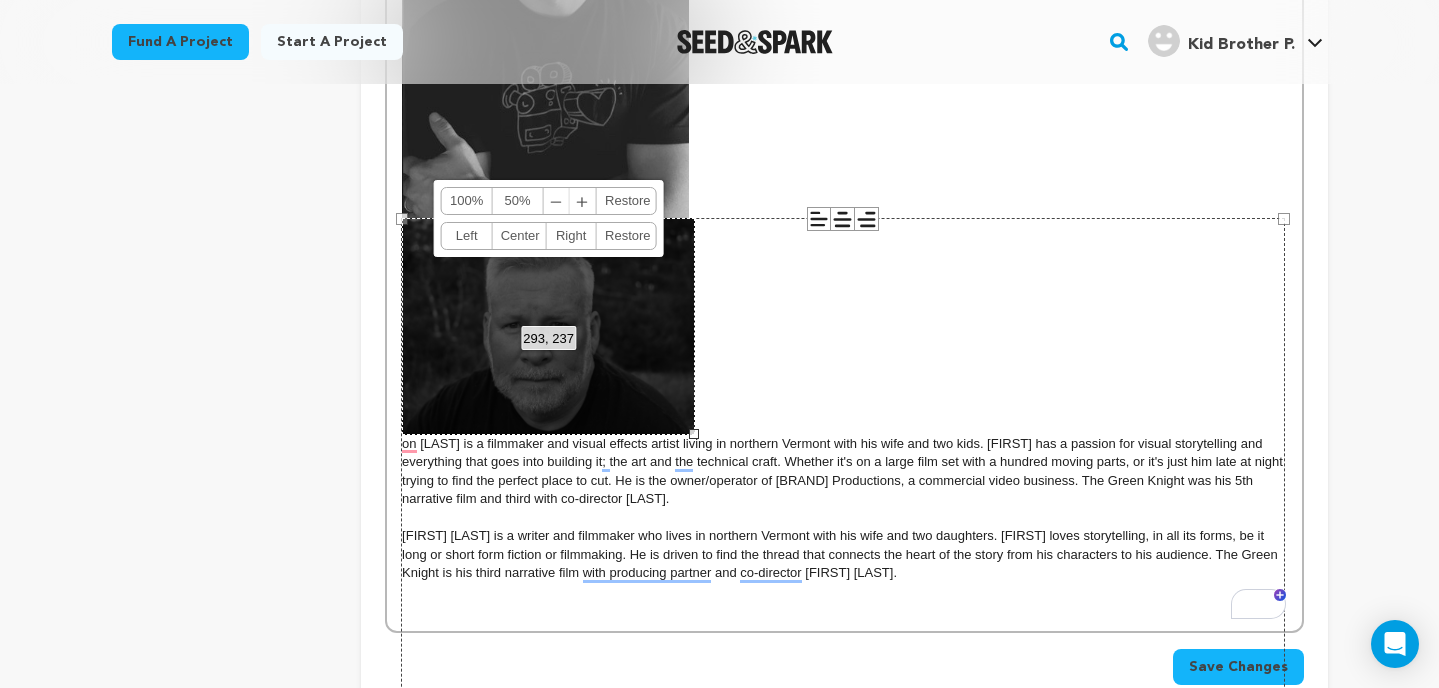 drag, startPoint x: 836, startPoint y: 537, endPoint x: 692, endPoint y: 451, distance: 167.72597 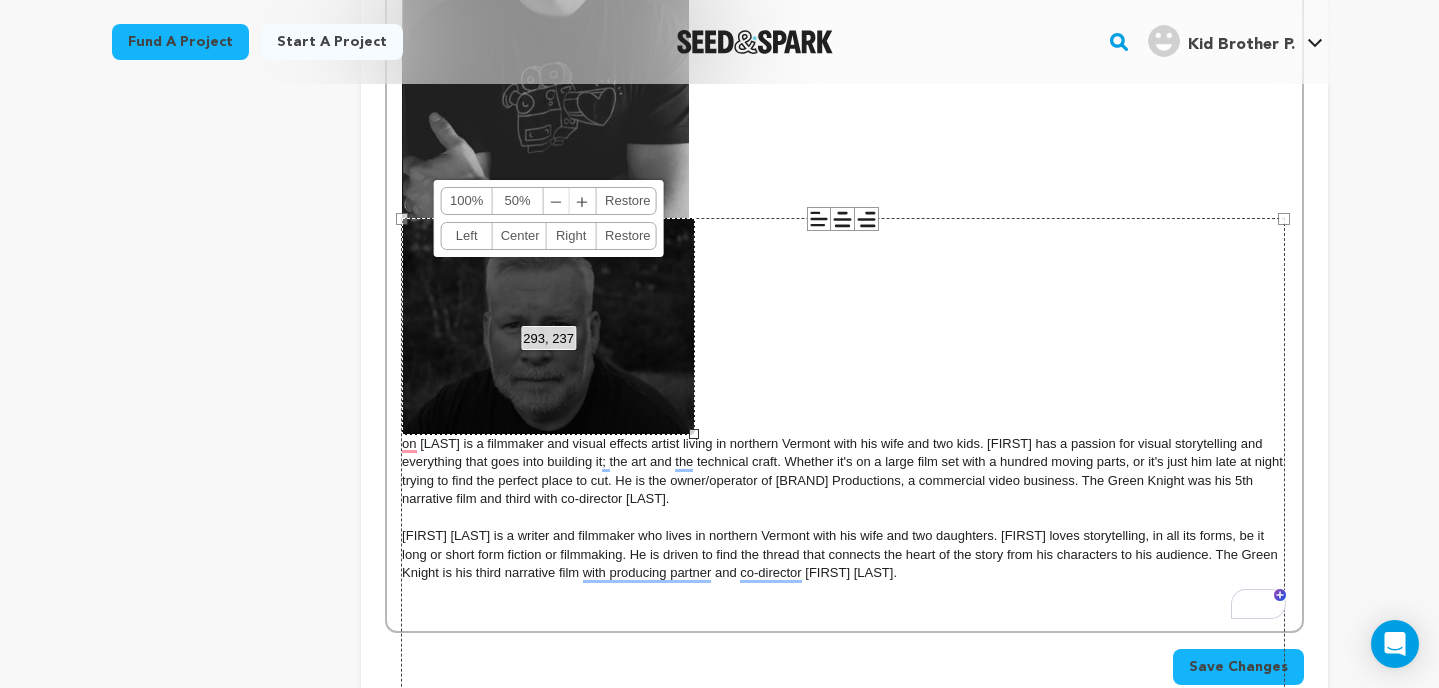 click on "on St. Cyr is a filmmaker and visual effects artist living in northern Vermont with his wife and two kids. Brandon has a passion for visual storytelling and everything that goes into building it; the art and the technical craft. Whether it's on a large film set with a hundred moving parts, or it's just him late at night trying to find the perfect place to cut. He is the owner/operator of Brandon StCyr Productions, a commercial video business. The Green Knight was his 5th narrative film and third with co-director Mark Freeman. Mark Freeman is a writer and filmmaker who lives in northern Vermont with his wife and two daughters. Mark loves storytelling, in all its forms, be it long or short form fiction or filmmaking. He is driven to find the thread that connects the heart of the story from his characters to his audience. The Green Knight is his third narrative film with producing partner and co-director Brandon St. Cyr. 884 × 654
293, 237
100%
50%" at bounding box center (844, 220) 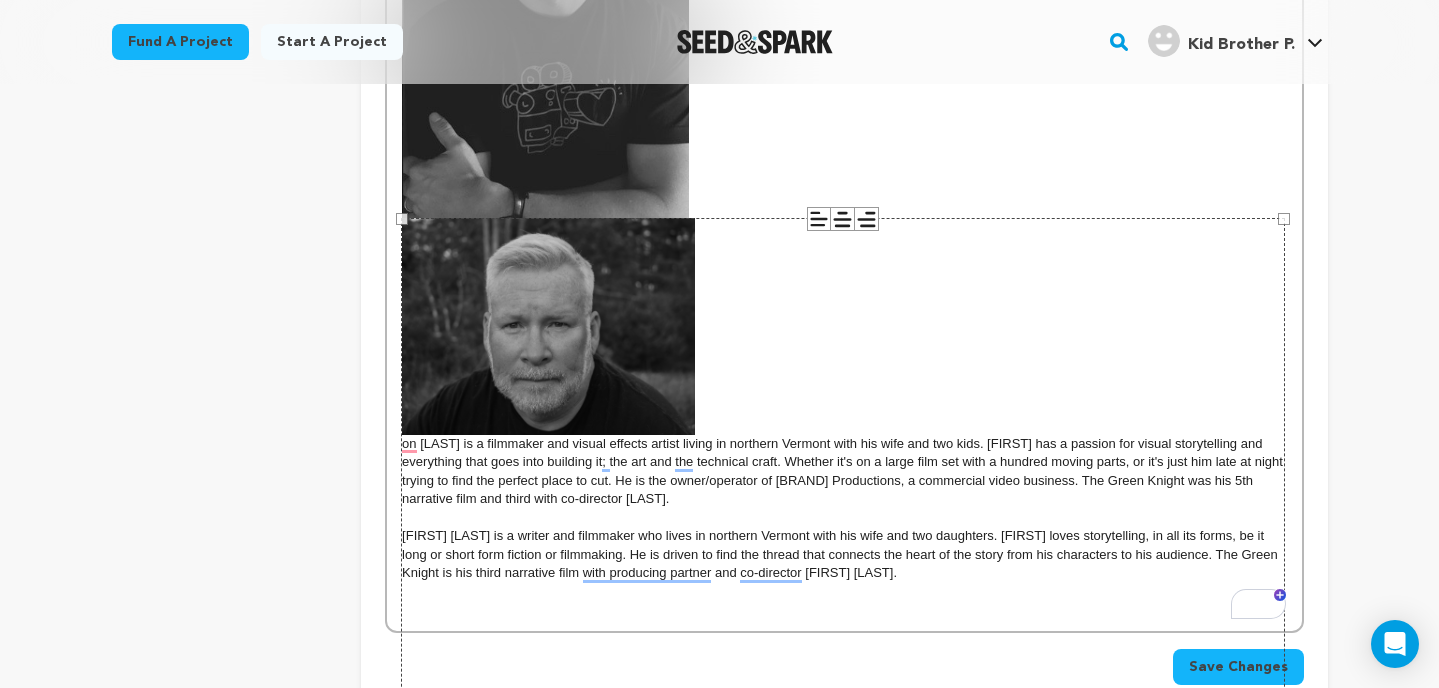 click on "on St. Cyr is a filmmaker and visual effects artist living in northern Vermont with his wife and two kids. Brandon has a passion for visual storytelling and everything that goes into building it; the art and the technical craft. Whether it's on a large film set with a hundred moving parts, or it's just him late at night trying to find the perfect place to cut. He is the owner/operator of Brandon StCyr Productions, a commercial video business. The Green Knight was his 5th narrative film and third with co-director Mark Freeman. Mark Freeman is a writer and filmmaker who lives in northern Vermont with his wife and two daughters. Mark loves storytelling, in all its forms, be it long or short form fiction or filmmaking. He is driven to find the thread that connects the heart of the story from his characters to his audience. The Green Knight is his third narrative film with producing partner and co-director Brandon St. Cyr." at bounding box center (844, 220) 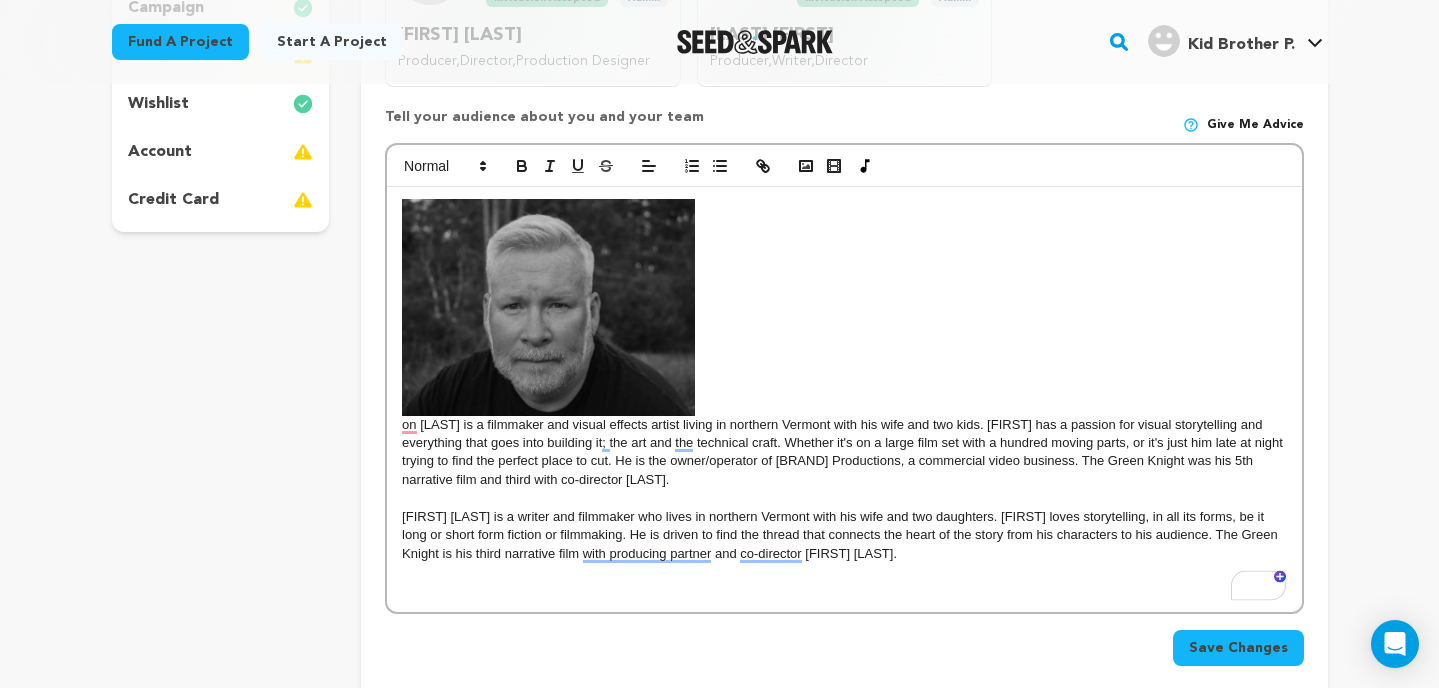 scroll, scrollTop: 514, scrollLeft: 0, axis: vertical 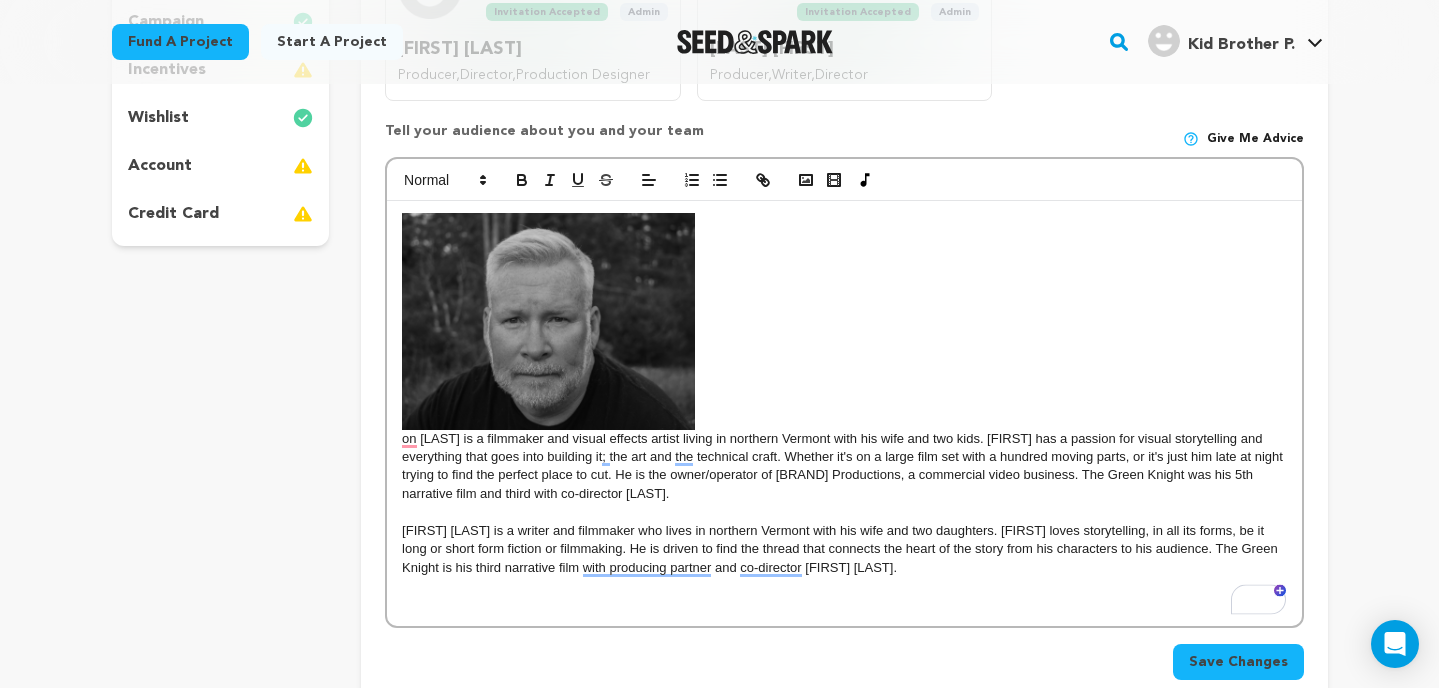 click at bounding box center [548, 321] 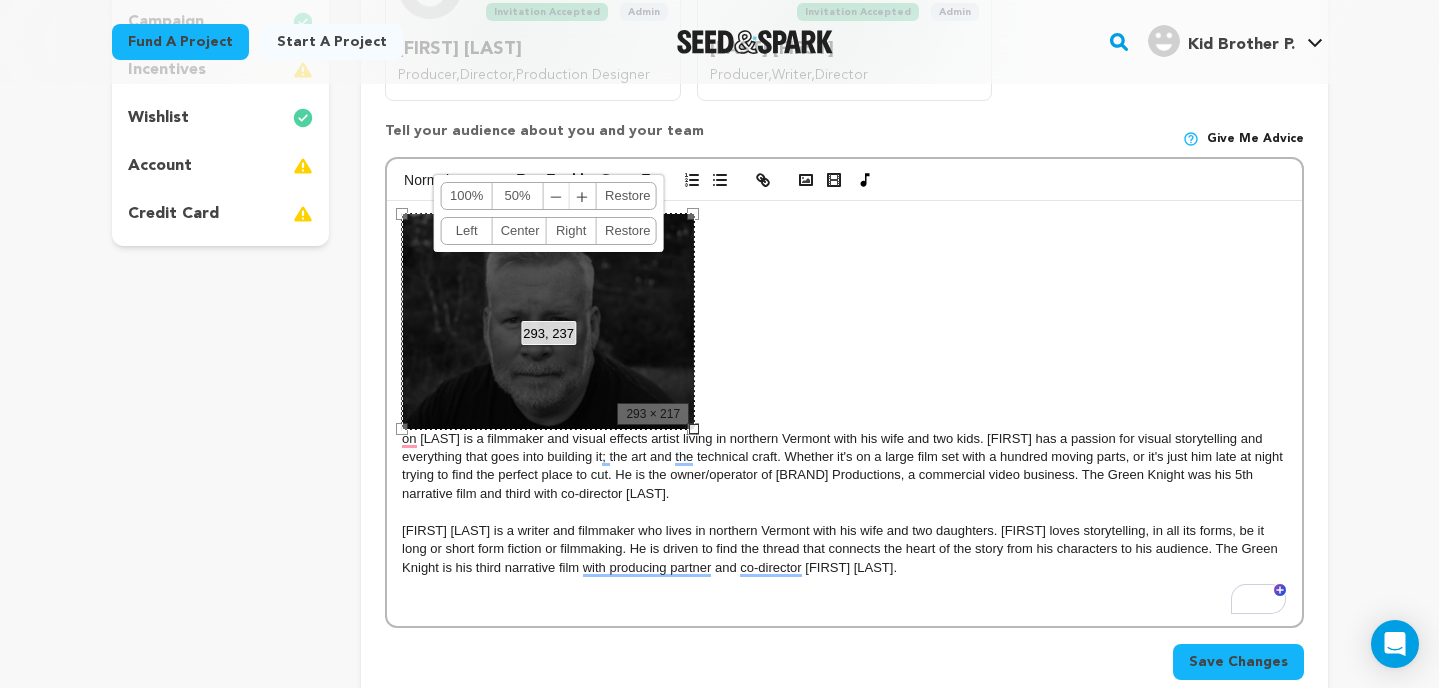scroll, scrollTop: 481, scrollLeft: 0, axis: vertical 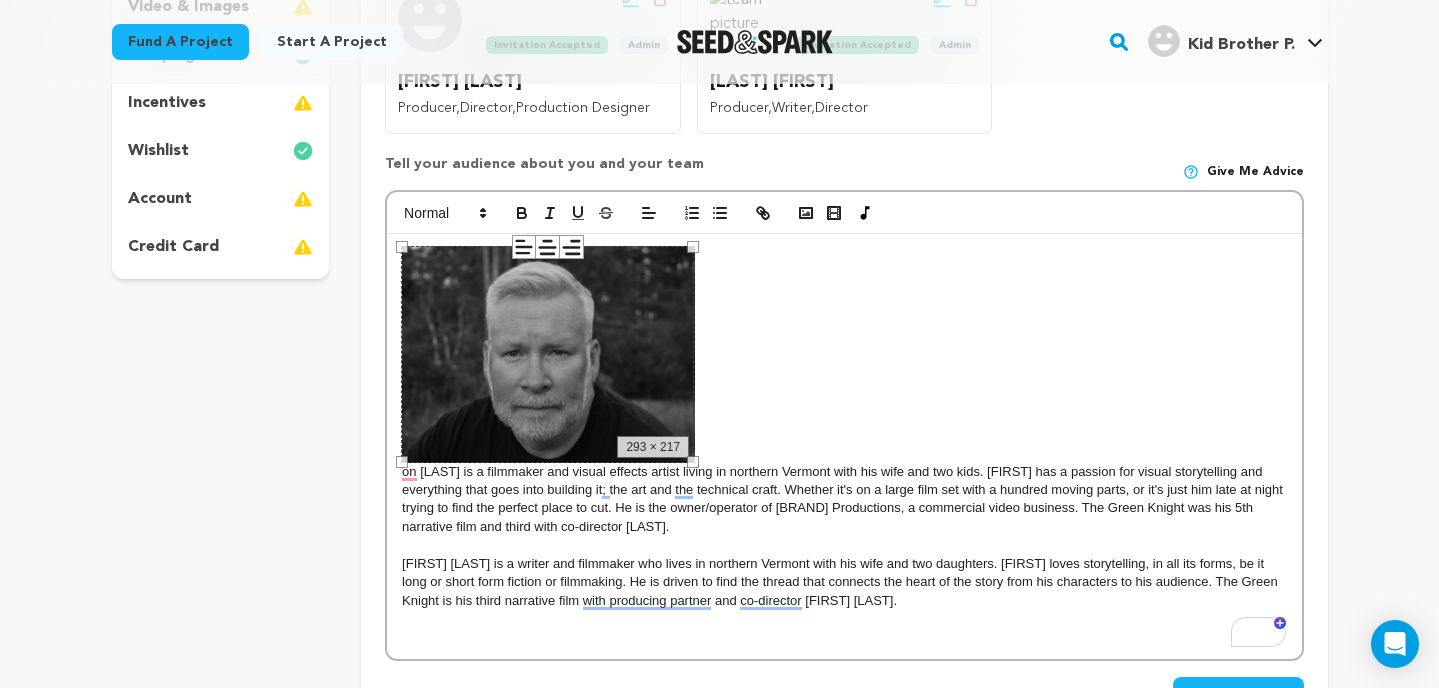 click on "on St. Cyr is a filmmaker and visual effects artist living in northern Vermont with his wife and two kids. Brandon has a passion for visual storytelling and everything that goes into building it; the art and the technical craft. Whether it's on a large film set with a hundred moving parts, or it's just him late at night trying to find the perfect place to cut. He is the owner/operator of Brandon StCyr Productions, a commercial video business. The Green Knight was his 5th narrative film and third with co-director Mark Freeman. Mark Freeman is a writer and filmmaker who lives in northern Vermont with his wife and two daughters. Mark loves storytelling, in all its forms, be it long or short form fiction or filmmaking. He is driven to find the thread that connects the heart of the story from his characters to his audience. The Green Knight is his third narrative film with producing partner and co-director Brandon St. Cyr." at bounding box center [844, 446] 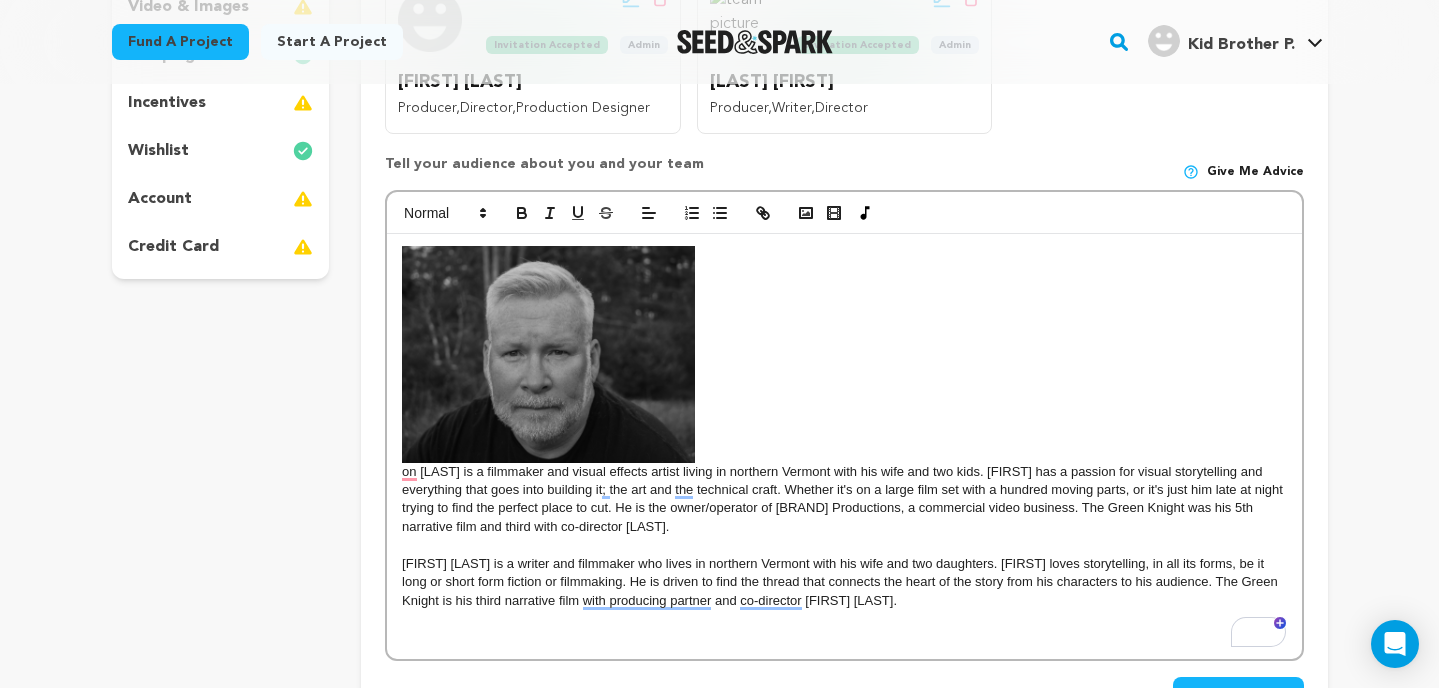 click on "on St. Cyr is a filmmaker and visual effects artist living in northern Vermont with his wife and two kids. Brandon has a passion for visual storytelling and everything that goes into building it; the art and the technical craft. Whether it's on a large film set with a hundred moving parts, or it's just him late at night trying to find the perfect place to cut. He is the owner/operator of Brandon StCyr Productions, a commercial video business. The Green Knight was his 5th narrative film and third with co-director Mark Freeman." at bounding box center [844, 391] 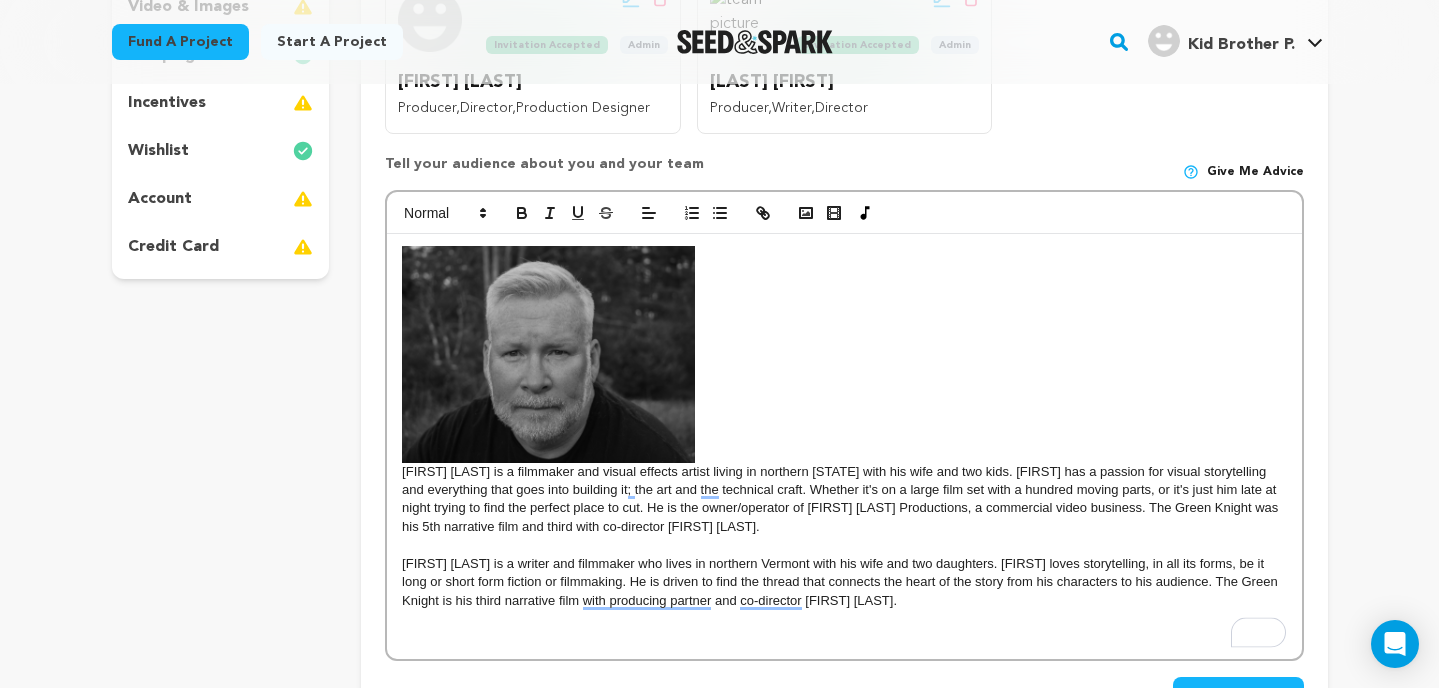 click on "[FIRST] St. Cyr is a filmmaker and visual effects artist living in northern [STATE] with his wife and two kids. [FIRST] has a passion for visual storytelling and everything that goes into building it; the art and the technical craft. Whether it's on a large film set with a hundred moving parts, or it's just him late at night trying to find the perfect place to cut. He is the owner/operator of [FIRST] StCyr Productions, a commercial video business. The Green Knight was his 5th narrative film and third with co-director [FIRST] Freeman." at bounding box center (844, 391) 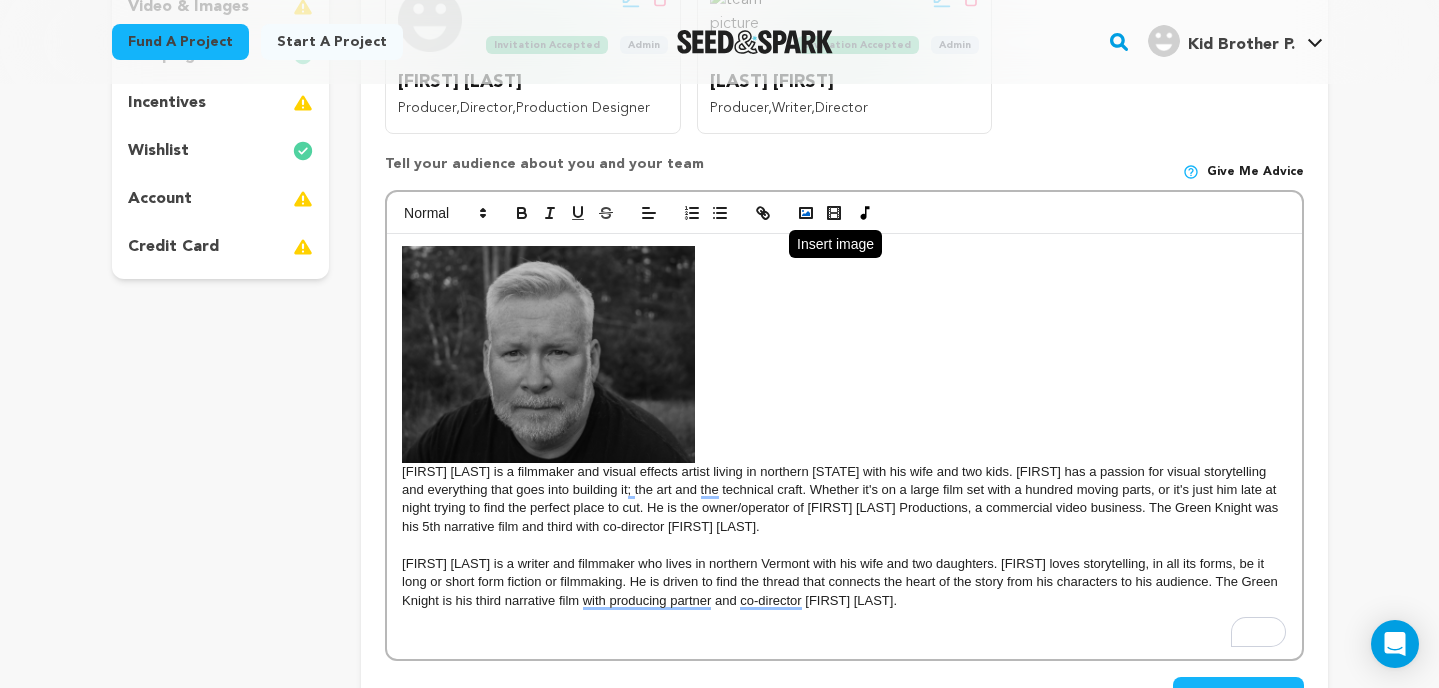 click 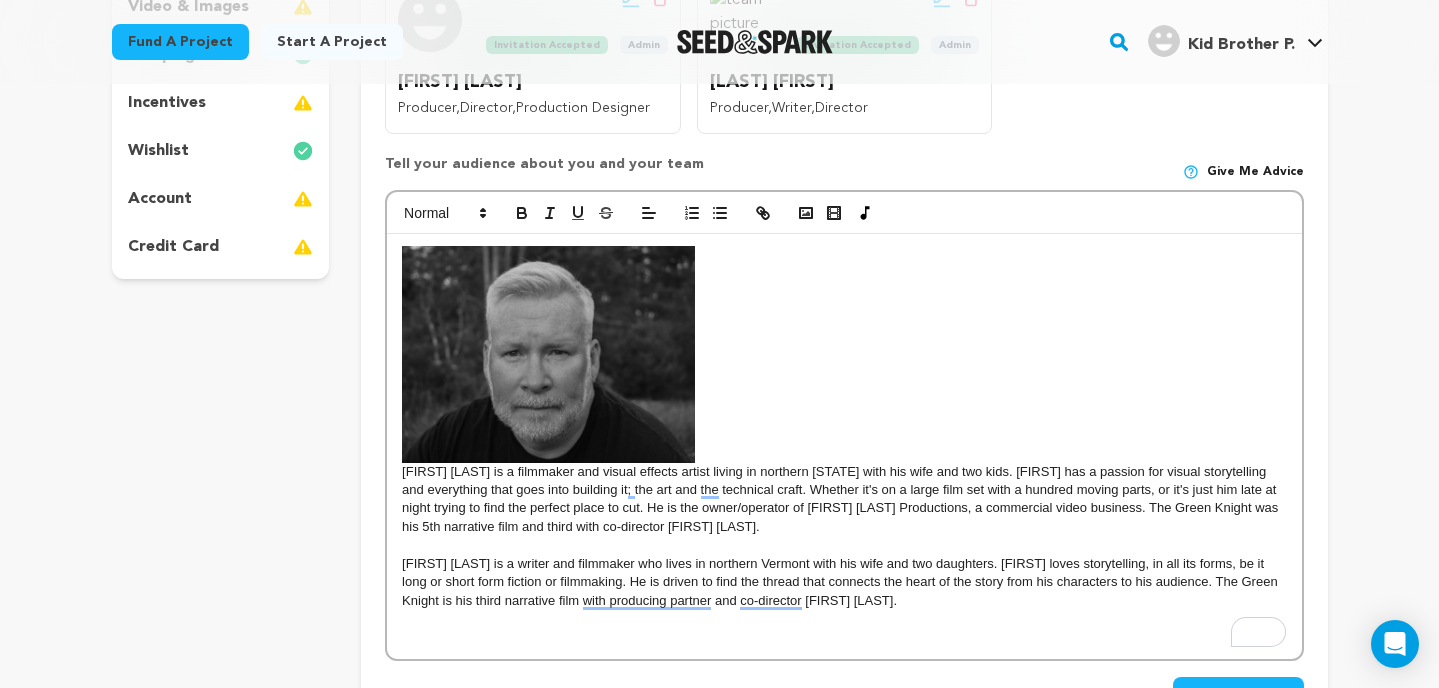 click at bounding box center [548, 354] 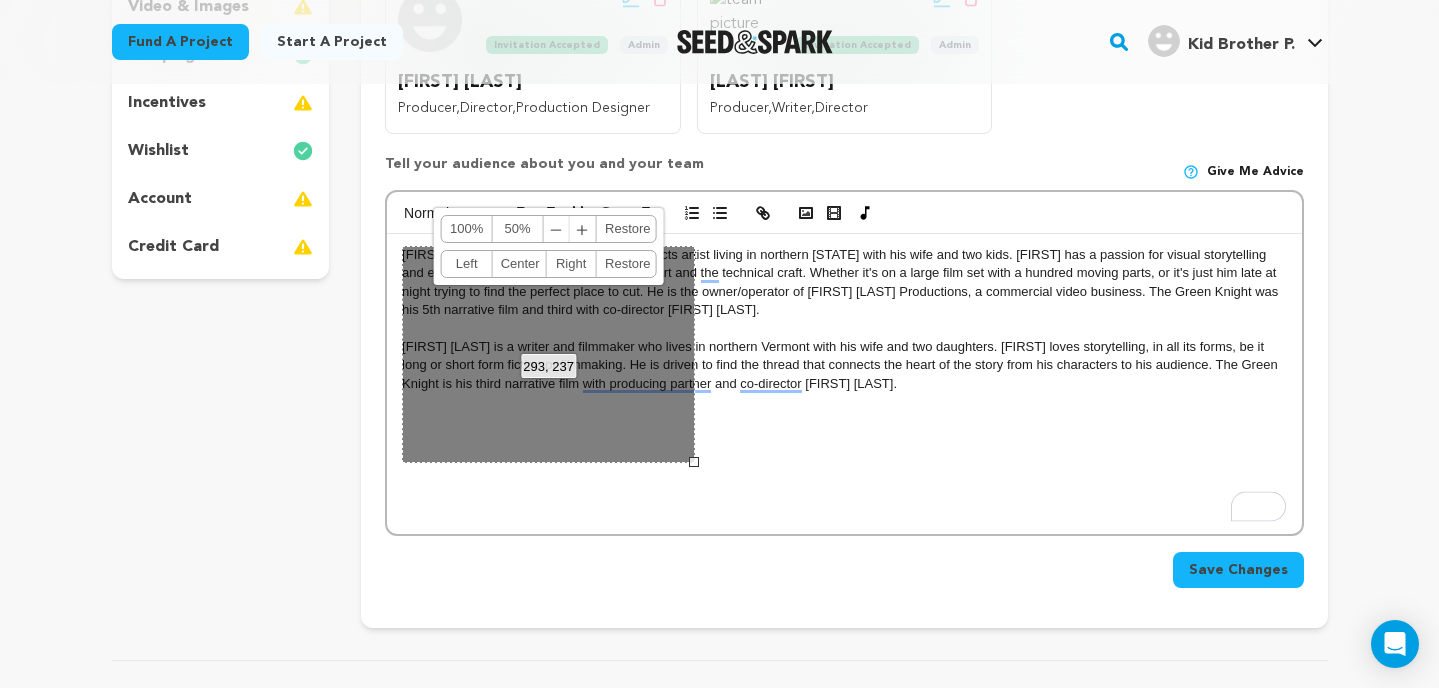 click on "293, 237
100%
50%
﹣
﹢
Restore
Left
Center
Right
Restore" at bounding box center (548, 354) 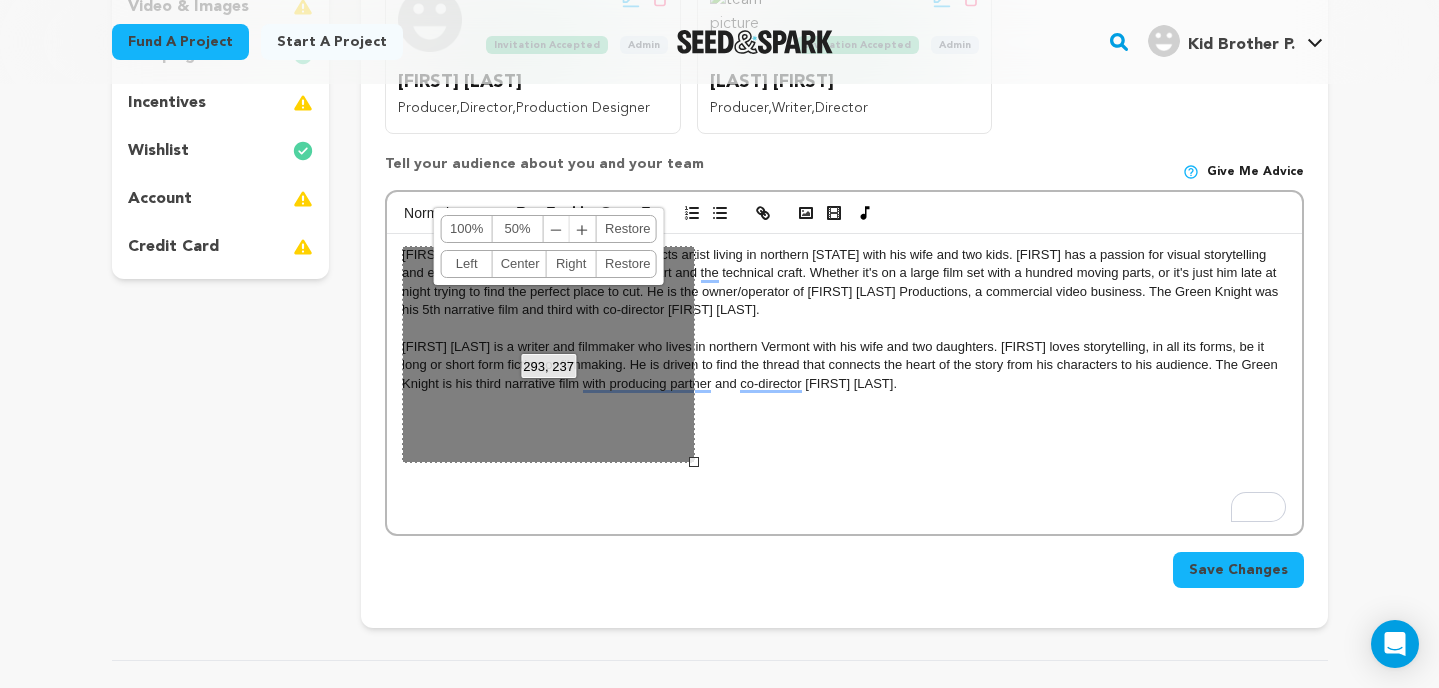 click on "Brandon St. Cyr is a filmmaker and visual effects artist living in northern Vermont with his wife and two kids. Brandon has a passion for visual storytelling and everything that goes into building it; the art and the technical craft. Whether it's on a large film set with a hundred moving parts, or it's just him late at night trying to find the perfect place to cut. He is the owner/operator of Brandon StCyr Productions, a commercial video business. The Green Knight was his 5th narrative film and third with co-director Mark Freeman. Mark Freeman is a writer and filmmaker who lives in northern Vermont with his wife and two daughters. Mark loves storytelling, in all its forms, be it long or short form fiction or filmmaking. He is driven to find the thread that connects the heart of the story from his characters to his audience. The Green Knight is his third narrative film with producing partner and co-director Brandon St. Cyr." at bounding box center [844, 384] 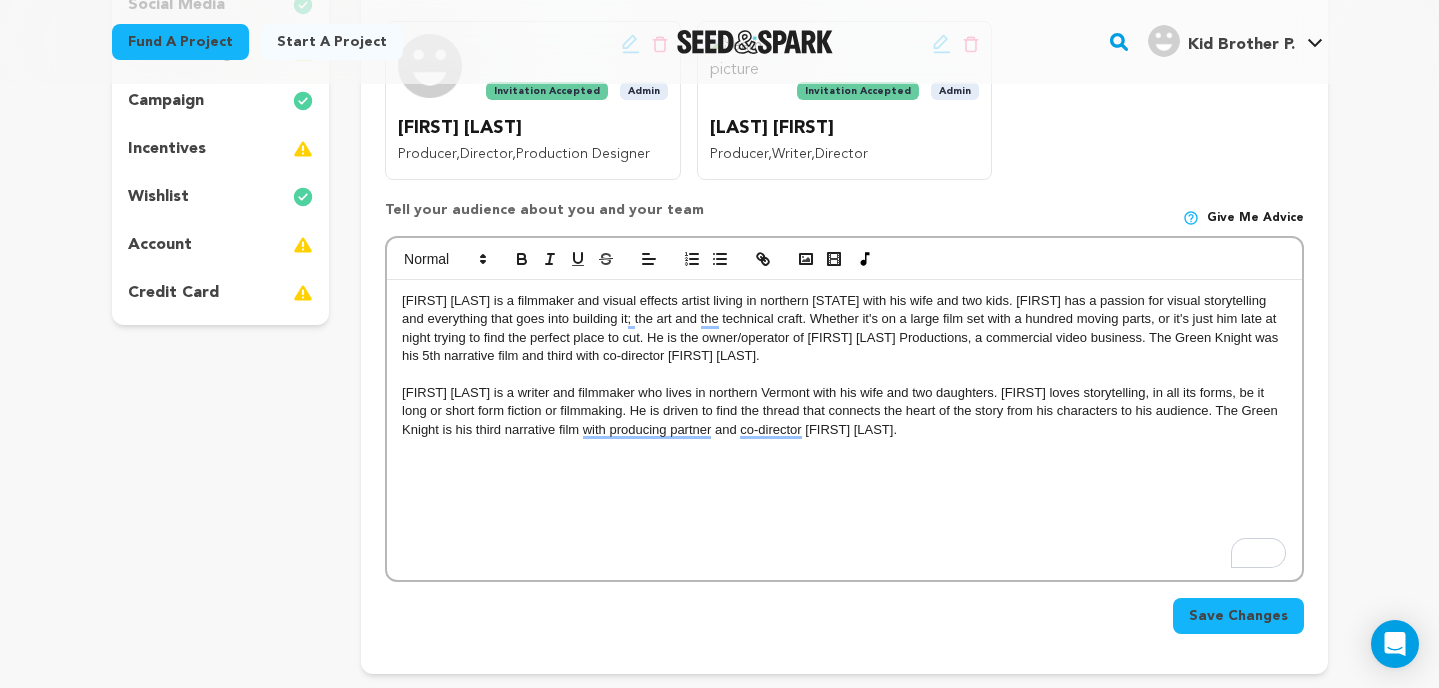 scroll, scrollTop: 438, scrollLeft: 0, axis: vertical 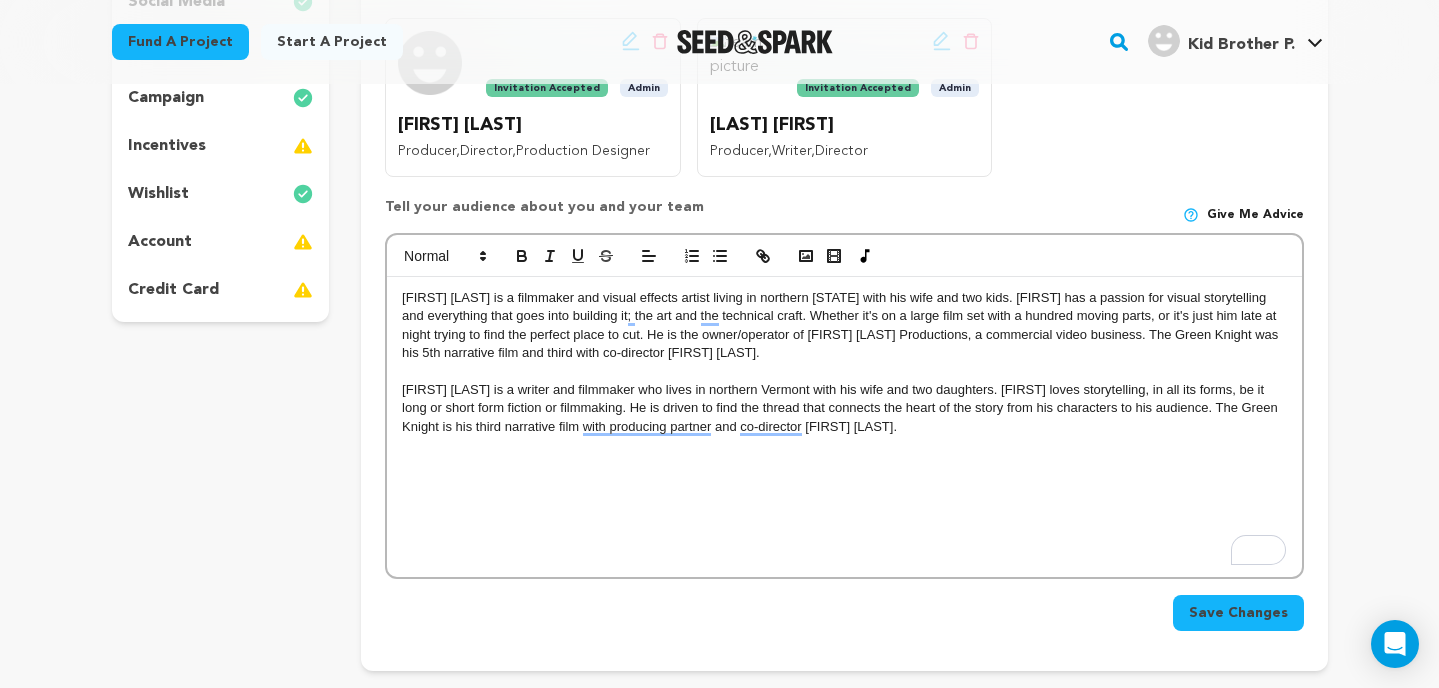 click on "[FIRST] [LAST] is a writer and filmmaker who lives in northern [STATE] with his wife and two daughters. [FIRST] loves storytelling, in all its forms, be it long or short form fiction or filmmaking. He is driven to find the thread that connects the heart of the story from his characters to his audience. The Green Knight is his third narrative film with producing partner and co-director [FIRST] [LAST]." at bounding box center [844, 408] 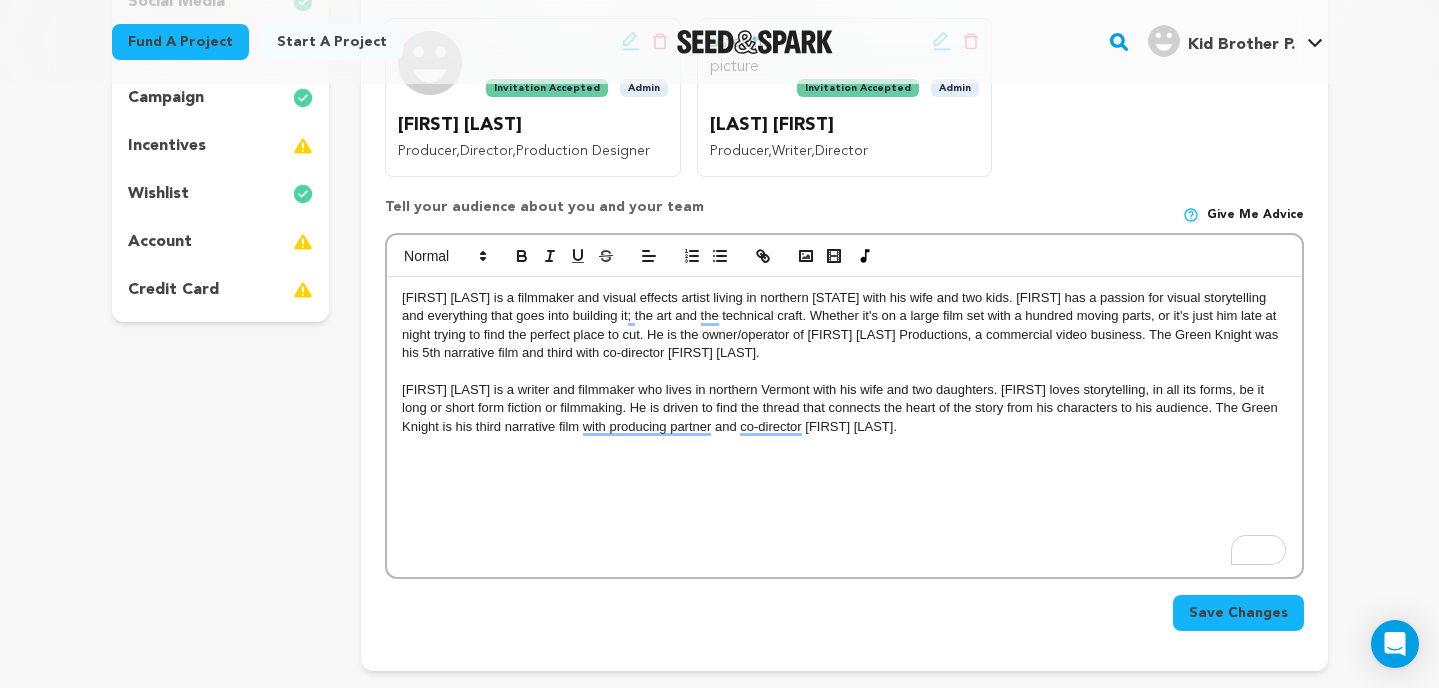 click on "Brandon St. Cyr is a filmmaker and visual effects artist living in northern Vermont with his wife and two kids. Brandon has a passion for visual storytelling and everything that goes into building it; the art and the technical craft. Whether it's on a large film set with a hundred moving parts, or it's just him late at night trying to find the perfect place to cut. He is the owner/operator of Brandon StCyr Productions, a commercial video business. The Green Knight was his 5th narrative film and third with co-director Mark Freeman. Mark Freeman is a writer and filmmaker who lives in northern Vermont with his wife and two daughters. Mark loves storytelling, in all its forms, be it long or short form fiction or filmmaking. He is driven to find the thread that connects the heart of the story from his characters to his audience. The Green Knight is his third narrative film with producing partner and co-director Brandon St. Cyr." at bounding box center (844, 427) 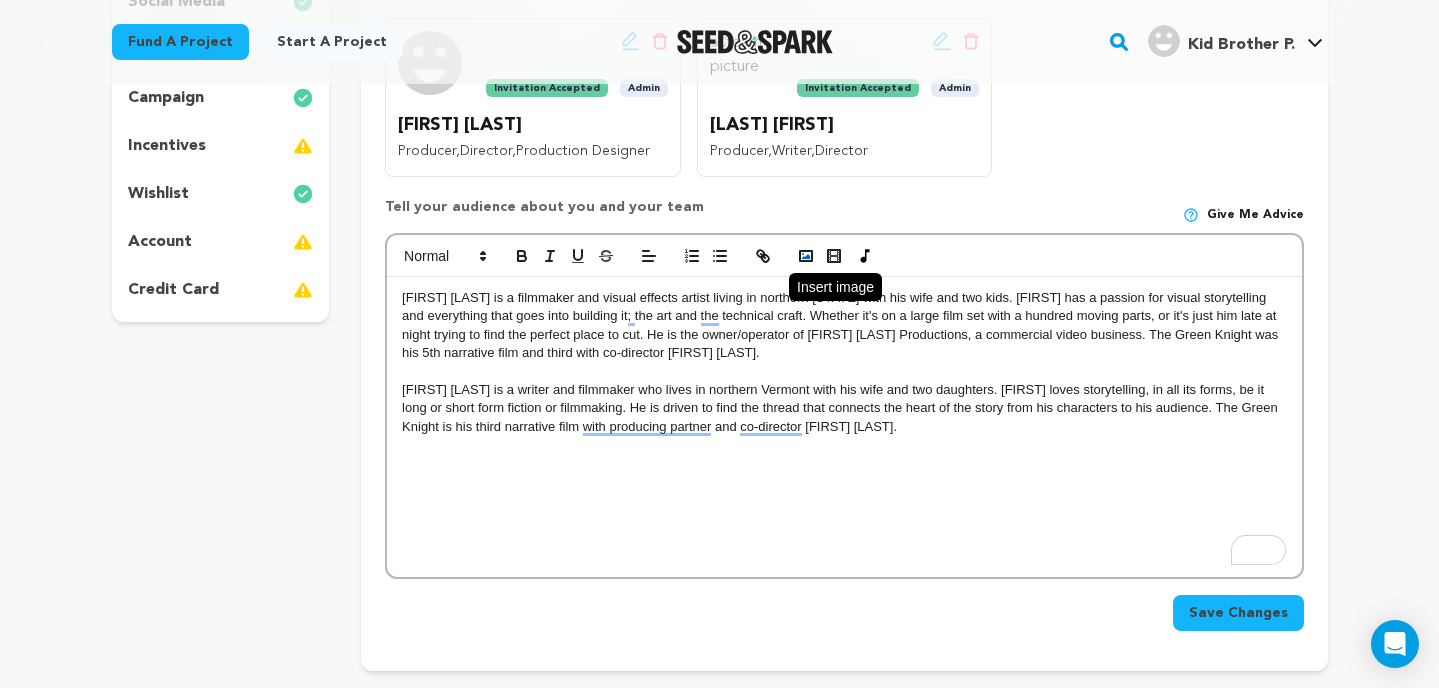 click 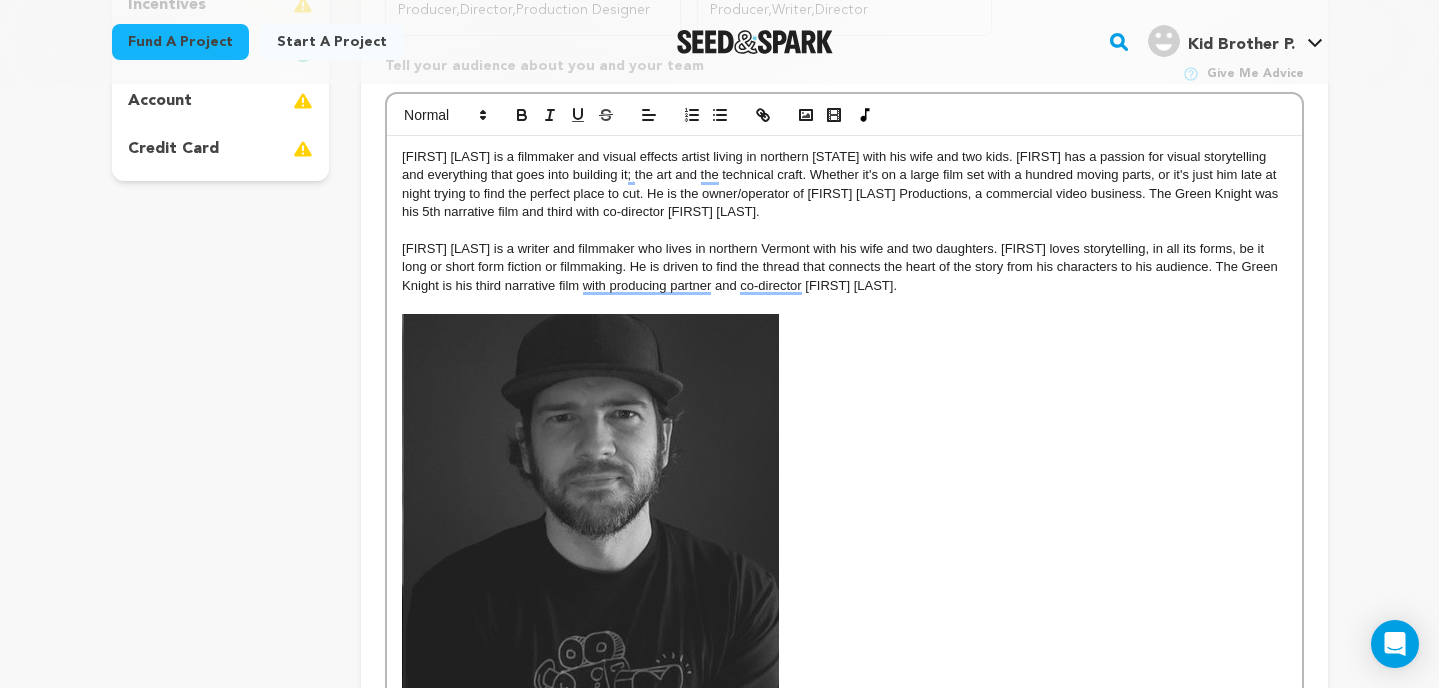 scroll, scrollTop: 573, scrollLeft: 0, axis: vertical 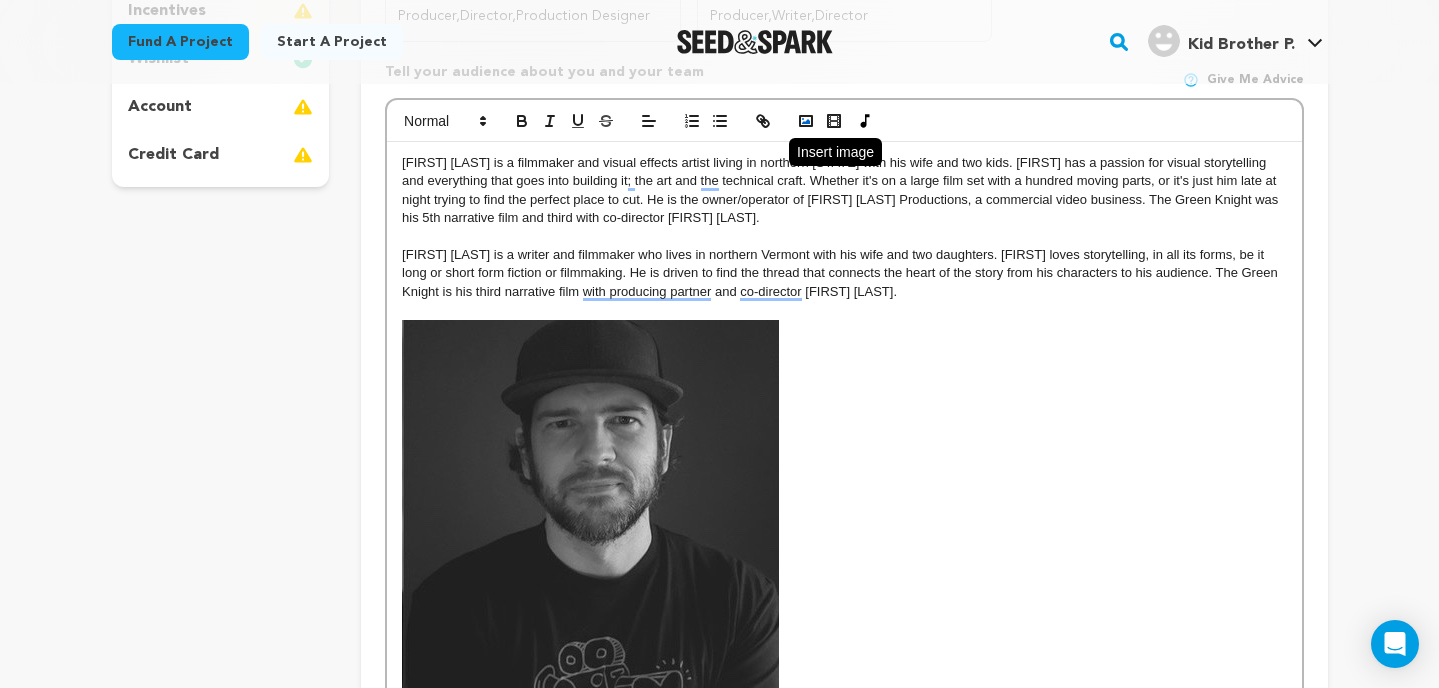 click 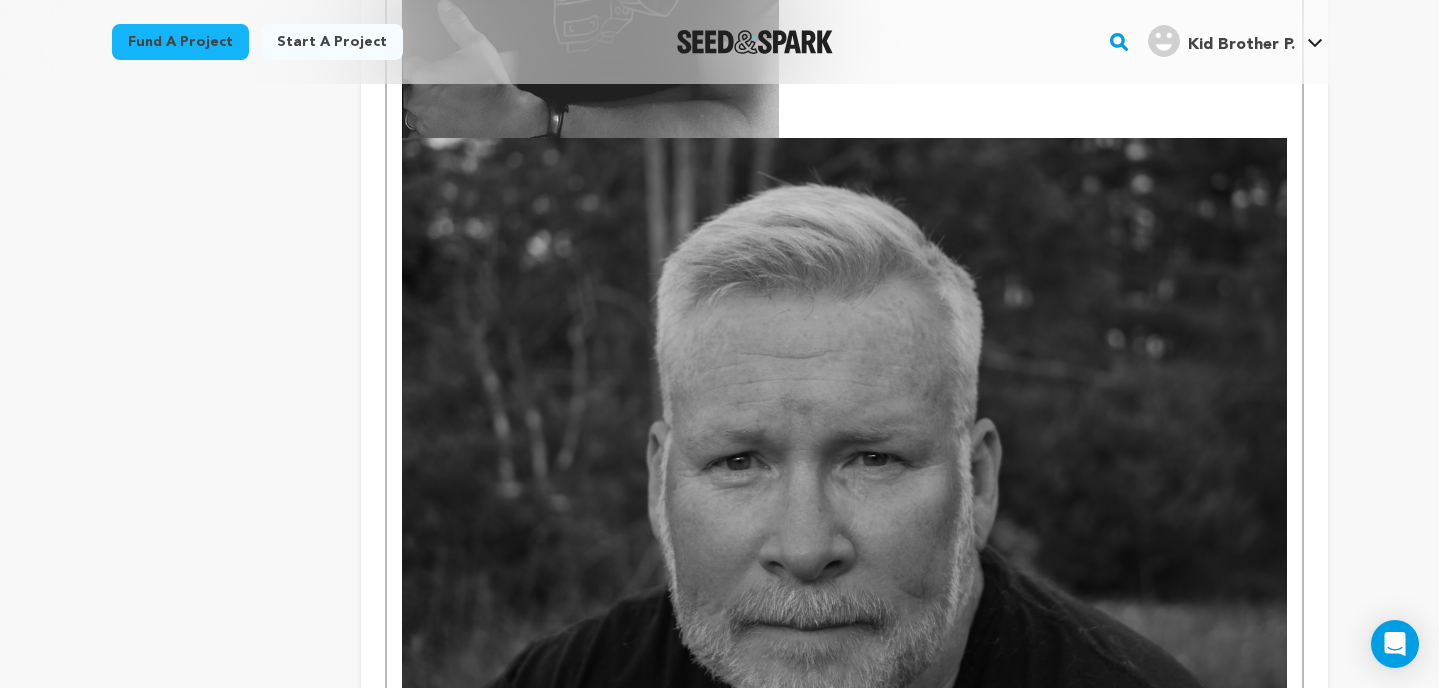 scroll, scrollTop: 1217, scrollLeft: 0, axis: vertical 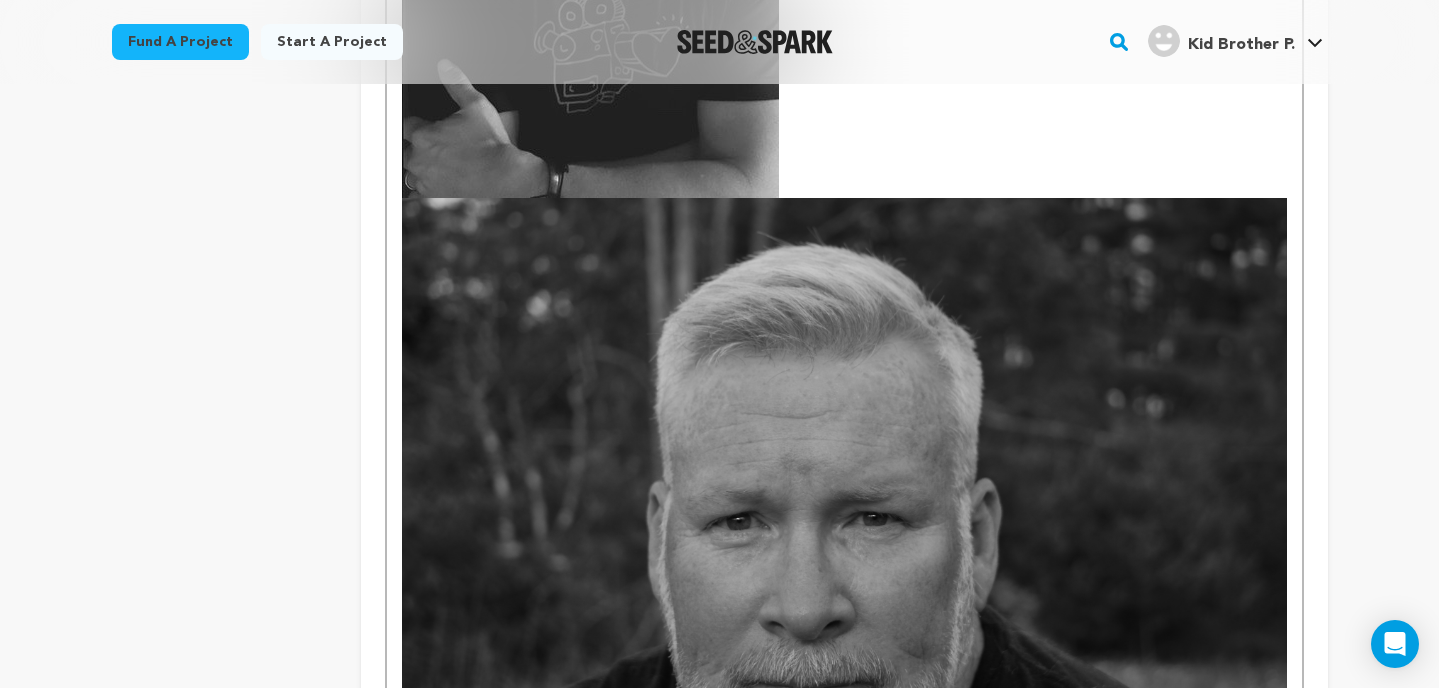 click at bounding box center (844, 525) 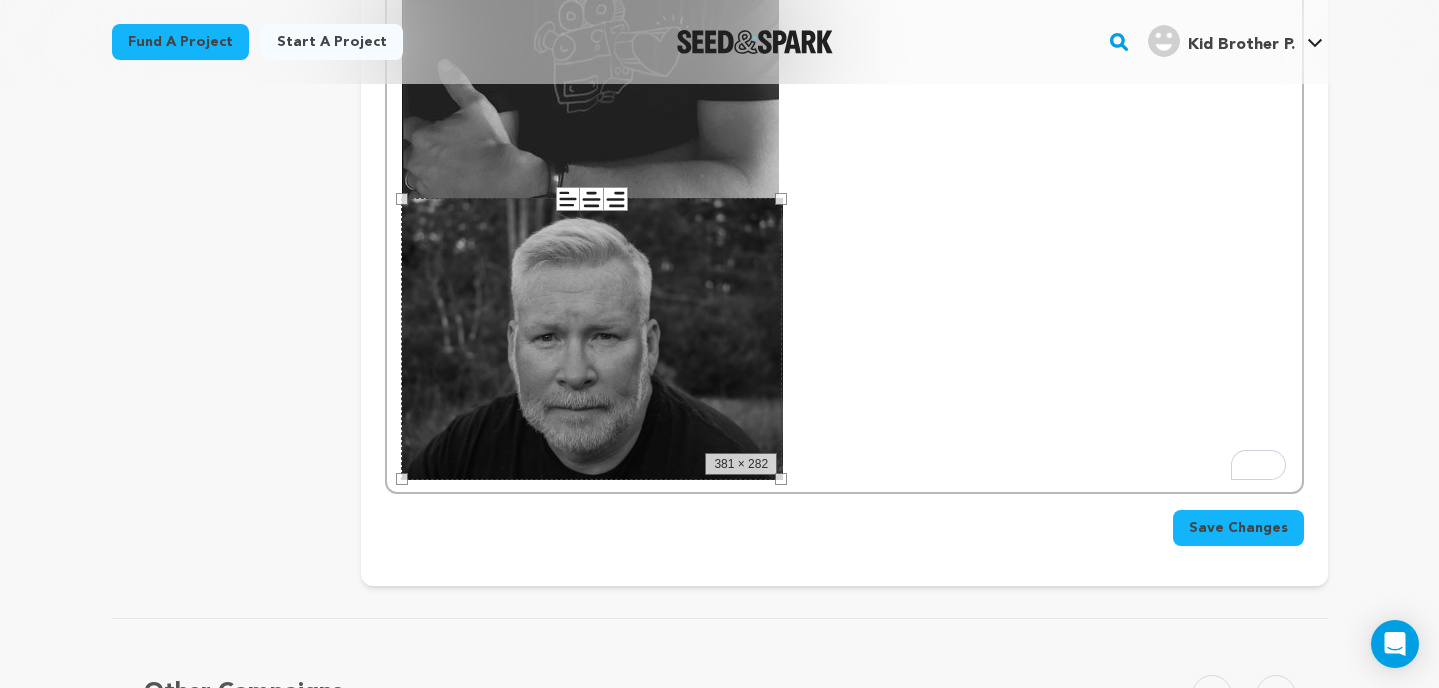 drag, startPoint x: 1287, startPoint y: 197, endPoint x: 784, endPoint y: 321, distance: 518.0589 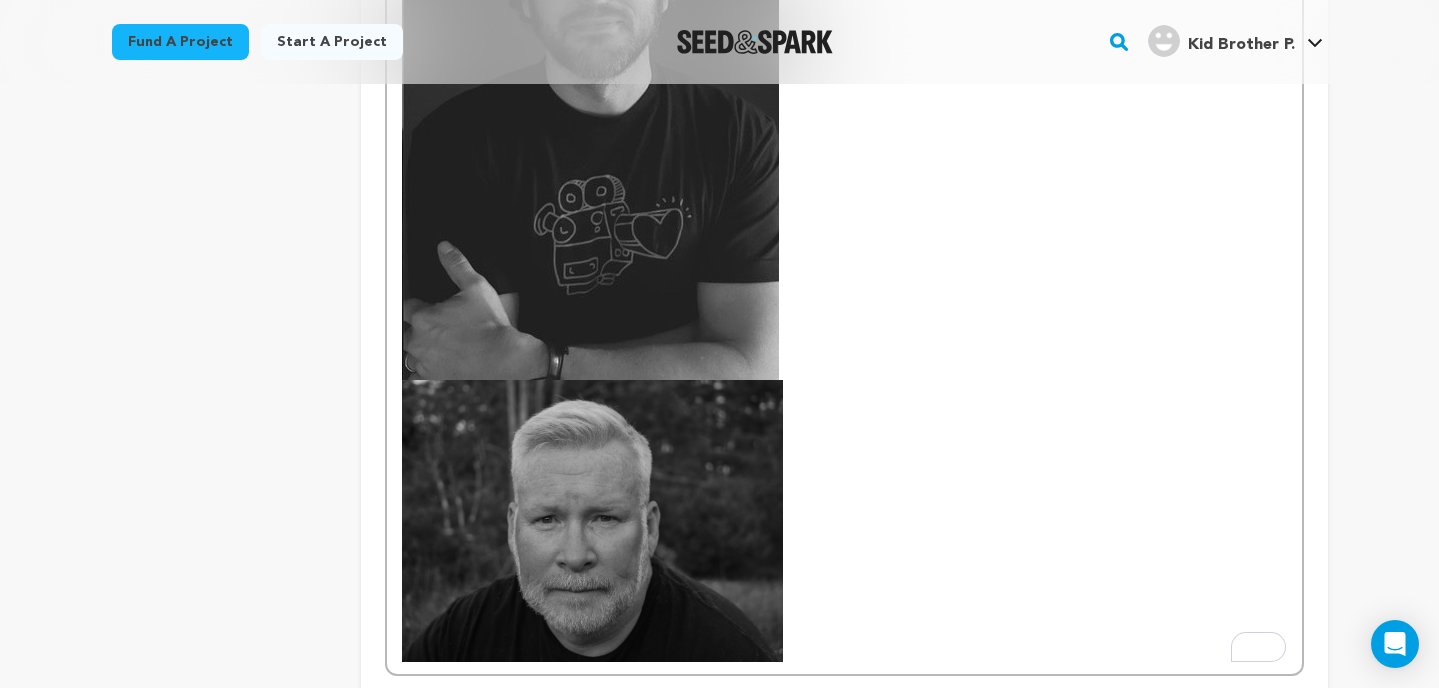 scroll, scrollTop: 1014, scrollLeft: 0, axis: vertical 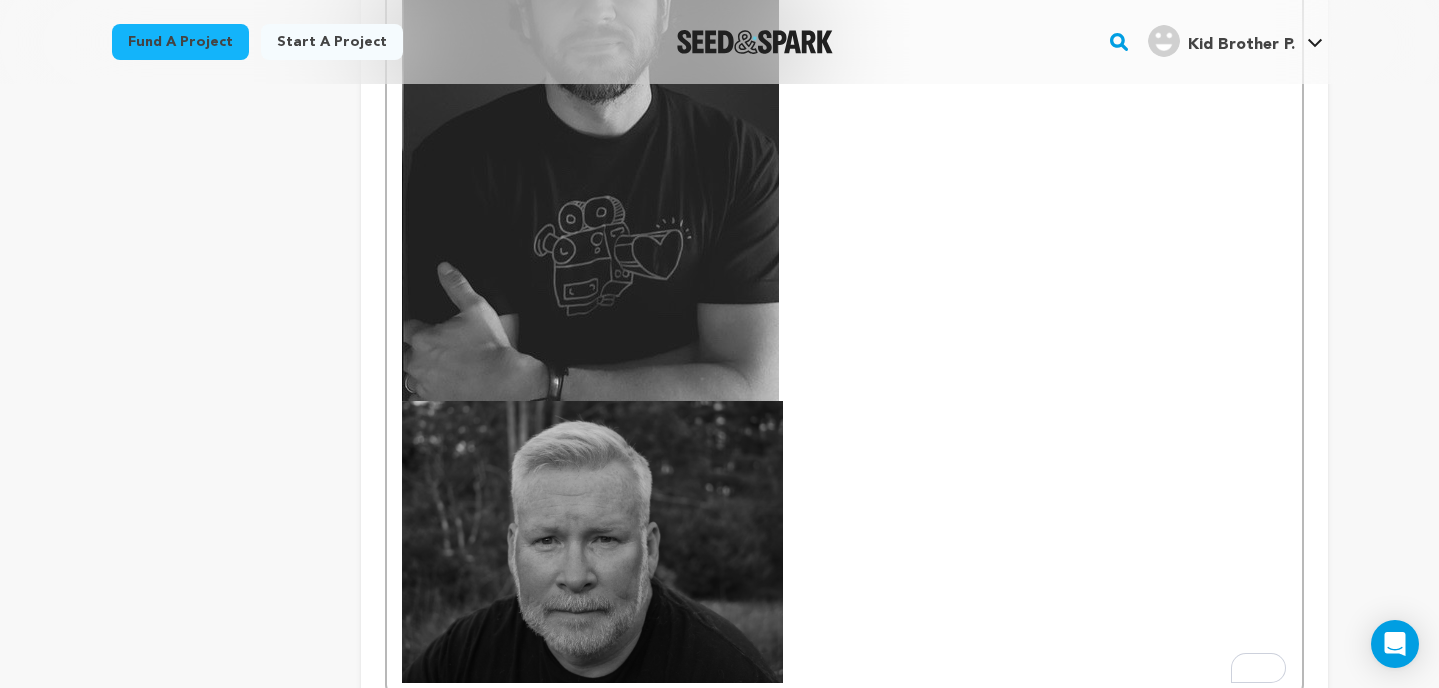 click at bounding box center [590, 140] 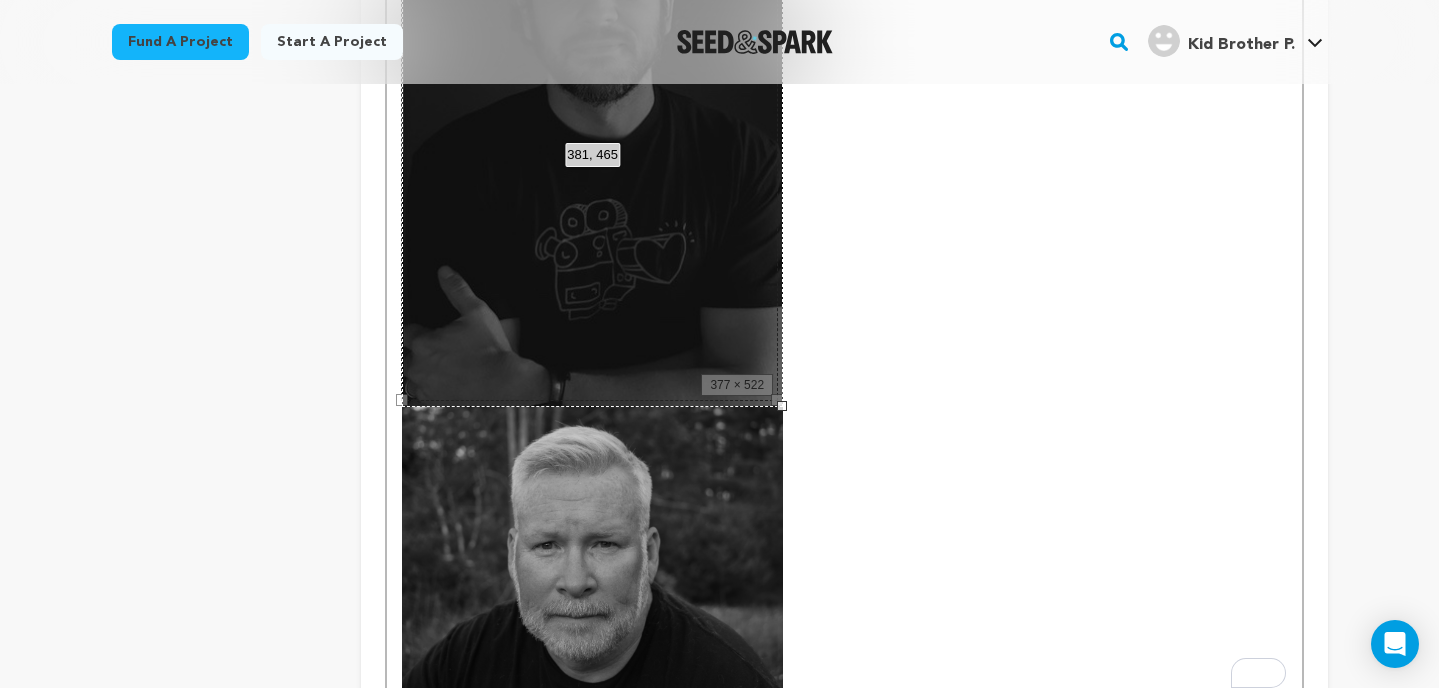 drag, startPoint x: 777, startPoint y: 396, endPoint x: 780, endPoint y: 339, distance: 57.07889 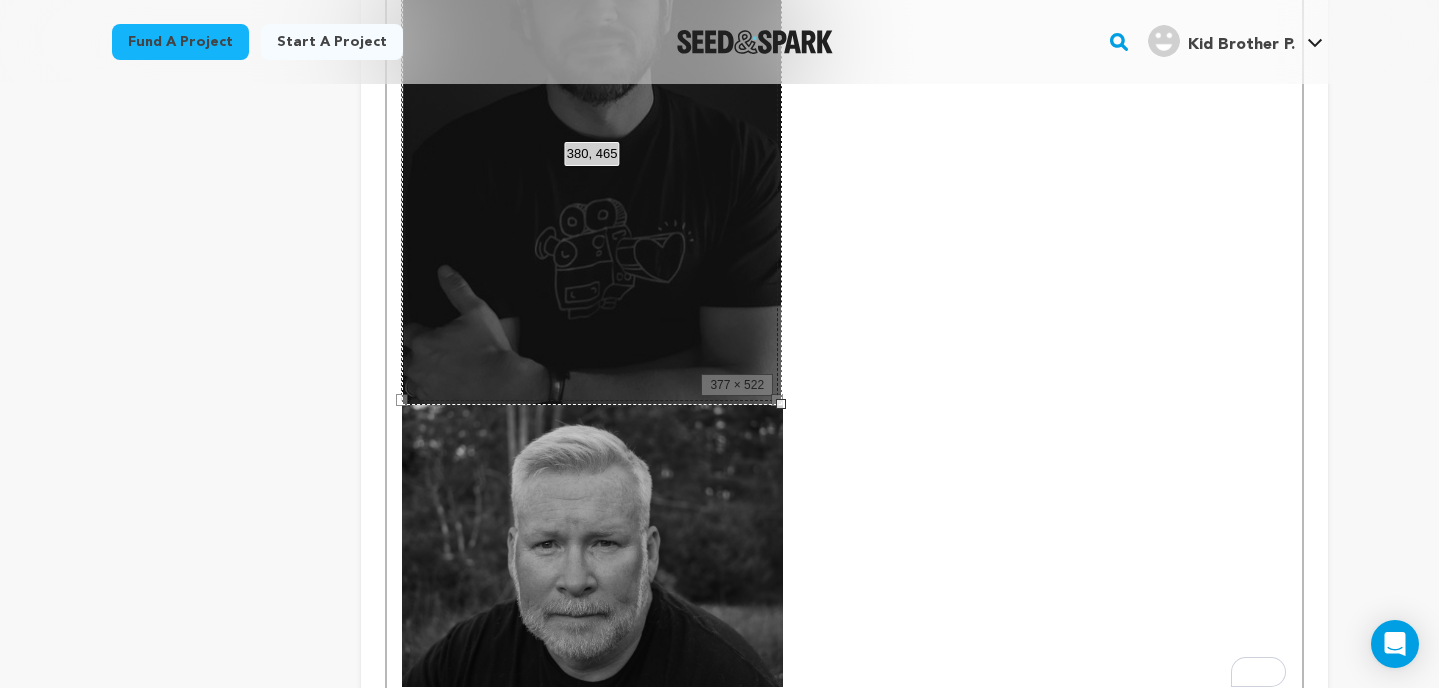click at bounding box center [844, 283] 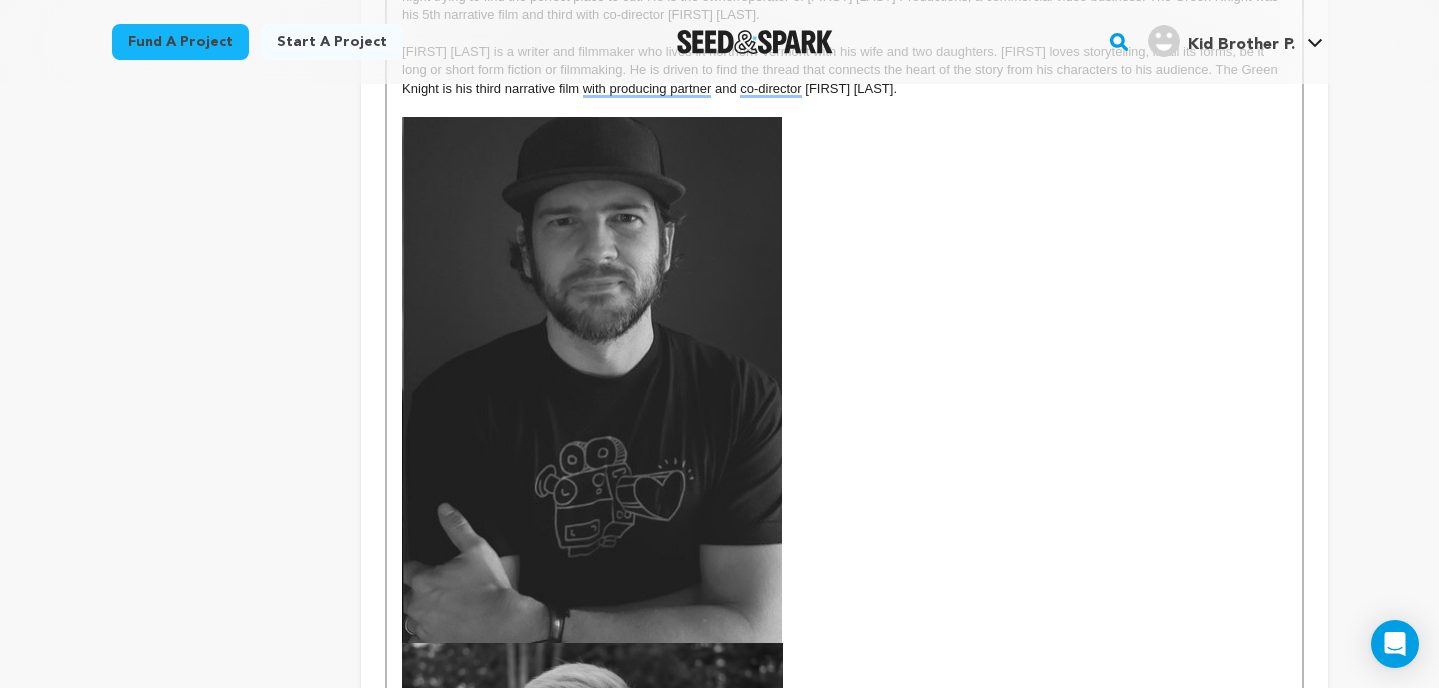 scroll, scrollTop: 757, scrollLeft: 0, axis: vertical 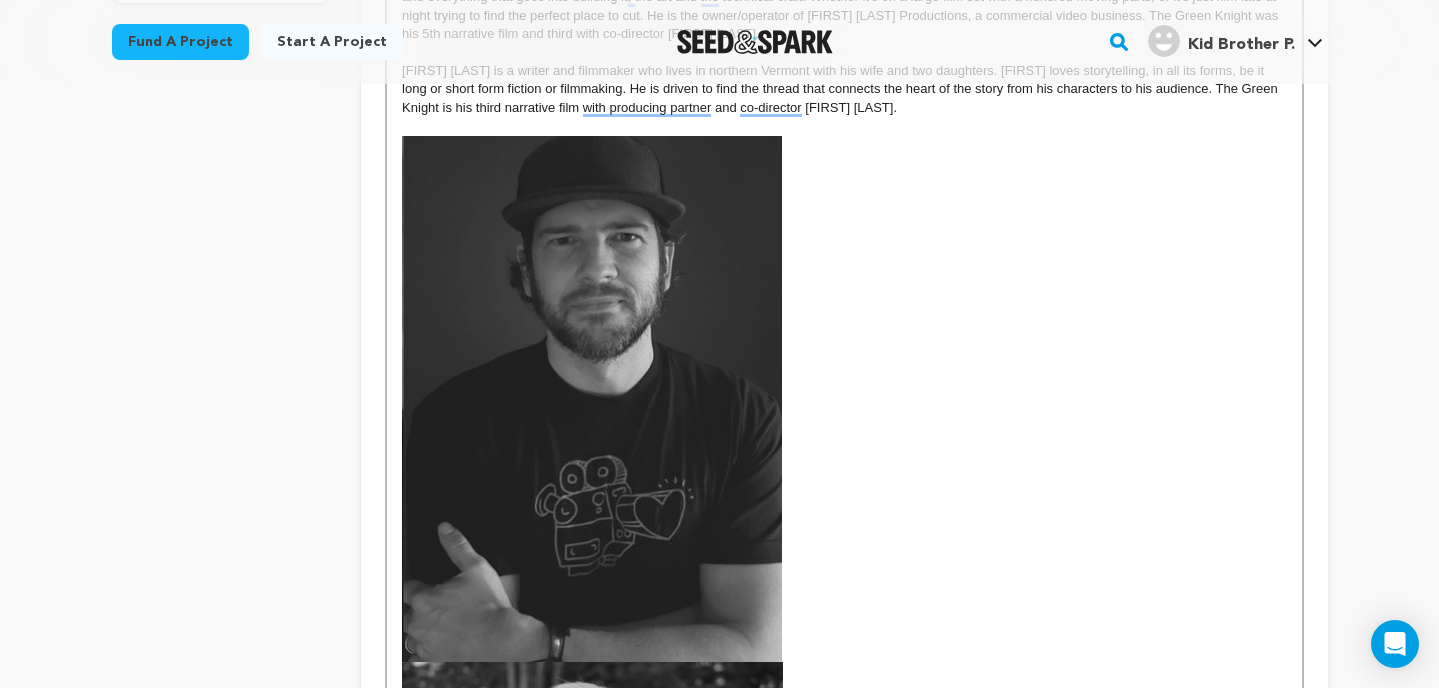 click at bounding box center (592, 399) 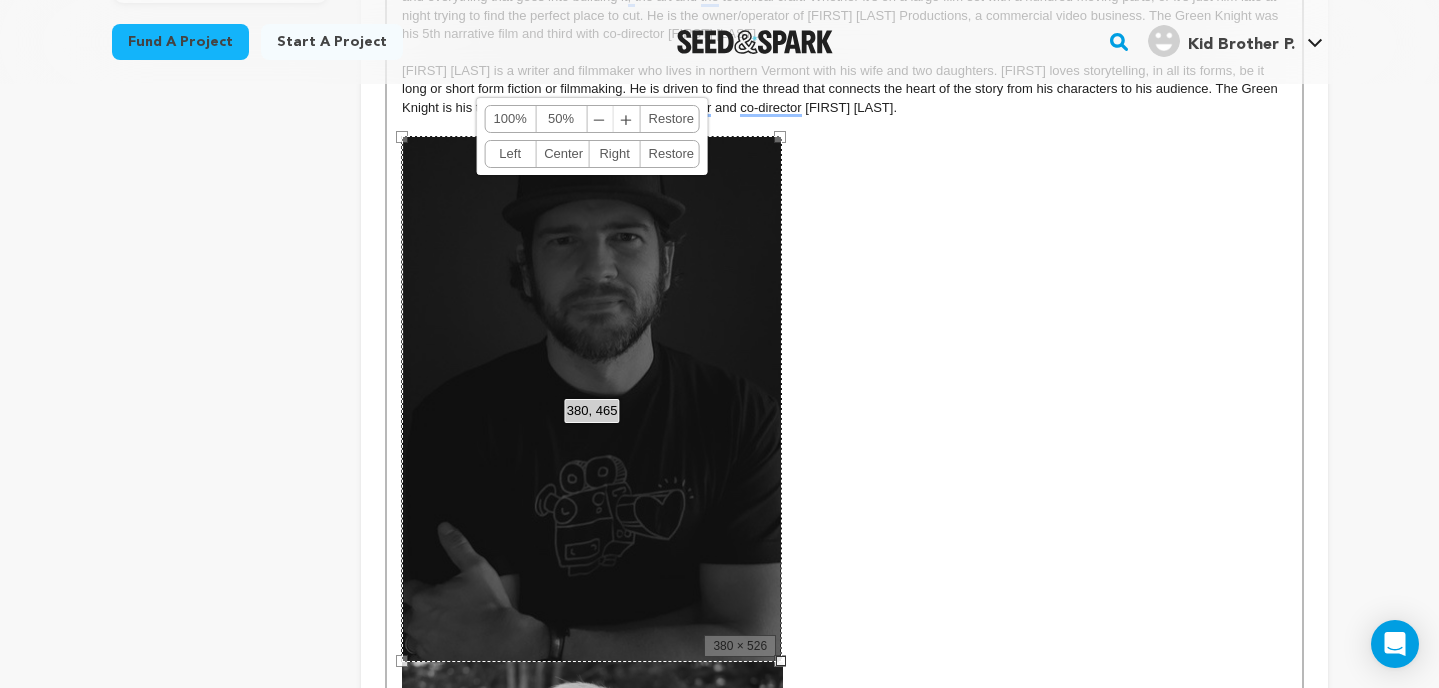 click on "50%" at bounding box center [561, 119] 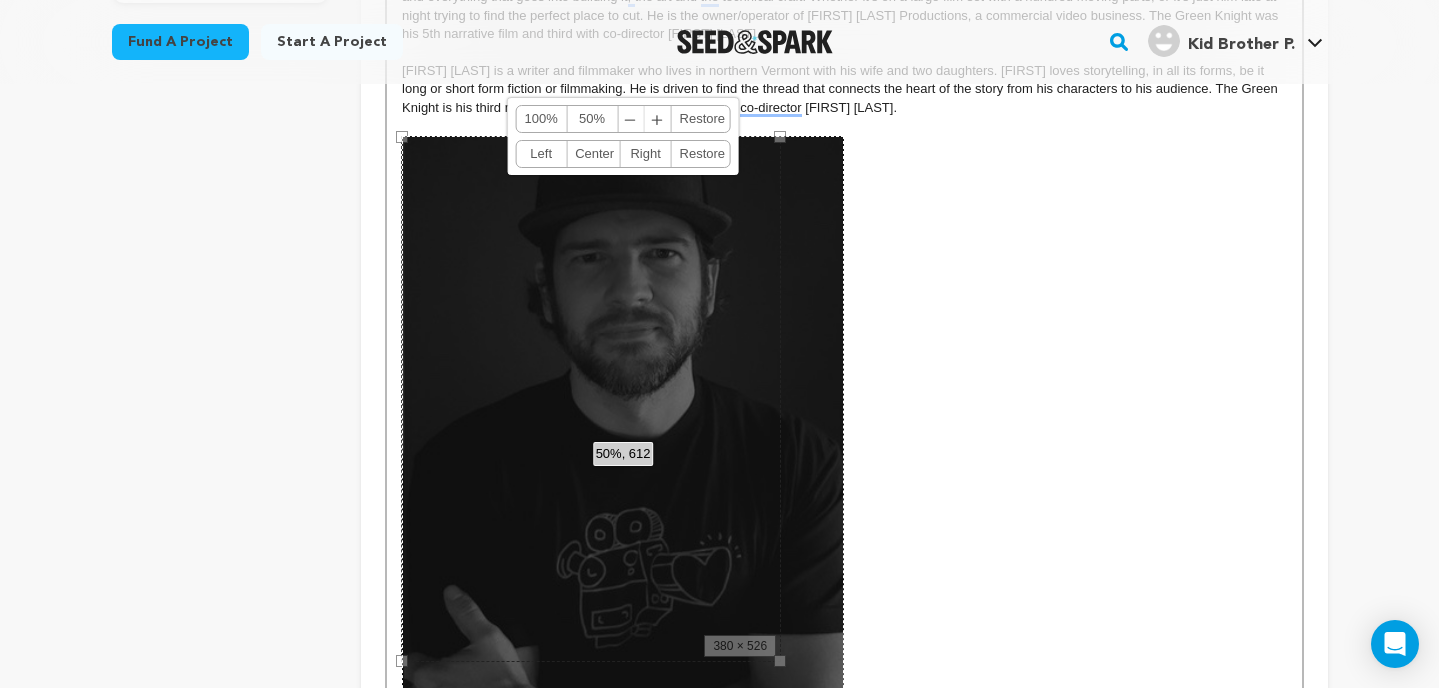 click at bounding box center (844, 583) 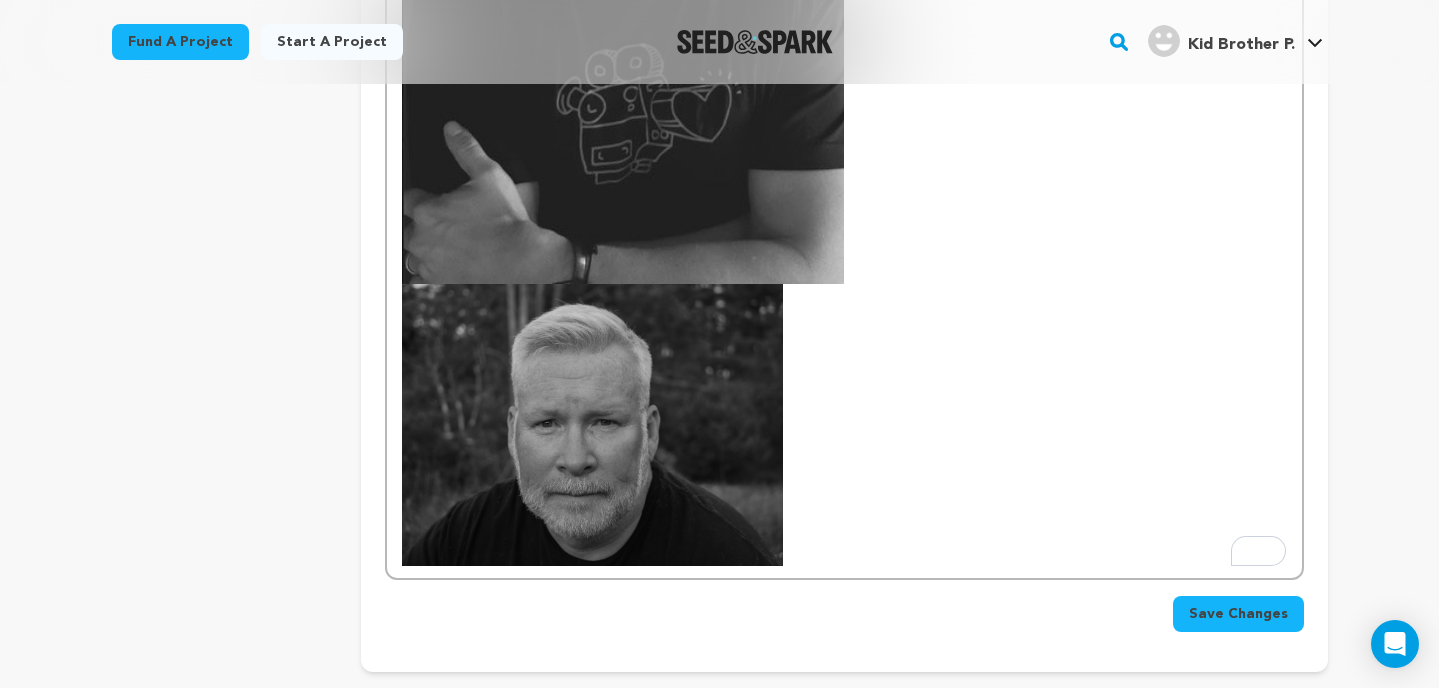 scroll, scrollTop: 1232, scrollLeft: 0, axis: vertical 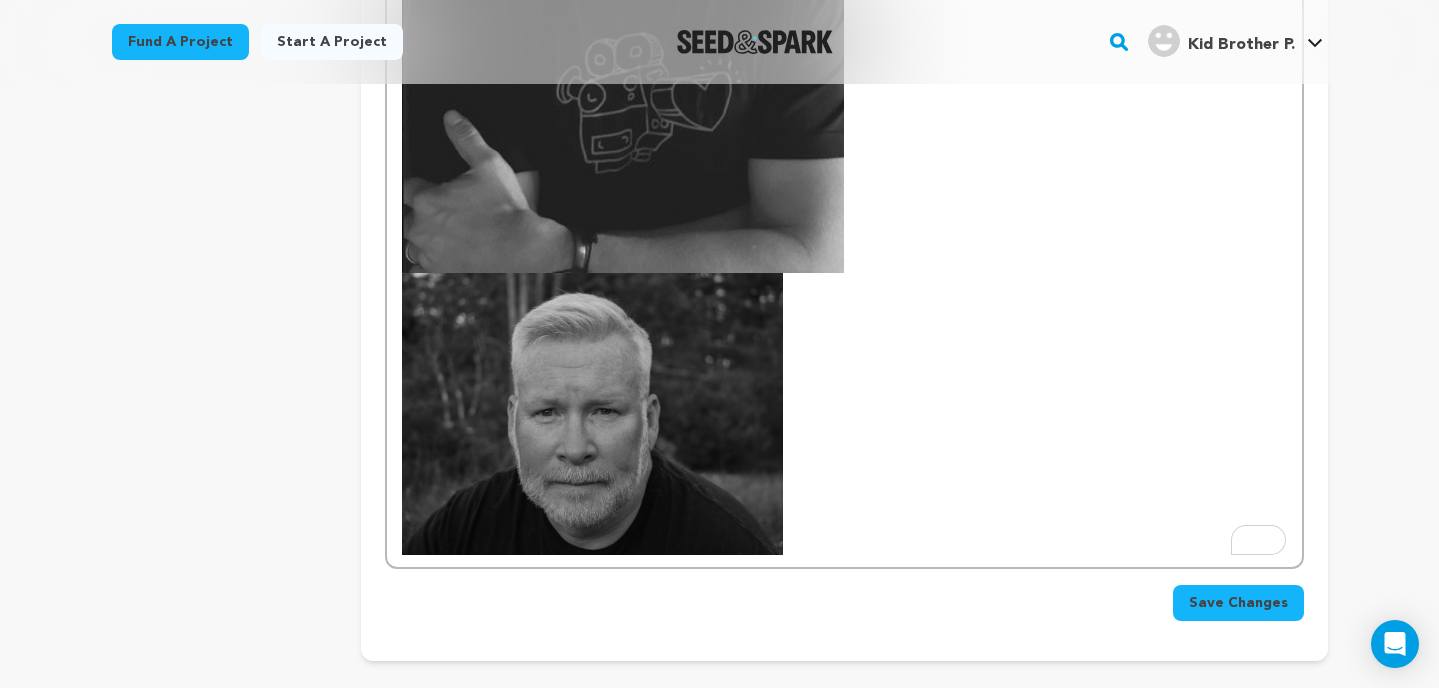 click at bounding box center (592, 414) 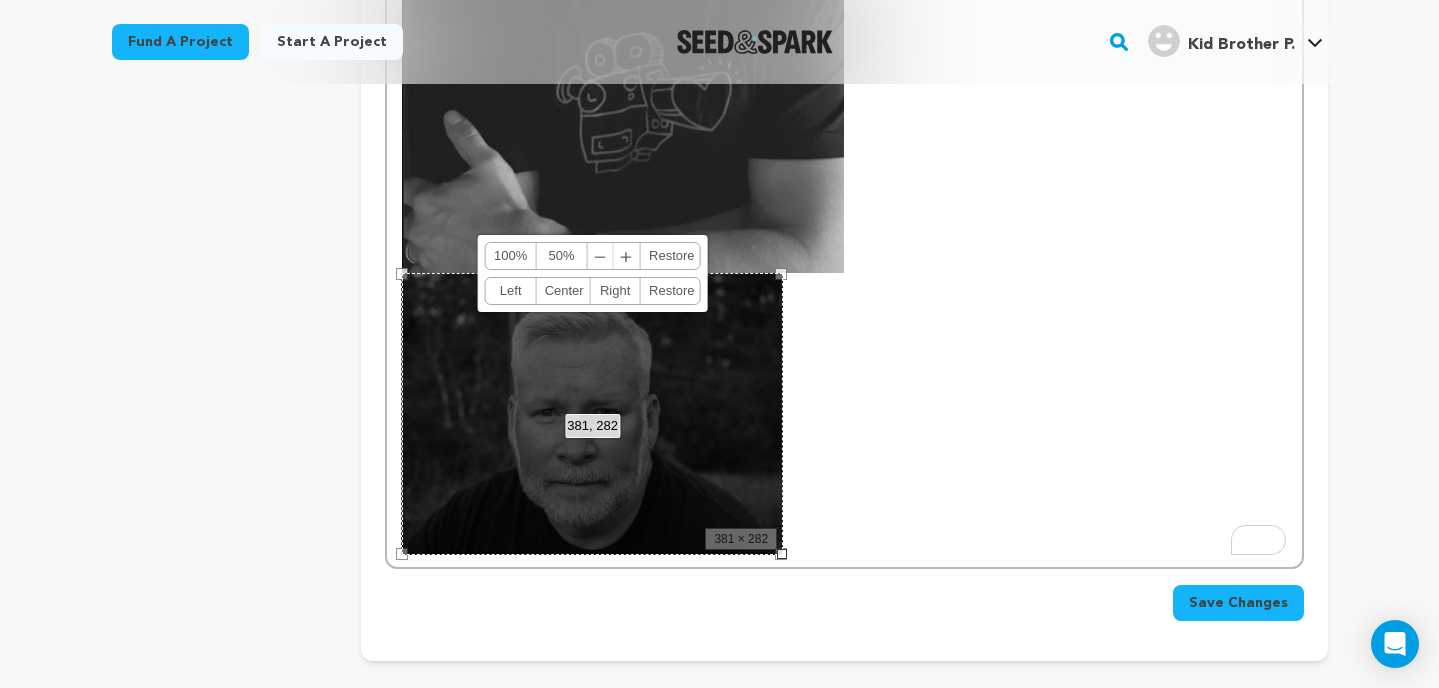 click on "50%" at bounding box center [562, 256] 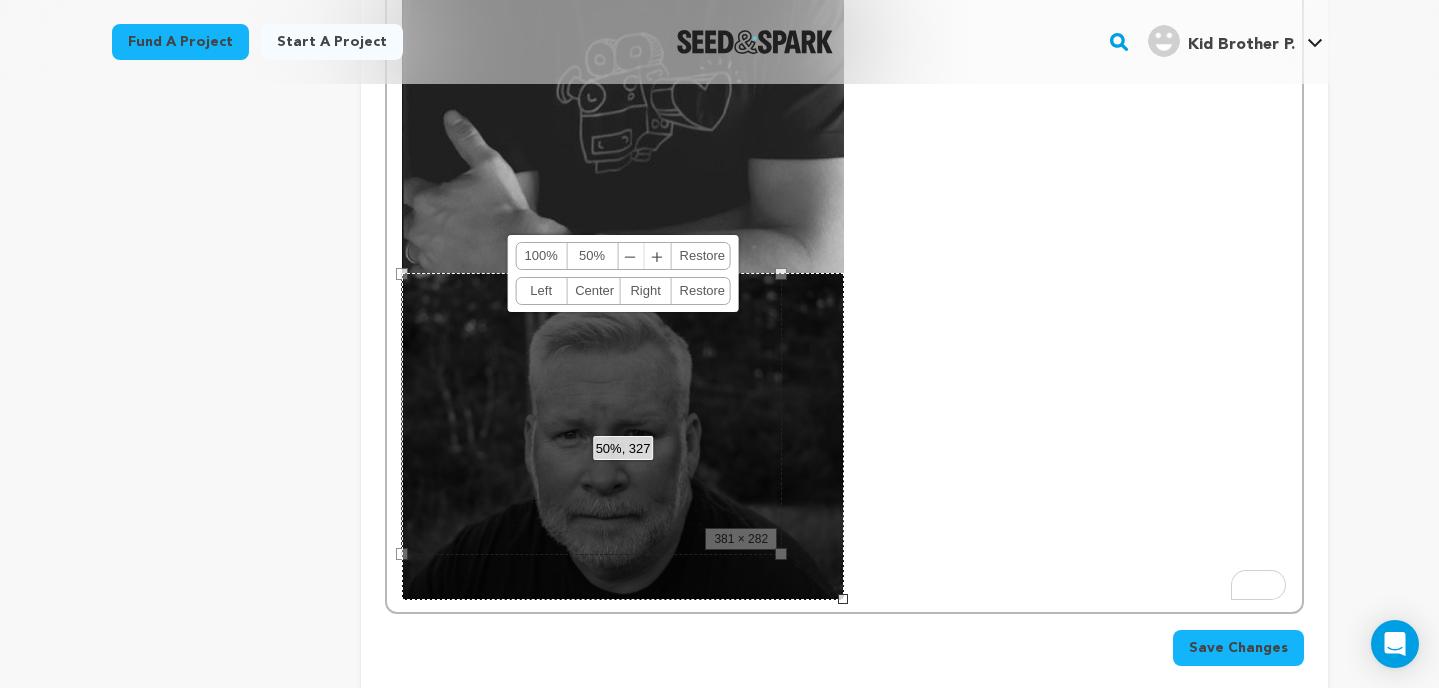 click at bounding box center (844, 130) 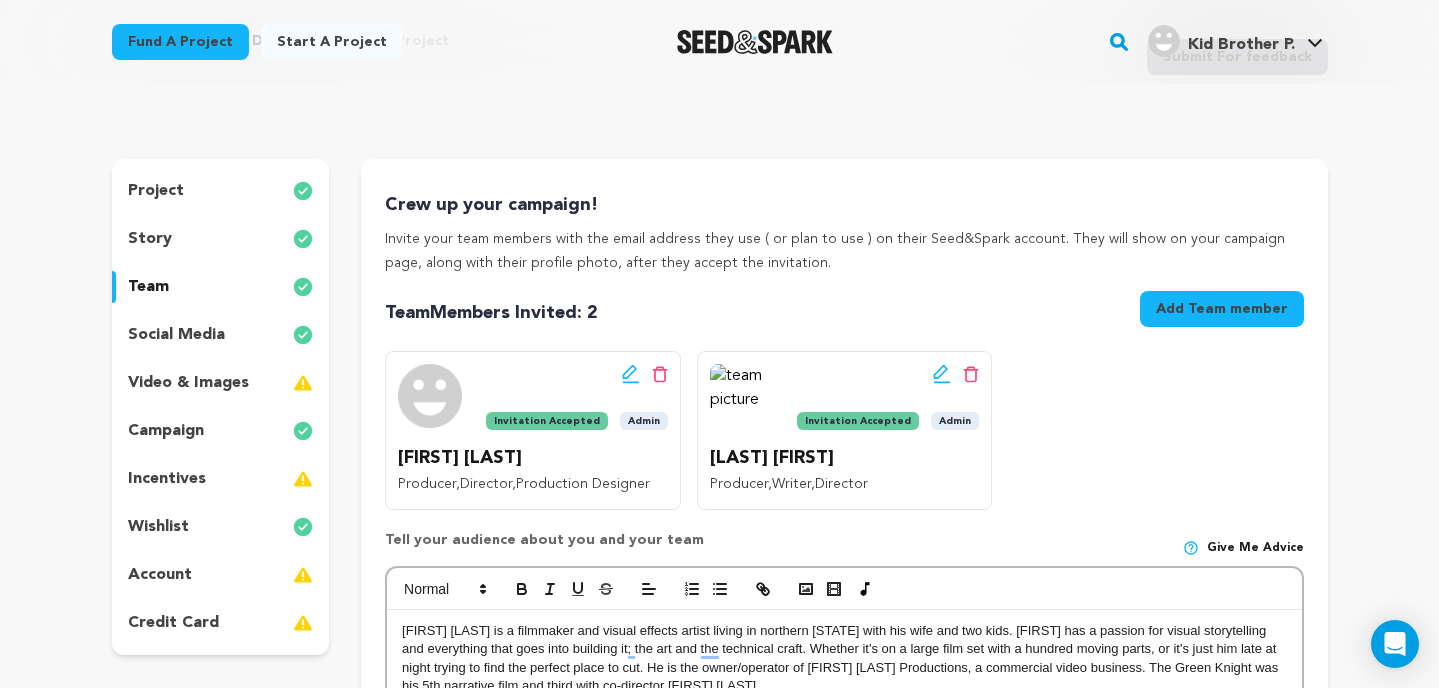 scroll, scrollTop: 36, scrollLeft: 0, axis: vertical 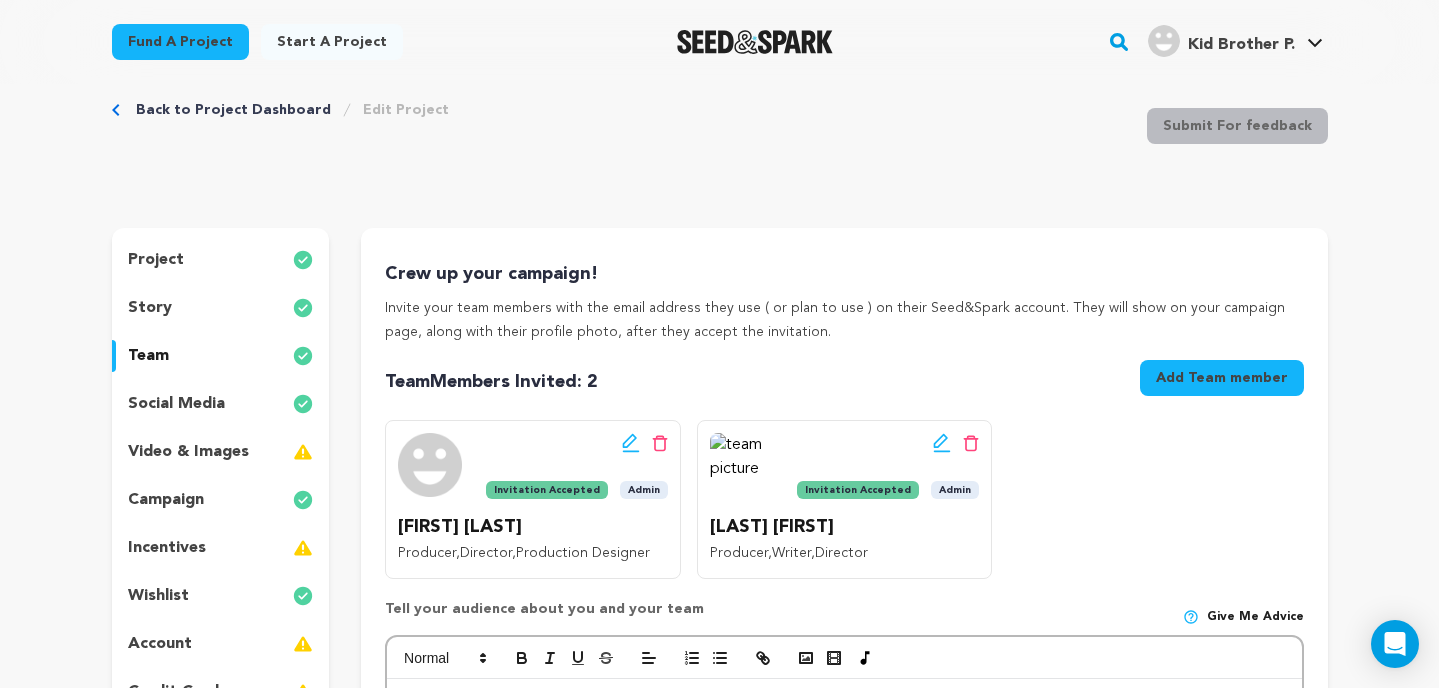 click on "social media" at bounding box center (176, 404) 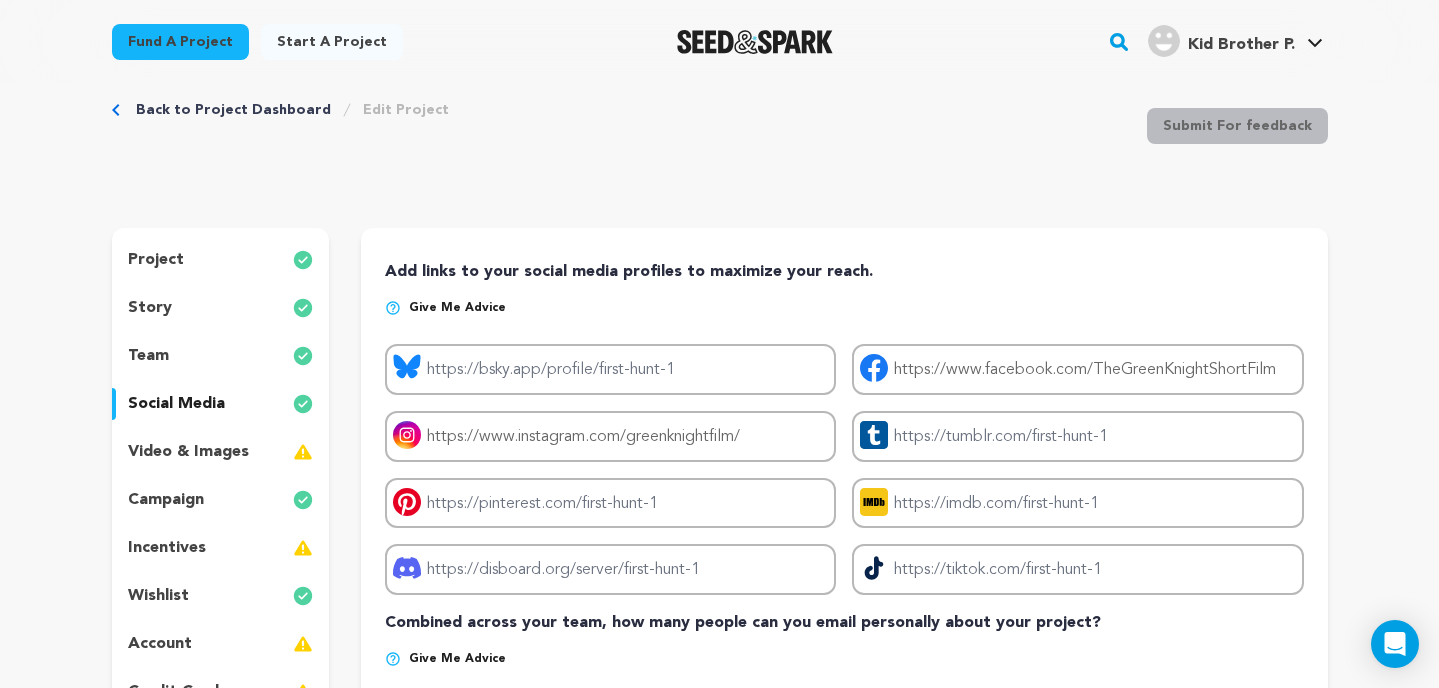 click on "Give me advice" at bounding box center [844, 316] 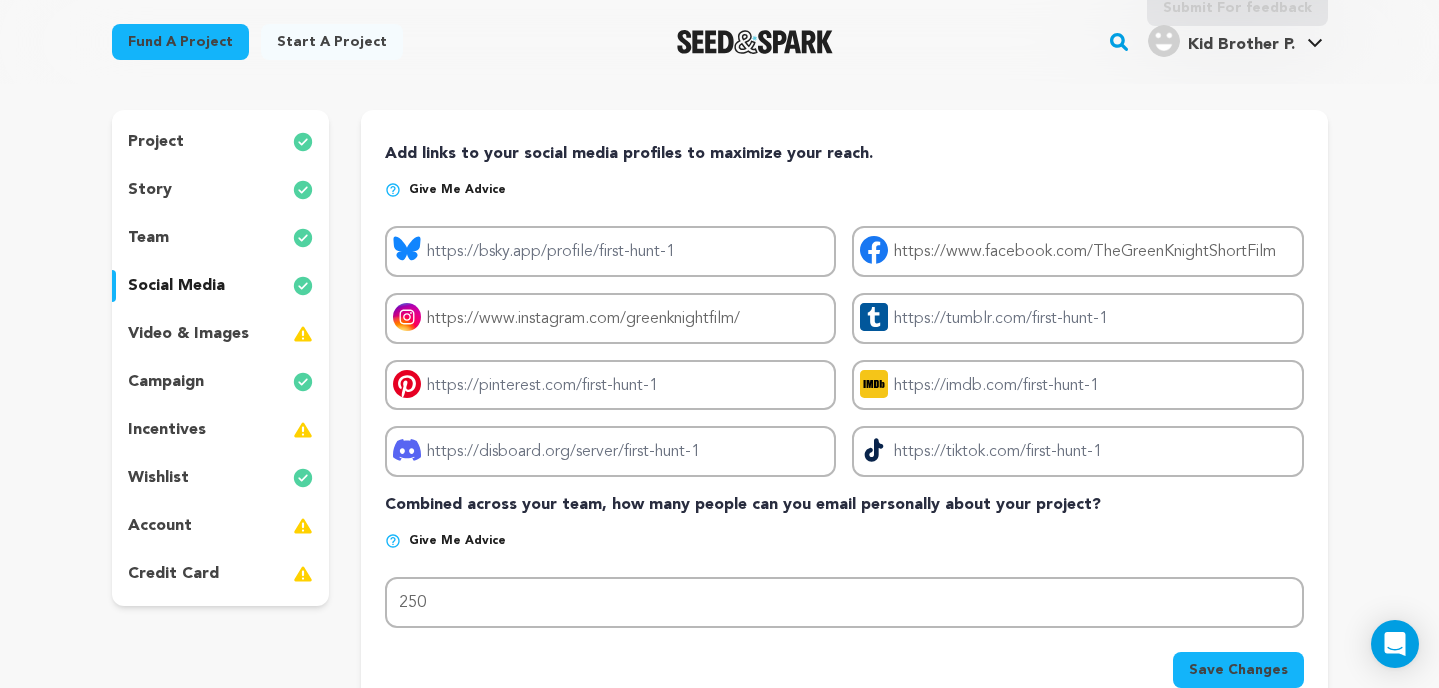 scroll, scrollTop: 165, scrollLeft: 0, axis: vertical 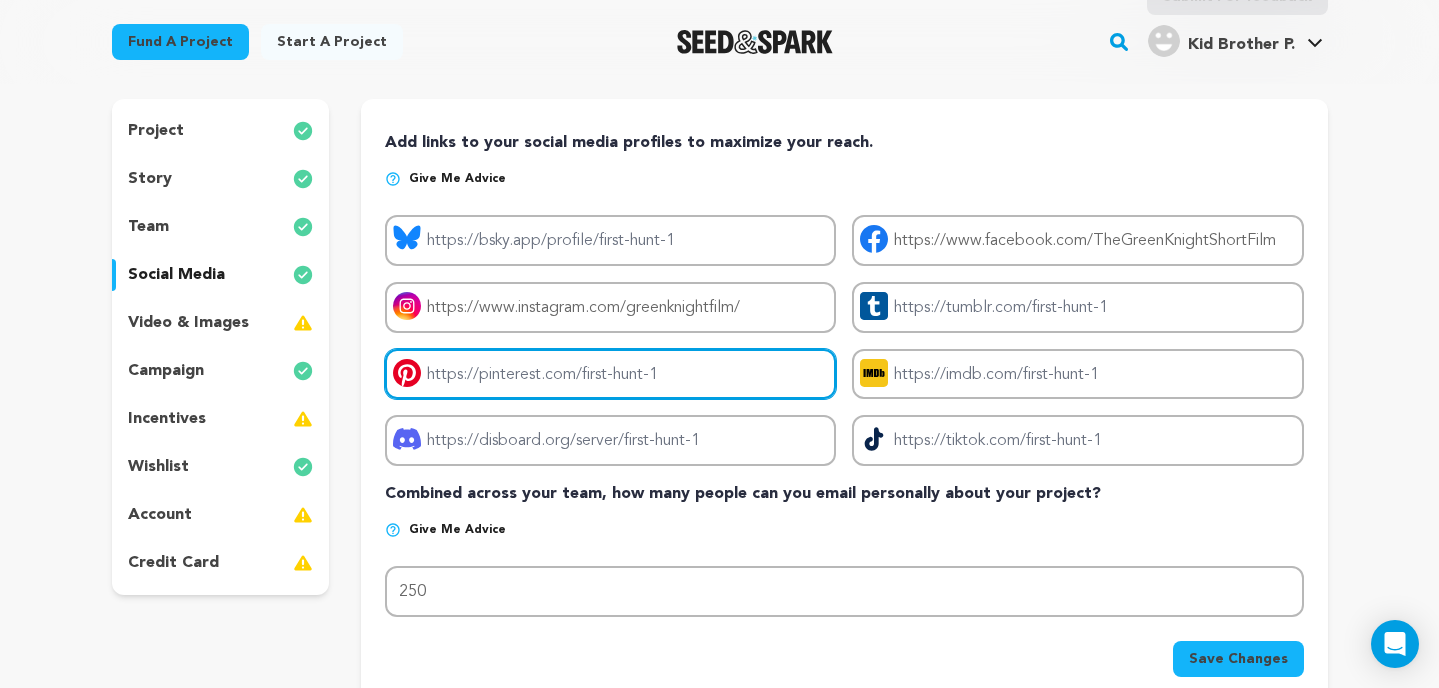 drag, startPoint x: 686, startPoint y: 368, endPoint x: 541, endPoint y: 352, distance: 145.88008 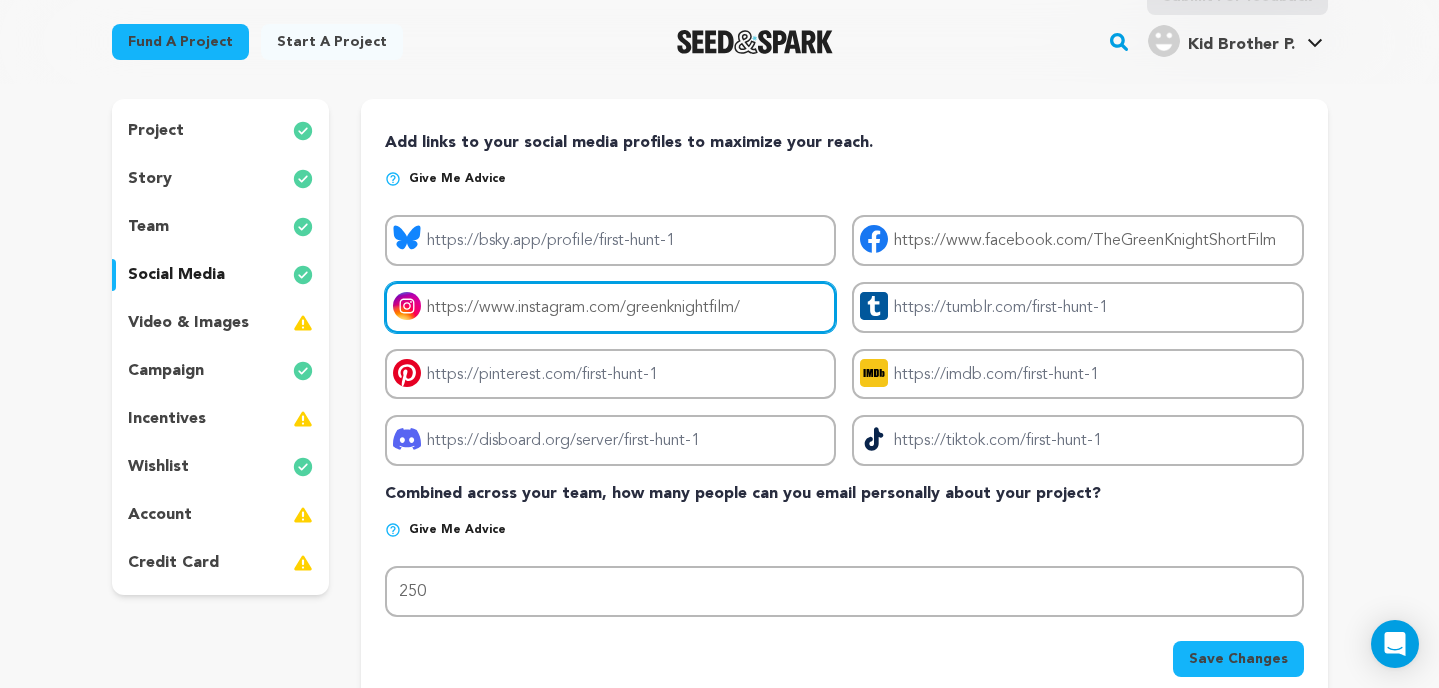 click on "https://www.instagram.com/greenknightfilm/" at bounding box center (610, 307) 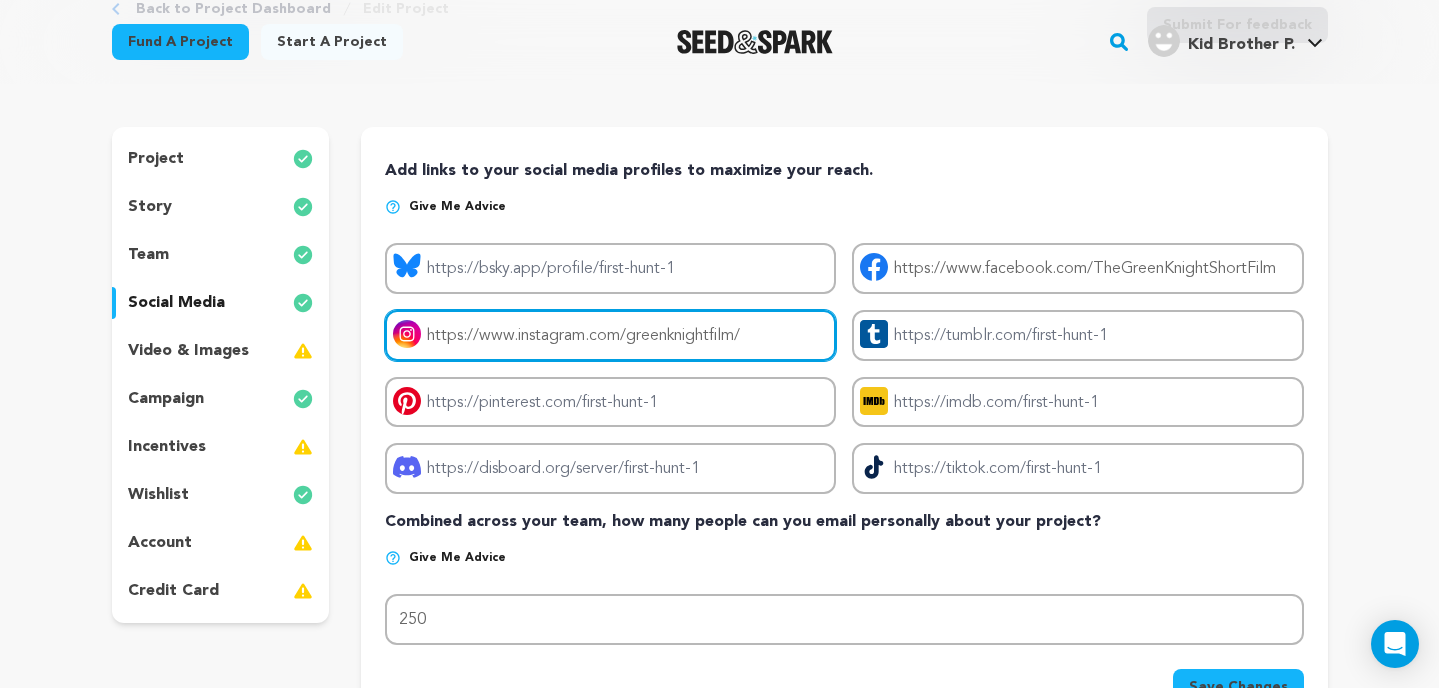 scroll, scrollTop: 128, scrollLeft: 0, axis: vertical 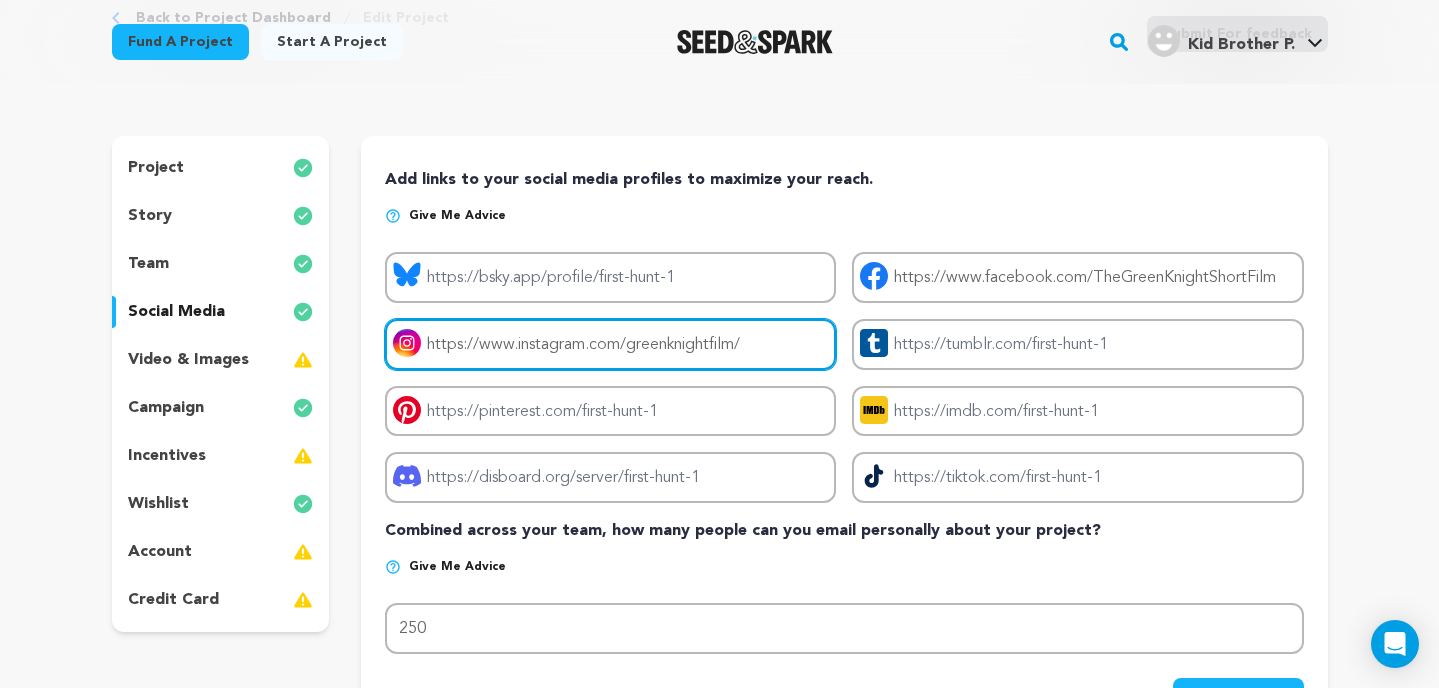 click on "https://www.instagram.com/greenknightfilm/" at bounding box center [610, 344] 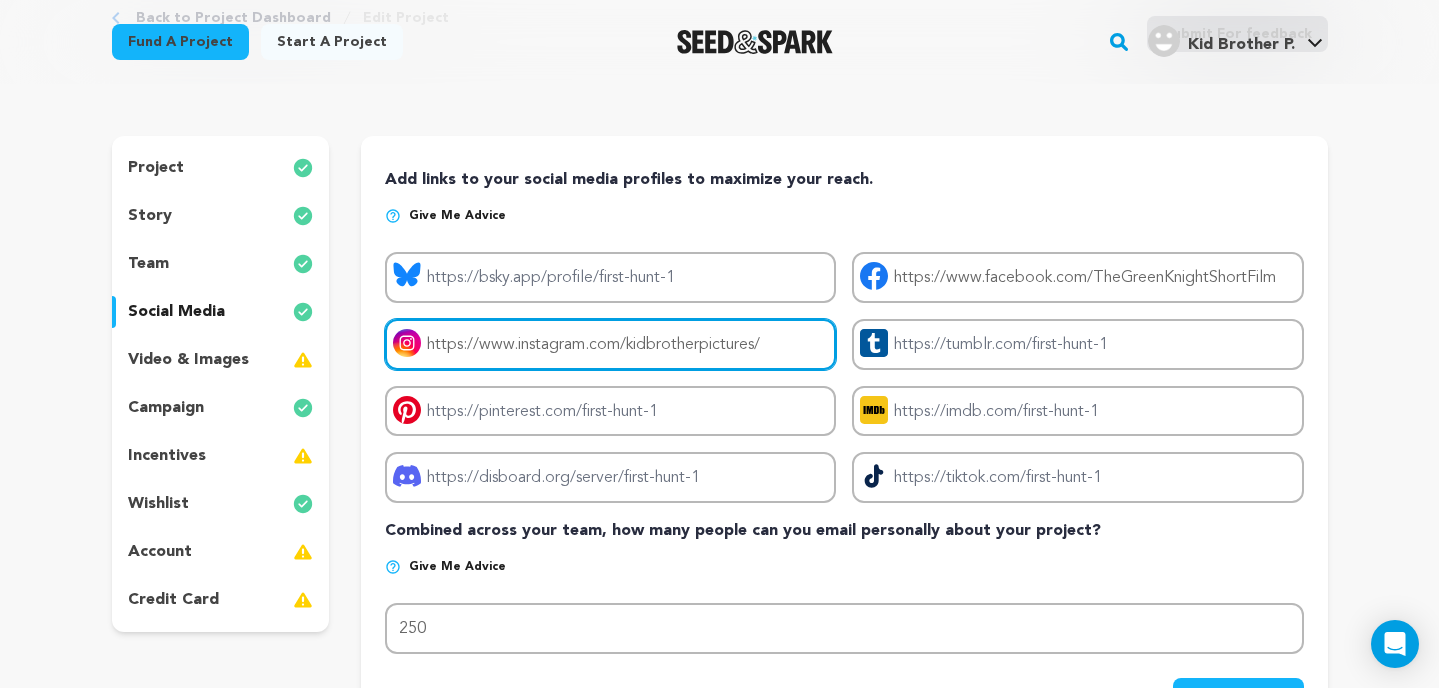 type on "https://www.instagram.com/kidbrotherpictures/" 